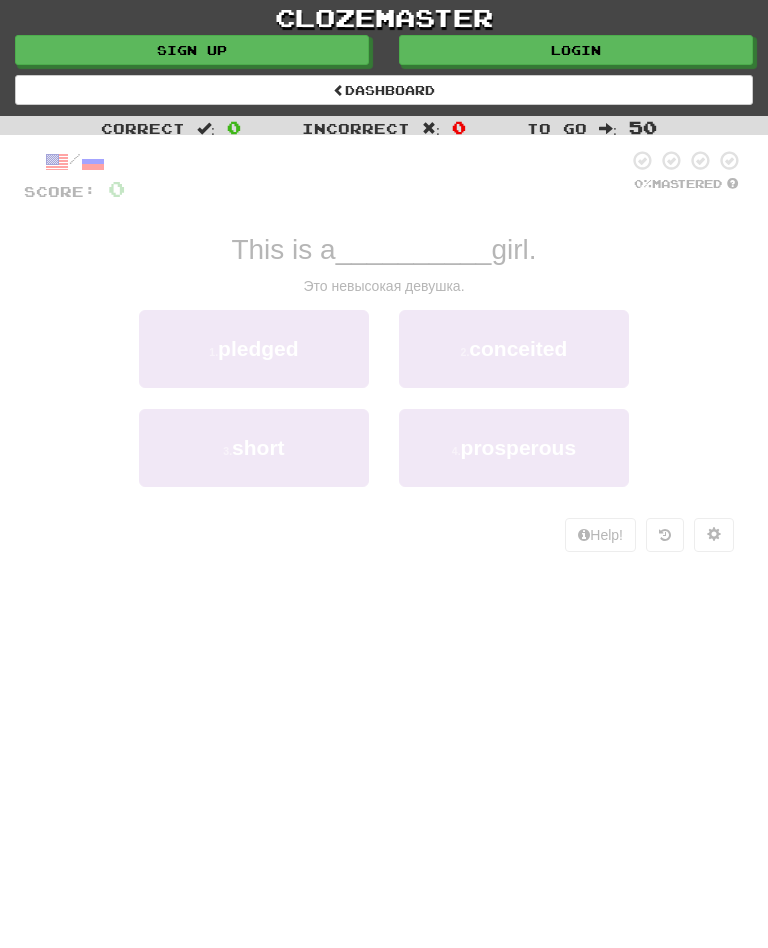 scroll, scrollTop: 0, scrollLeft: 0, axis: both 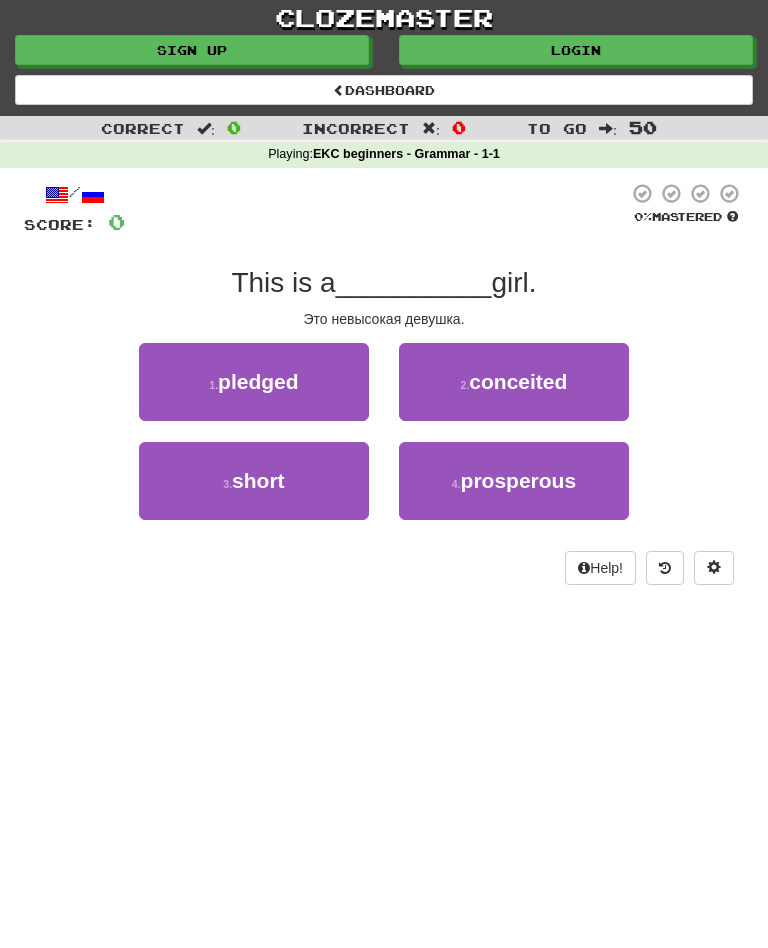 click on "conceited" at bounding box center [518, 381] 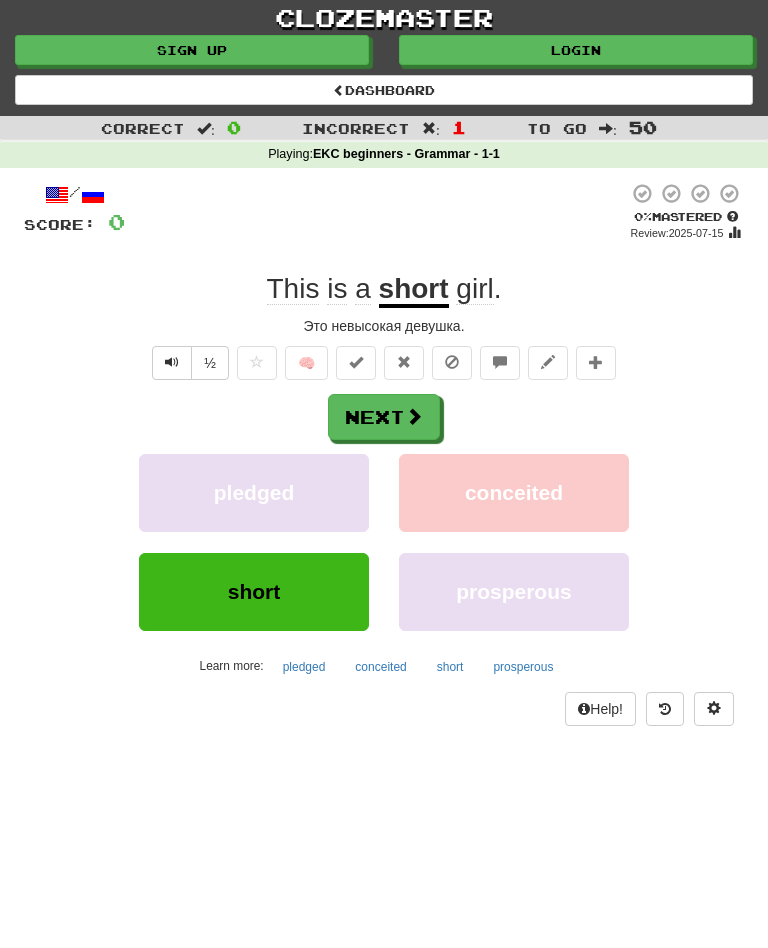 click on "short" at bounding box center [254, 591] 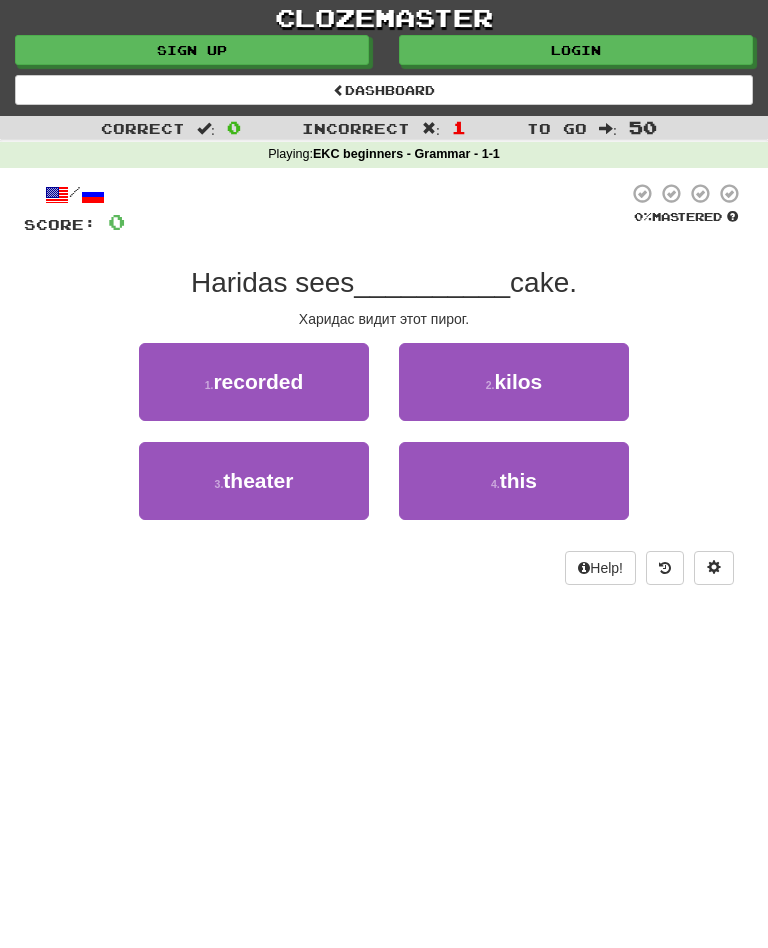 click on "this" at bounding box center [518, 480] 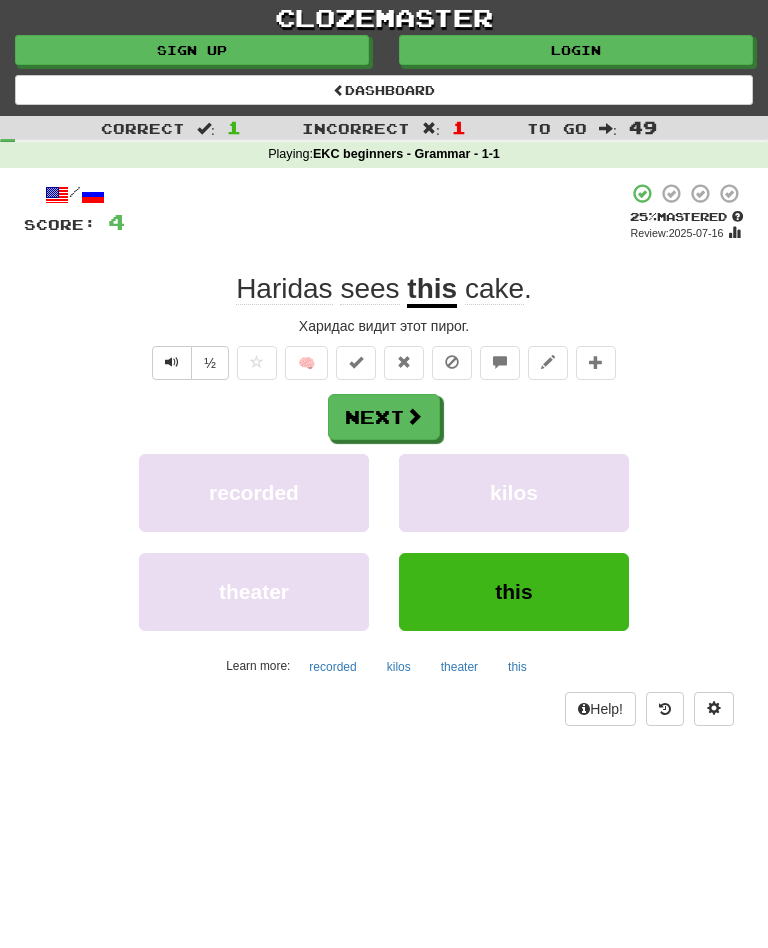 click at bounding box center [414, 416] 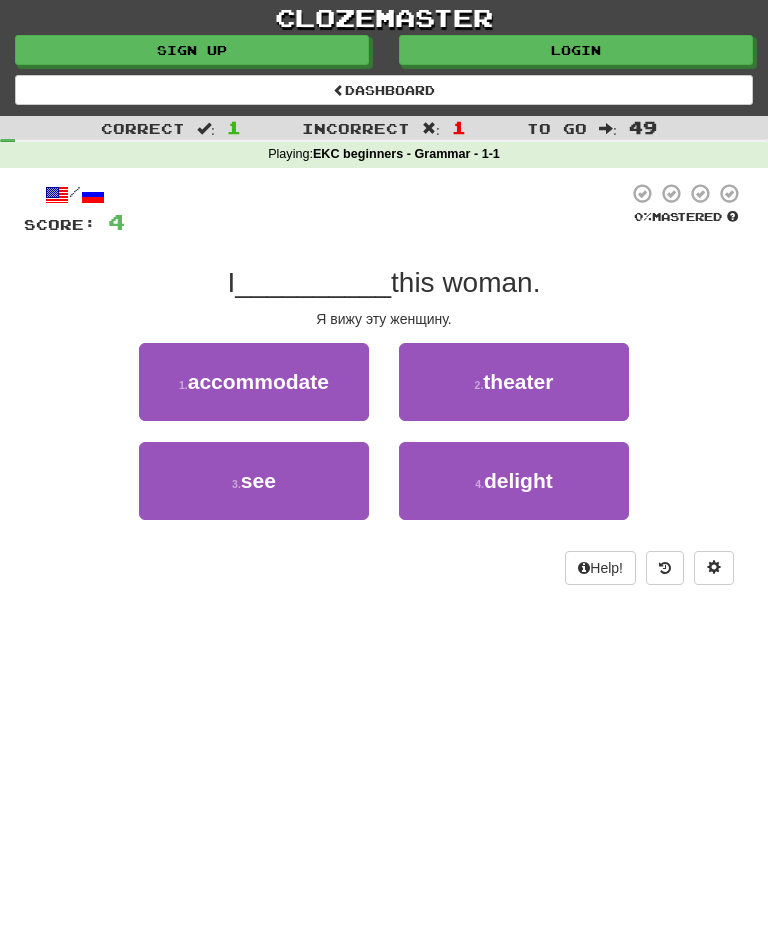 click on "see" at bounding box center [258, 480] 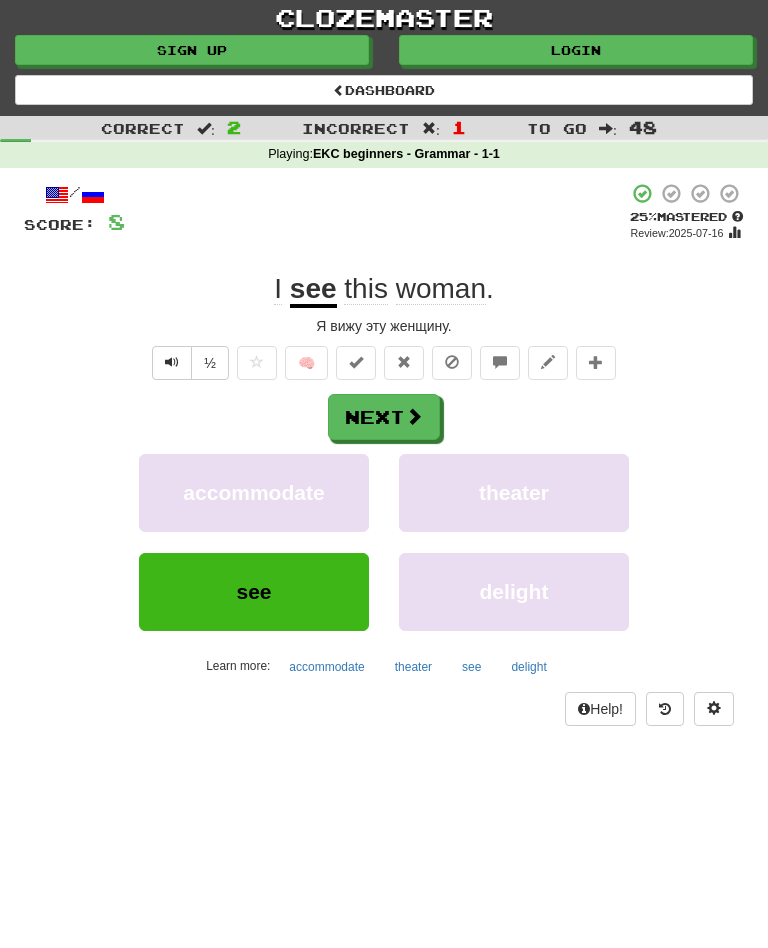 click on "woman" at bounding box center [441, 289] 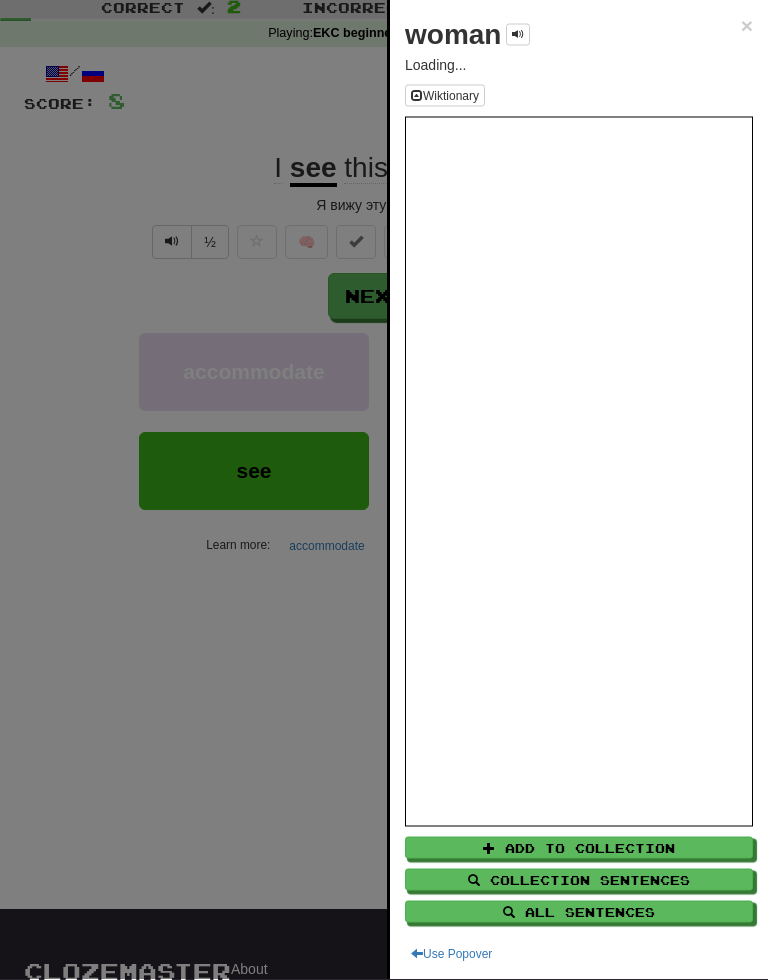 scroll, scrollTop: 122, scrollLeft: 0, axis: vertical 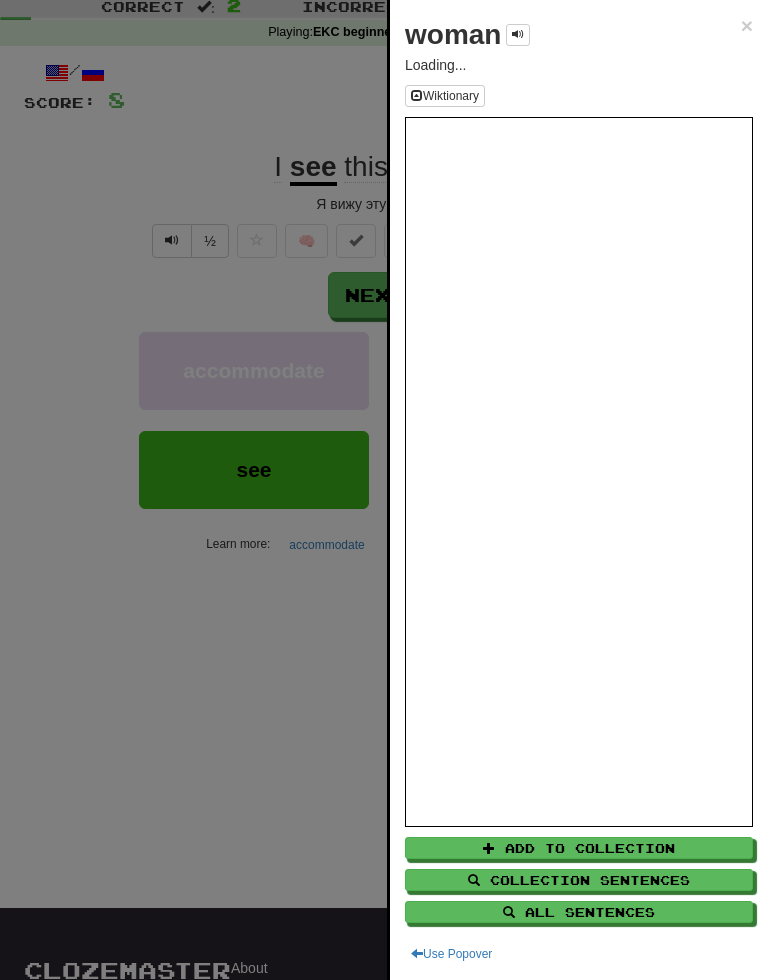 click at bounding box center [384, 490] 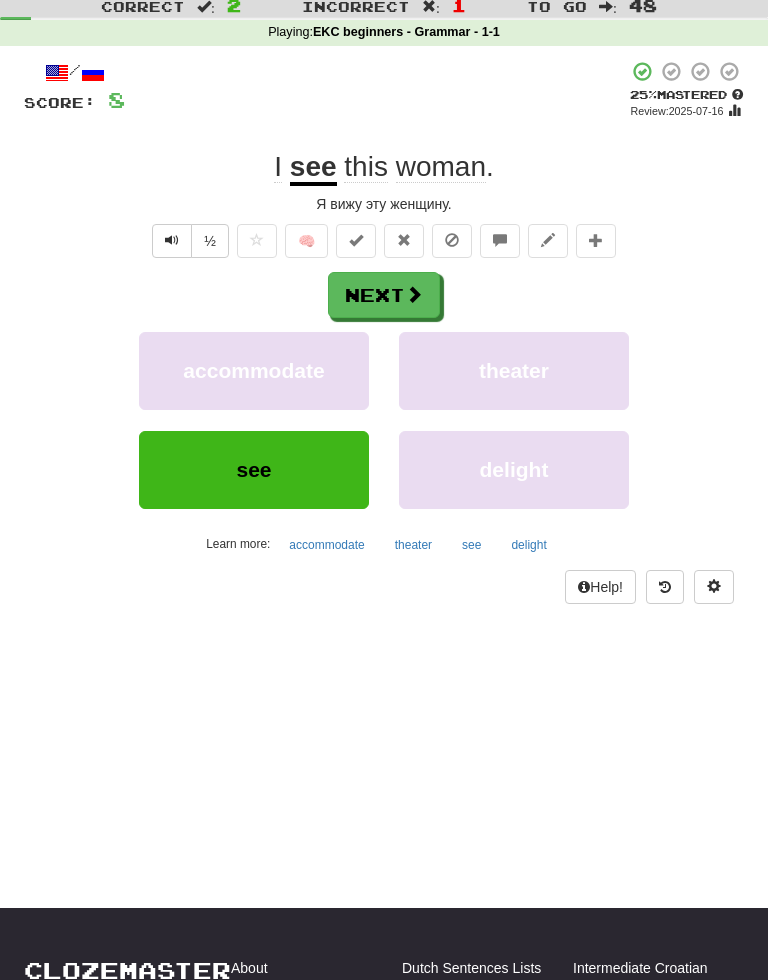 click on "Next" at bounding box center [384, 295] 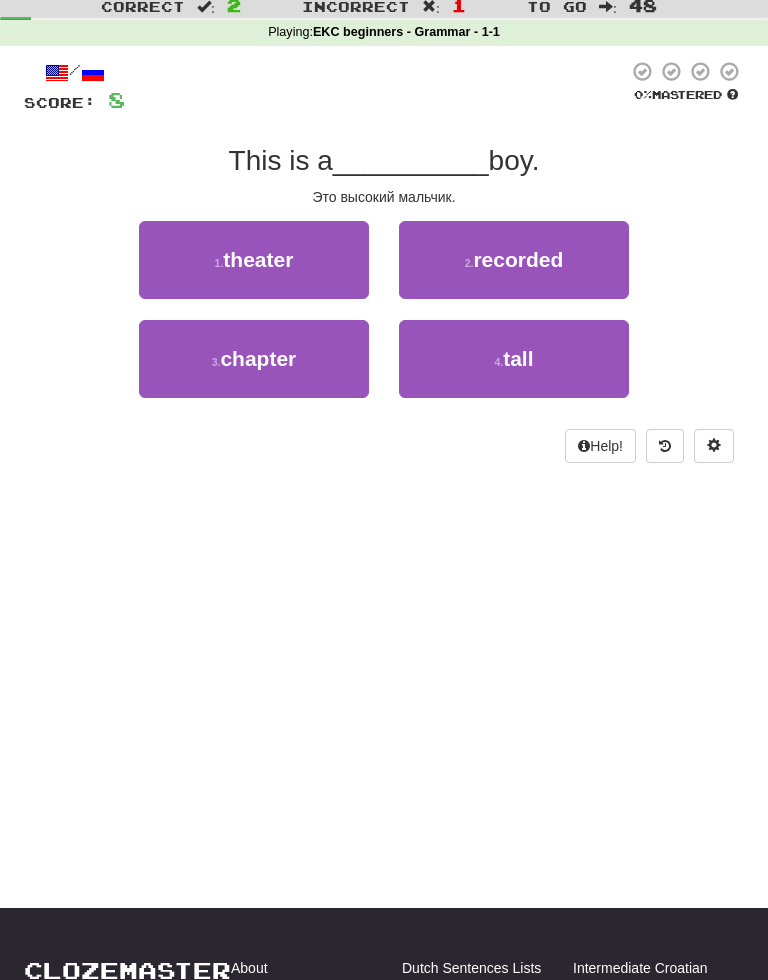 click on "tall" at bounding box center (518, 358) 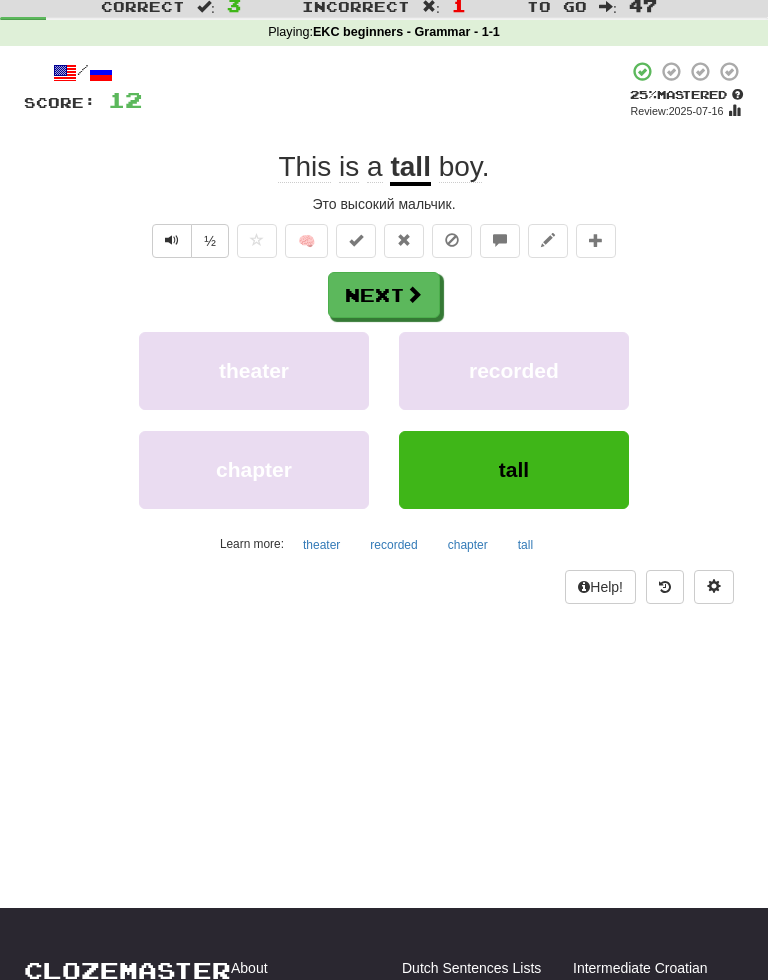click on "Next" at bounding box center (384, 295) 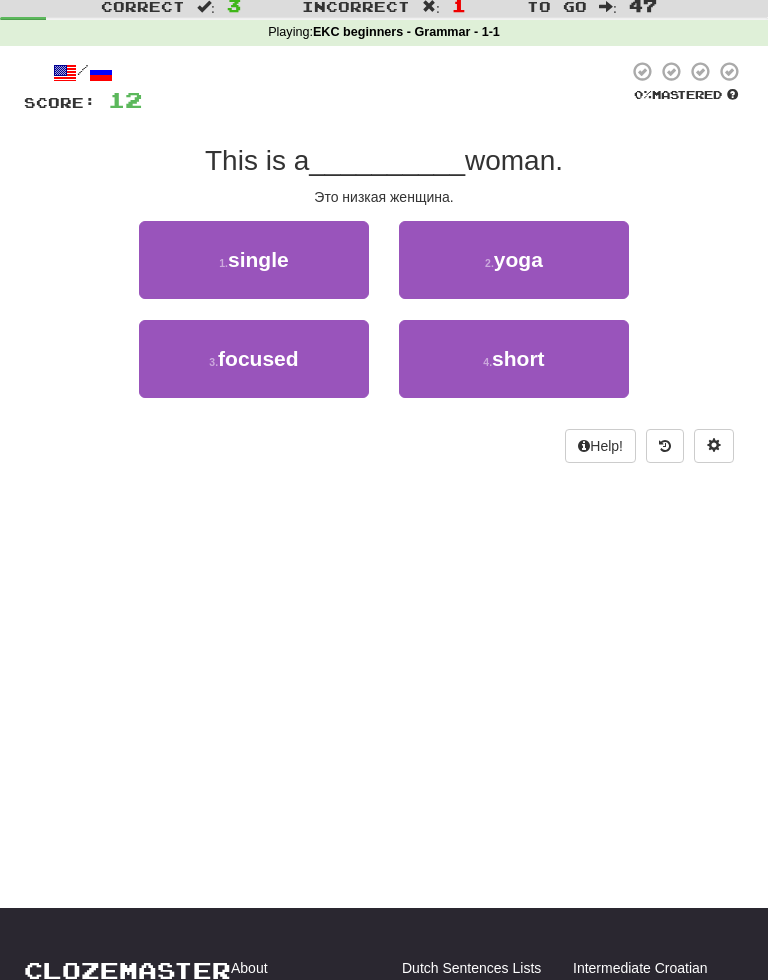 click on "short" at bounding box center (518, 358) 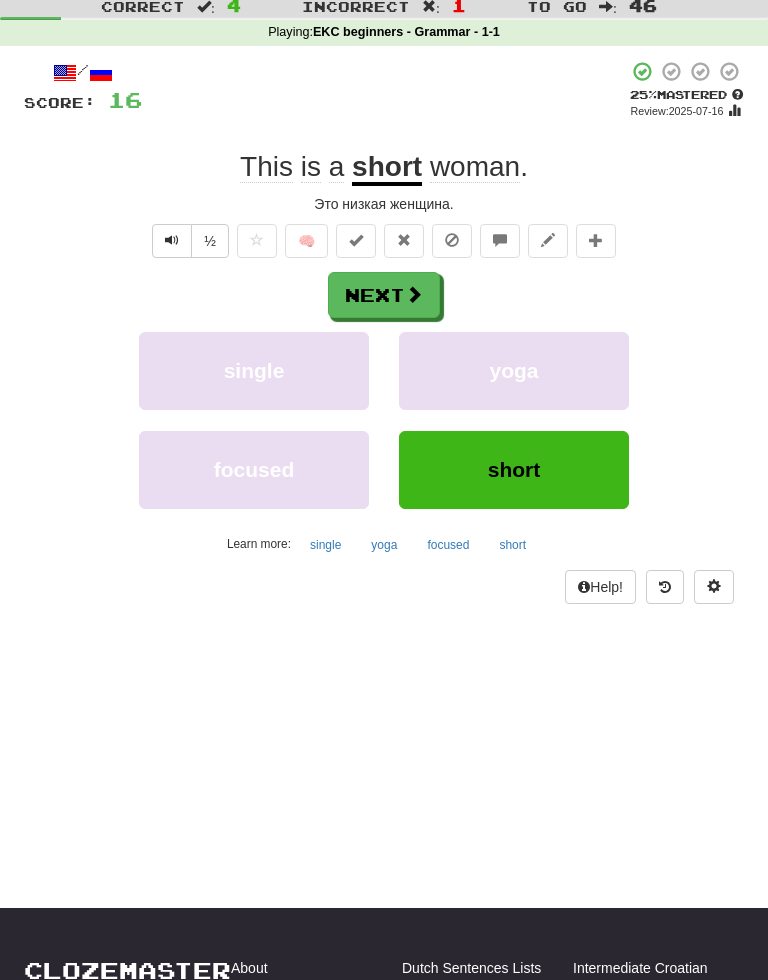 click at bounding box center [172, 241] 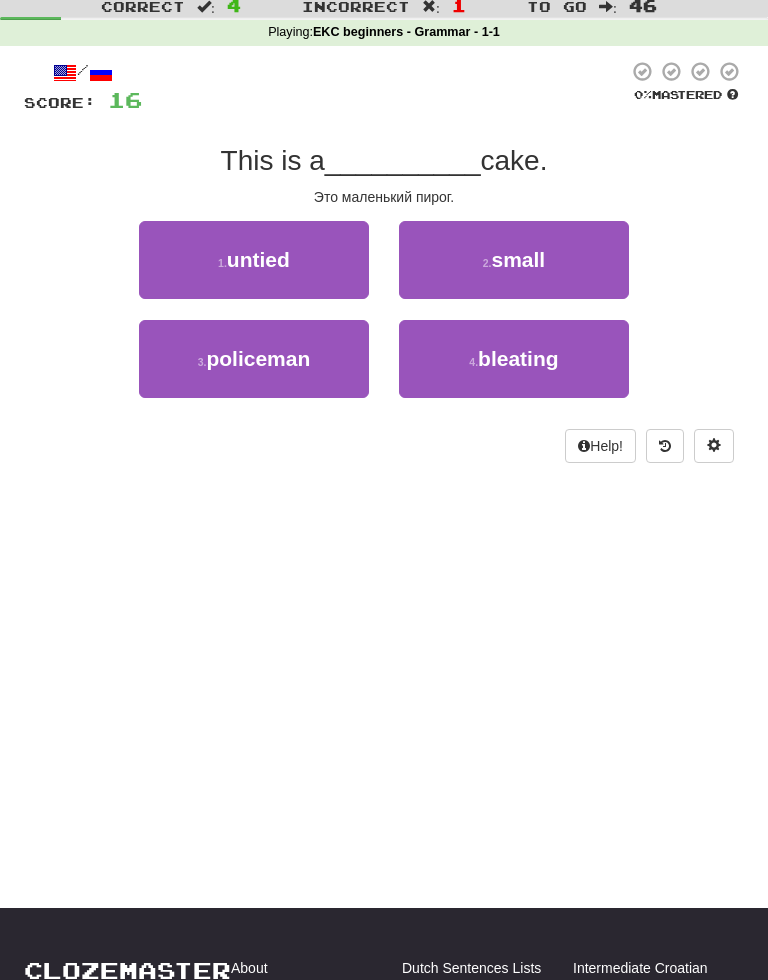 click on "2 .  small" at bounding box center (514, 260) 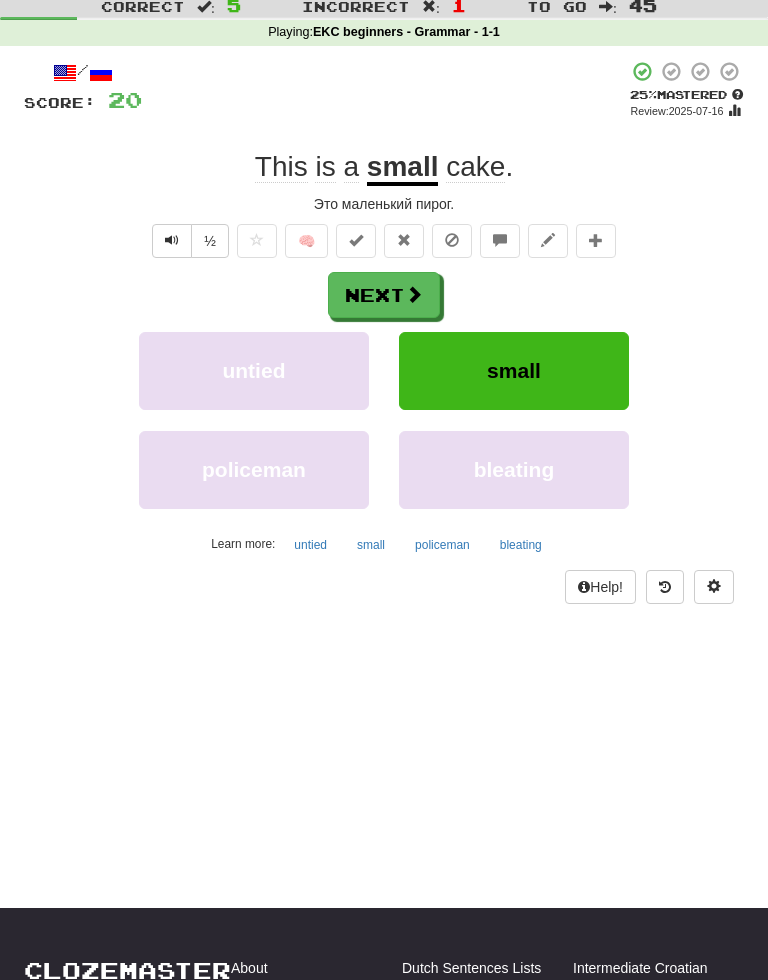 click on "small" at bounding box center [514, 371] 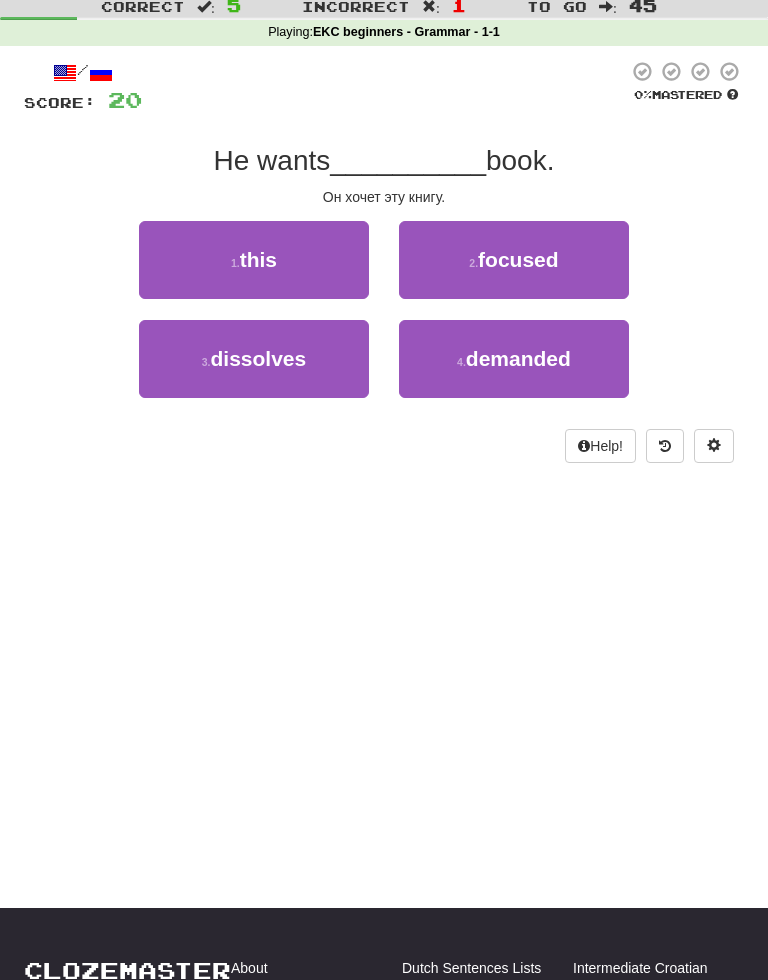 click on "this" at bounding box center (258, 259) 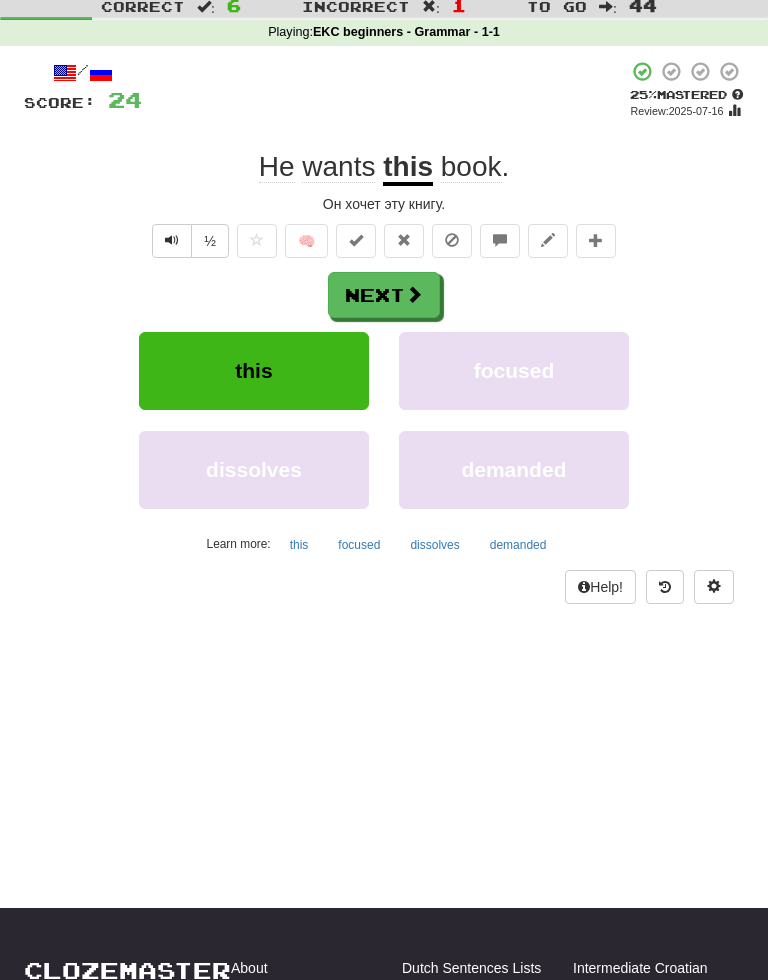 click at bounding box center (172, 240) 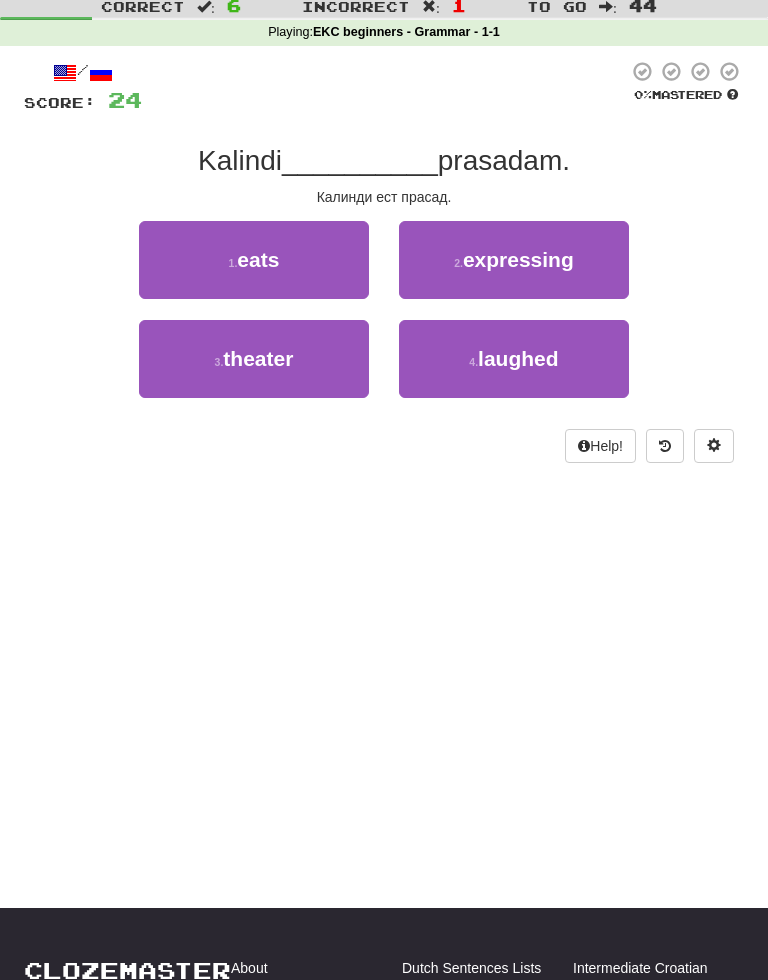 click on "eats" at bounding box center (258, 259) 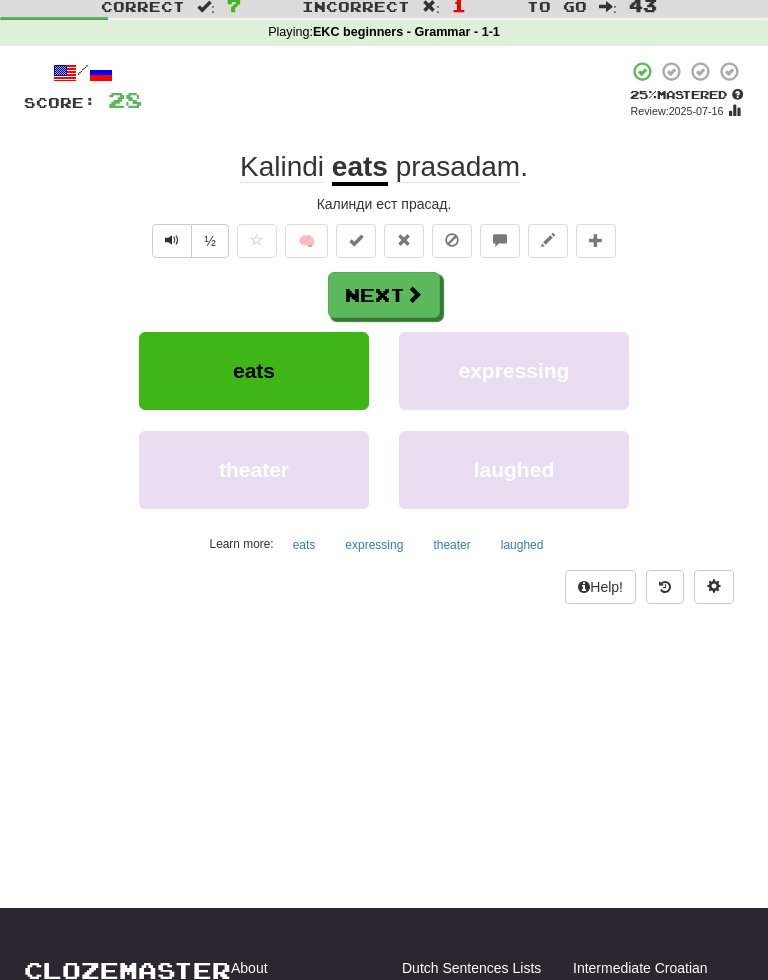 click at bounding box center [172, 241] 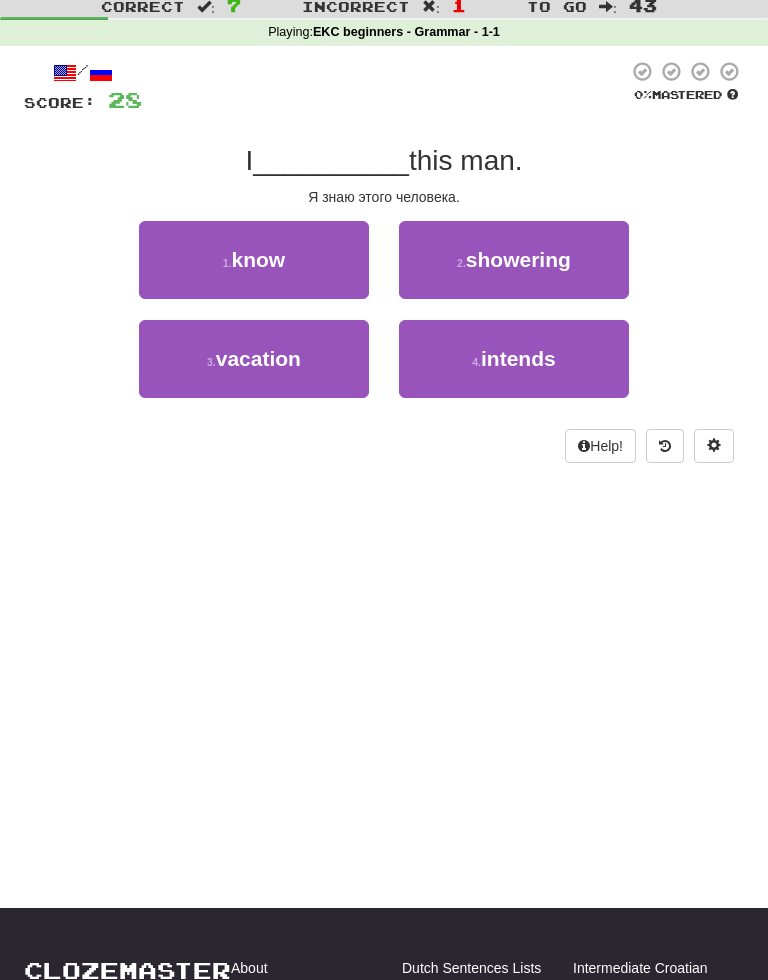 click on "know" at bounding box center [259, 259] 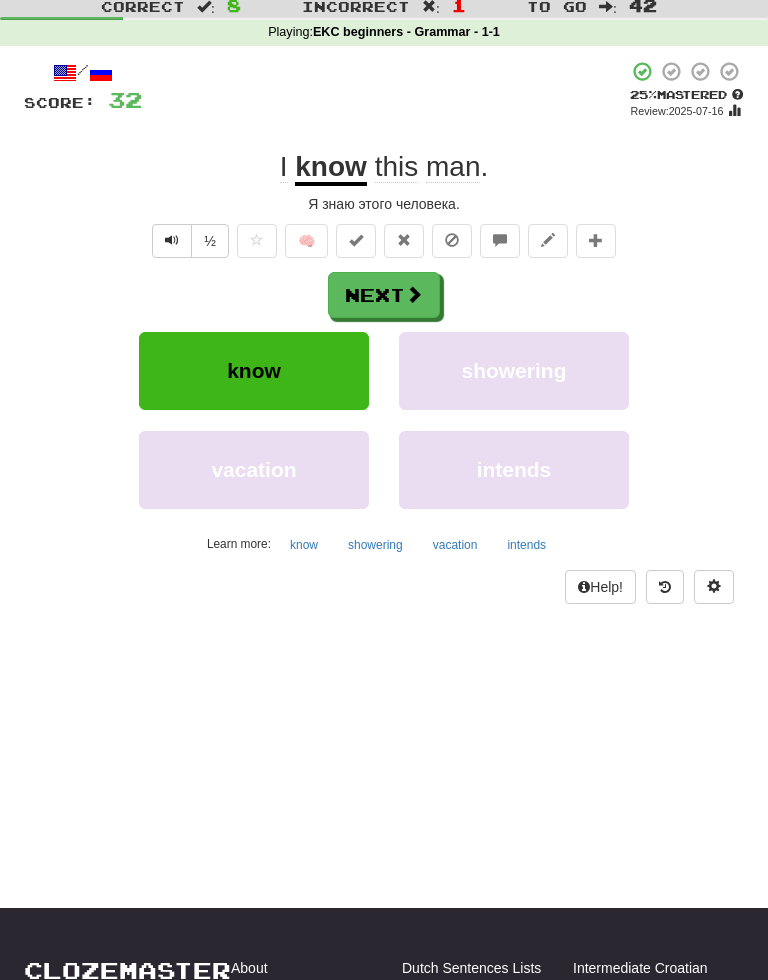 click on "Next" at bounding box center [384, 295] 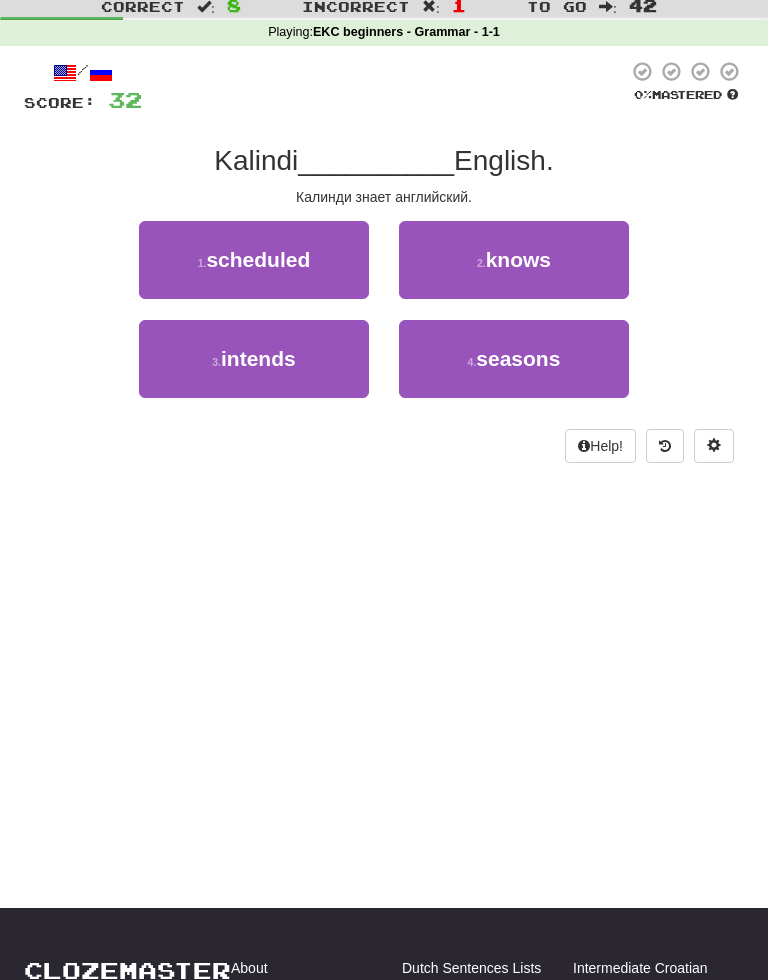 click on "knows" at bounding box center (518, 259) 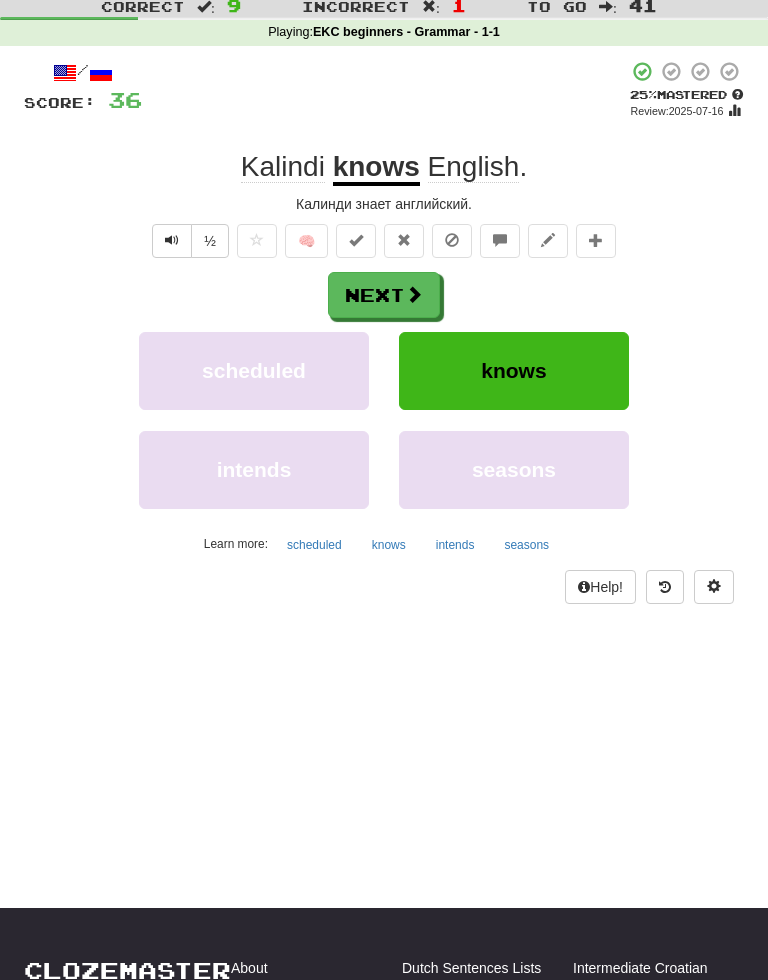 click on "Next" at bounding box center (384, 295) 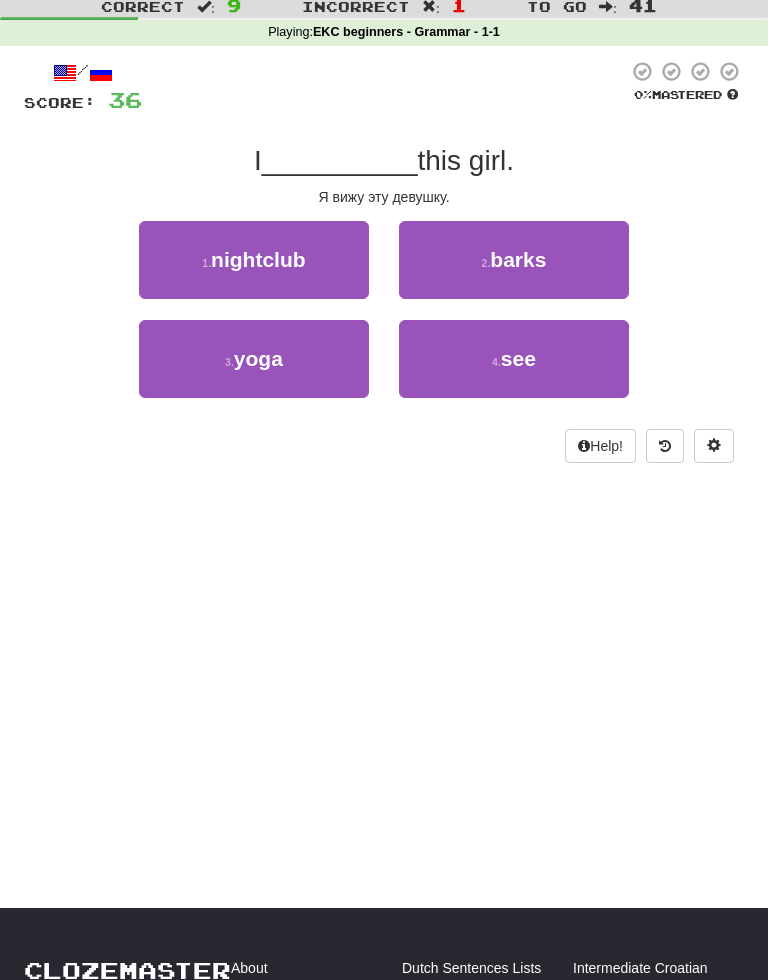 click on "see" at bounding box center [518, 358] 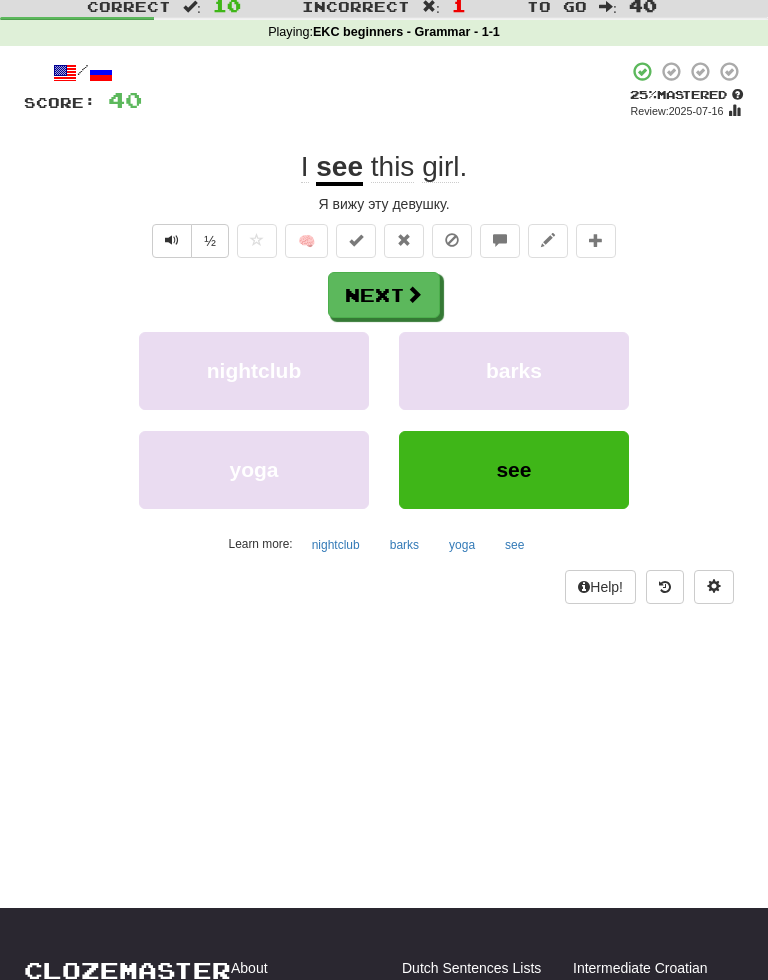 click at bounding box center (172, 240) 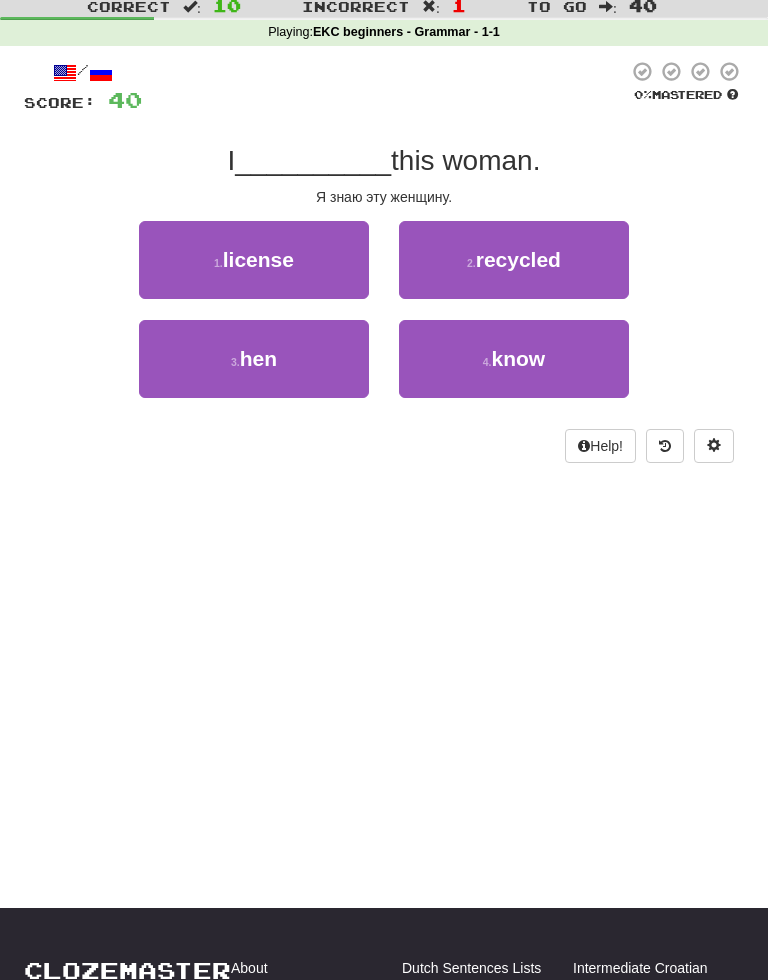 click on "4 .  know" at bounding box center [514, 359] 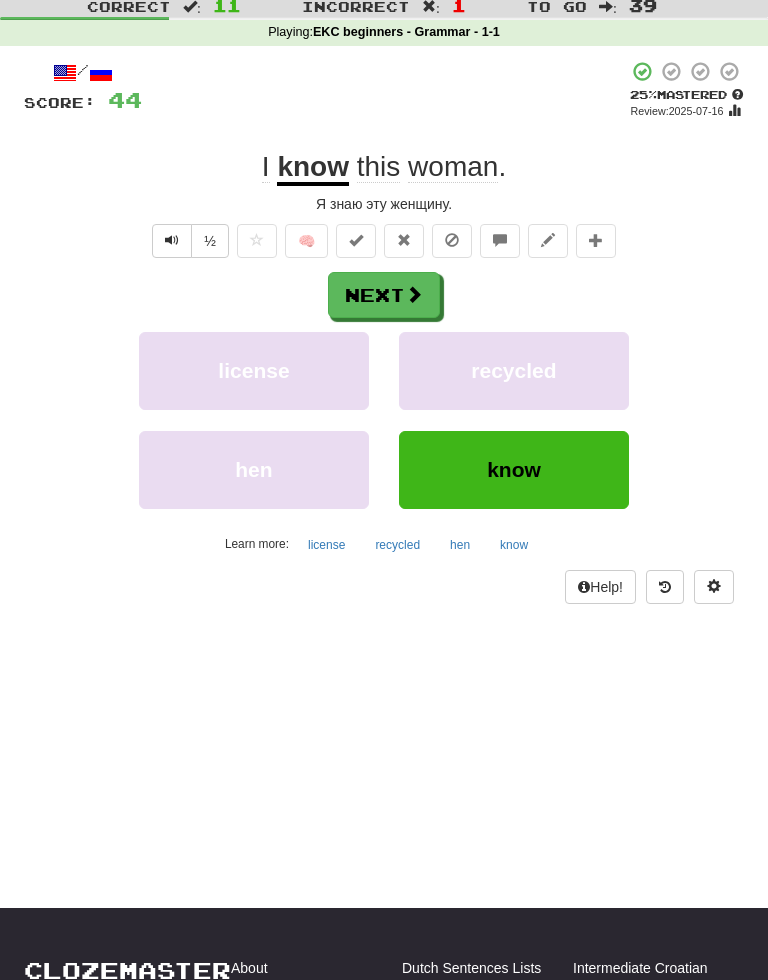 click on "Next" at bounding box center (384, 295) 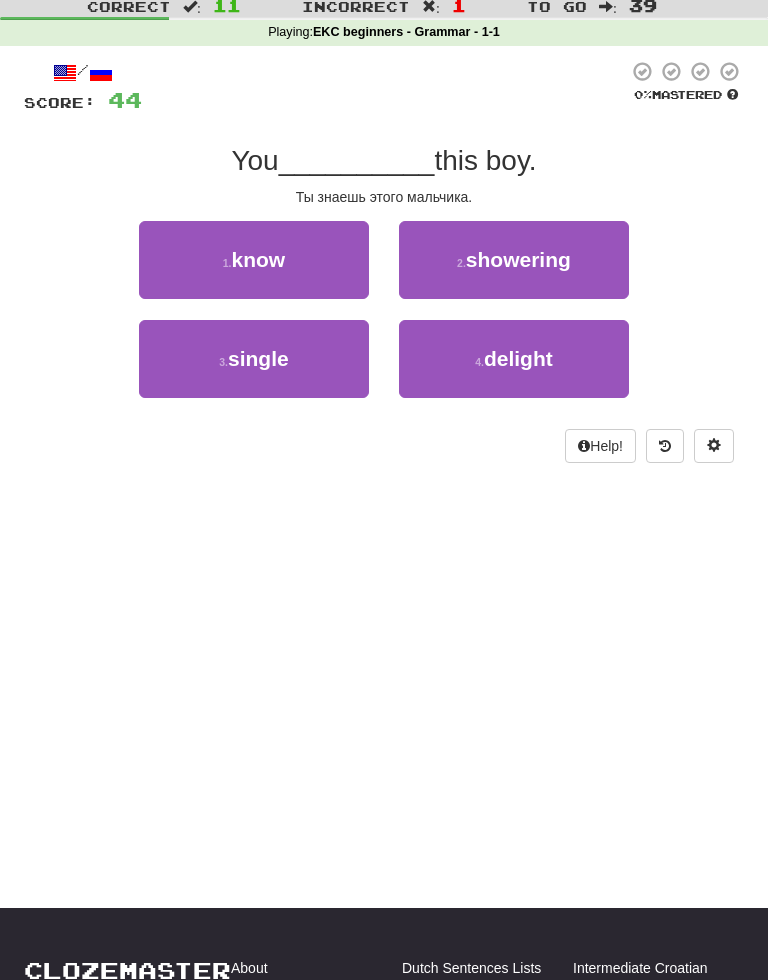 click on "know" at bounding box center [259, 259] 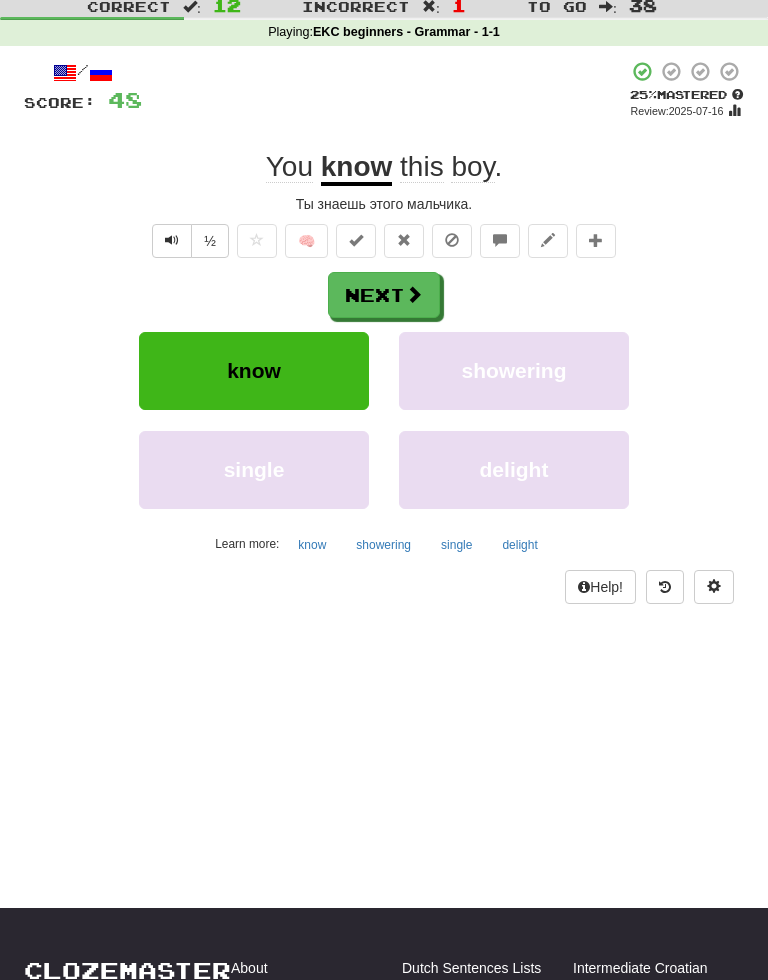 click on "Next" at bounding box center [384, 295] 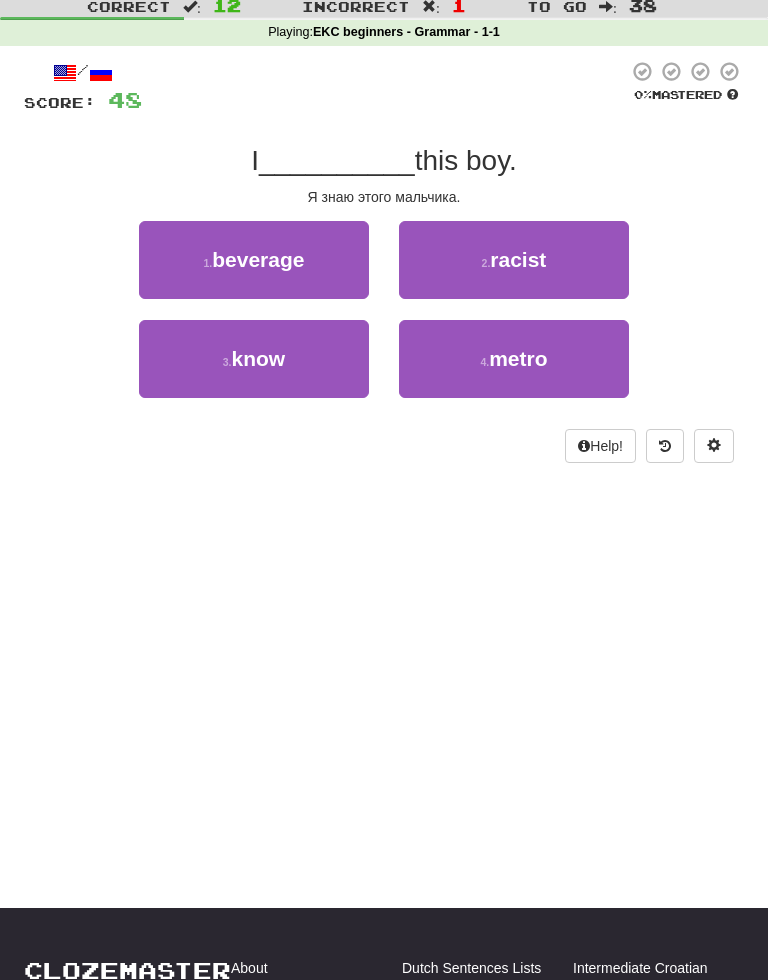 click on "know" at bounding box center (259, 358) 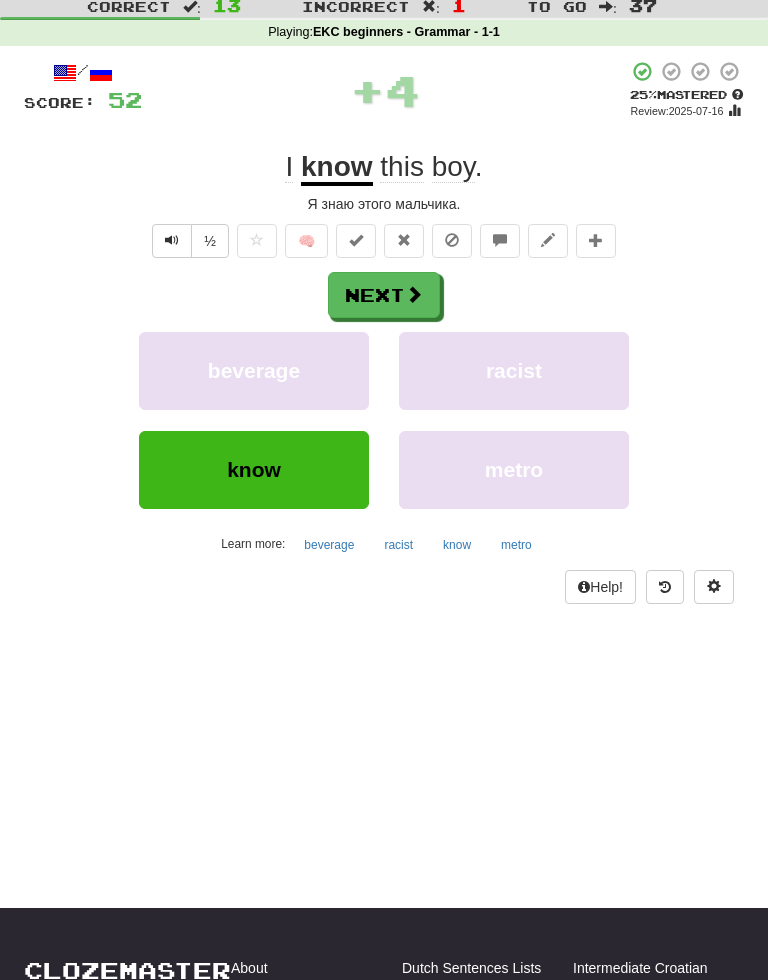 click on "Next" at bounding box center [384, 295] 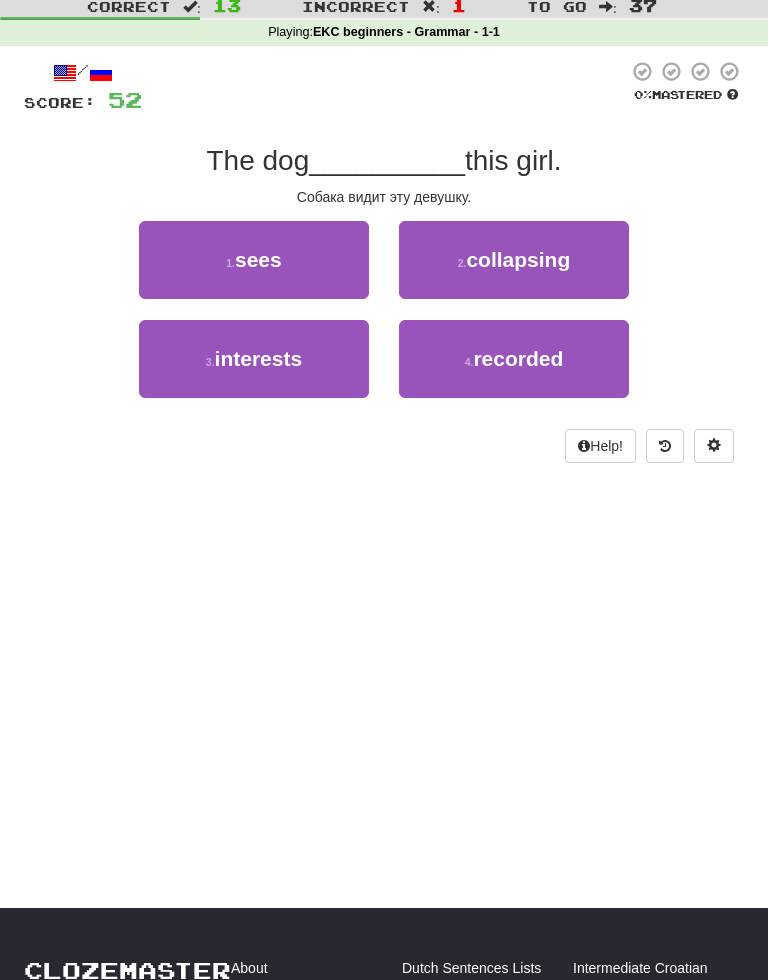 click on "sees" at bounding box center [258, 259] 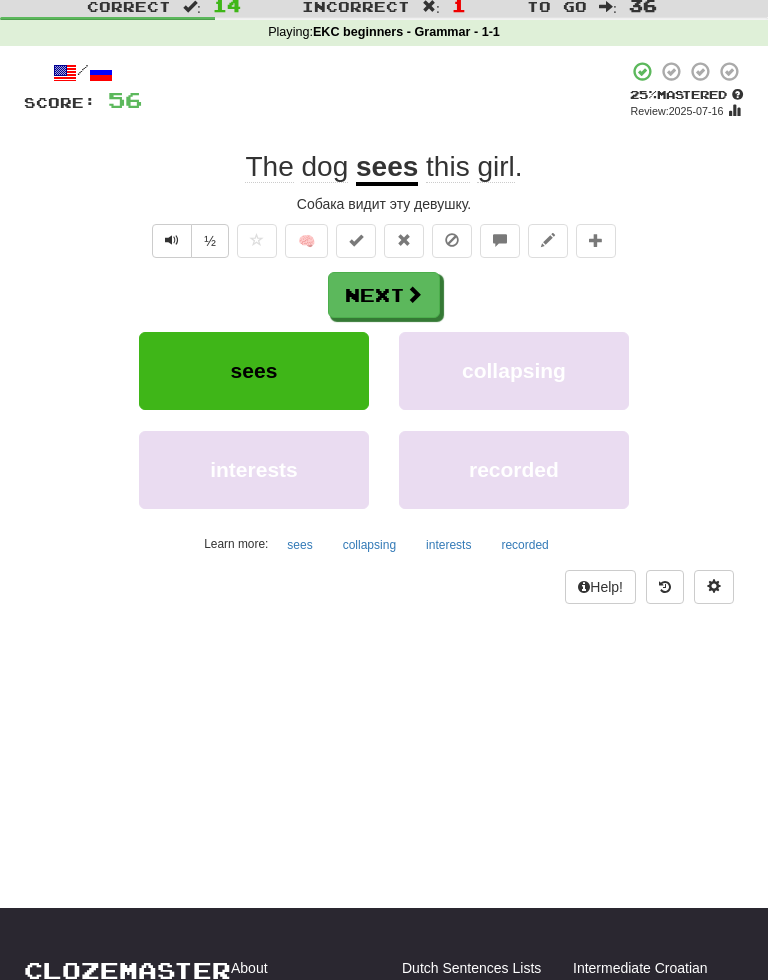 click at bounding box center (172, 240) 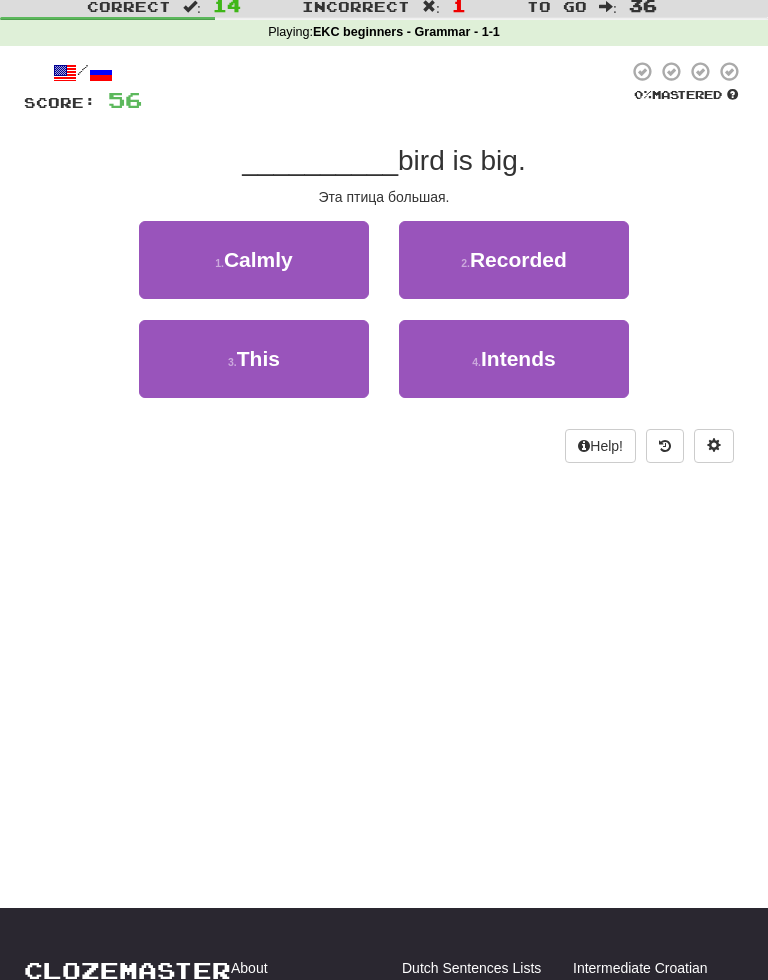 click on "This" at bounding box center (258, 358) 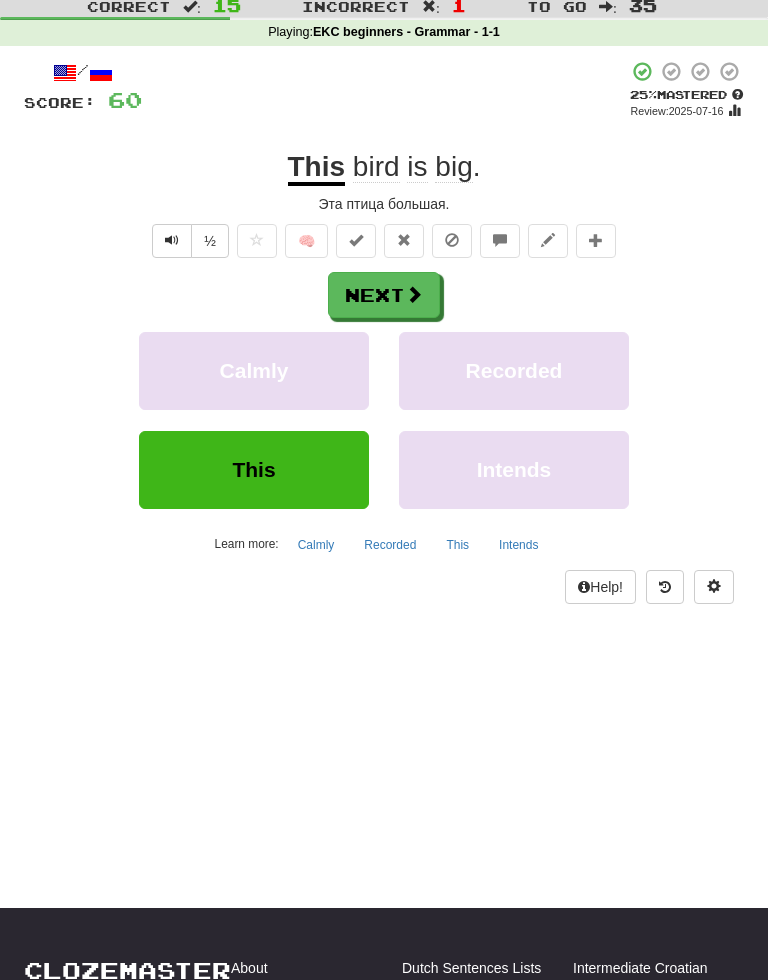 click at bounding box center (172, 240) 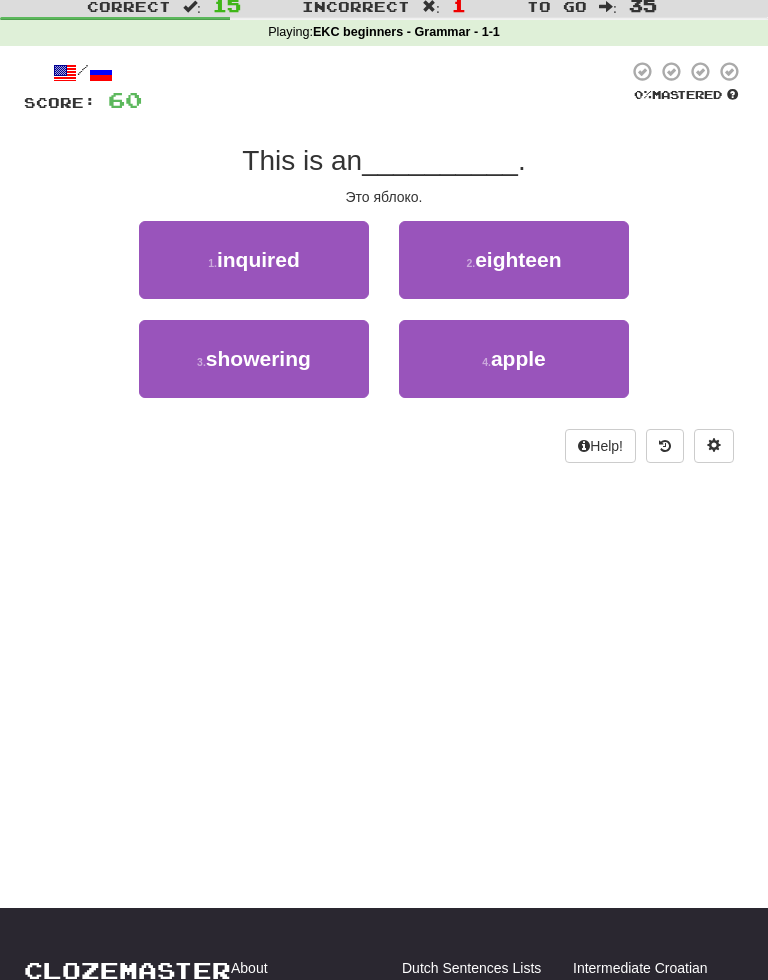 click on "apple" at bounding box center [518, 358] 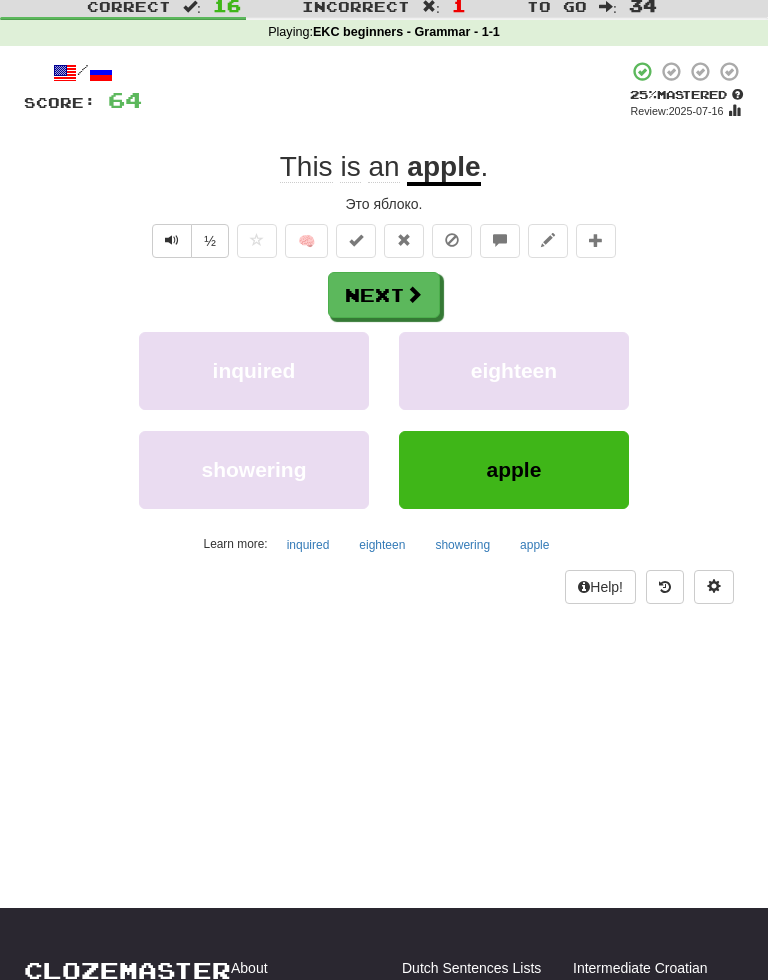 click on "Next" at bounding box center (384, 295) 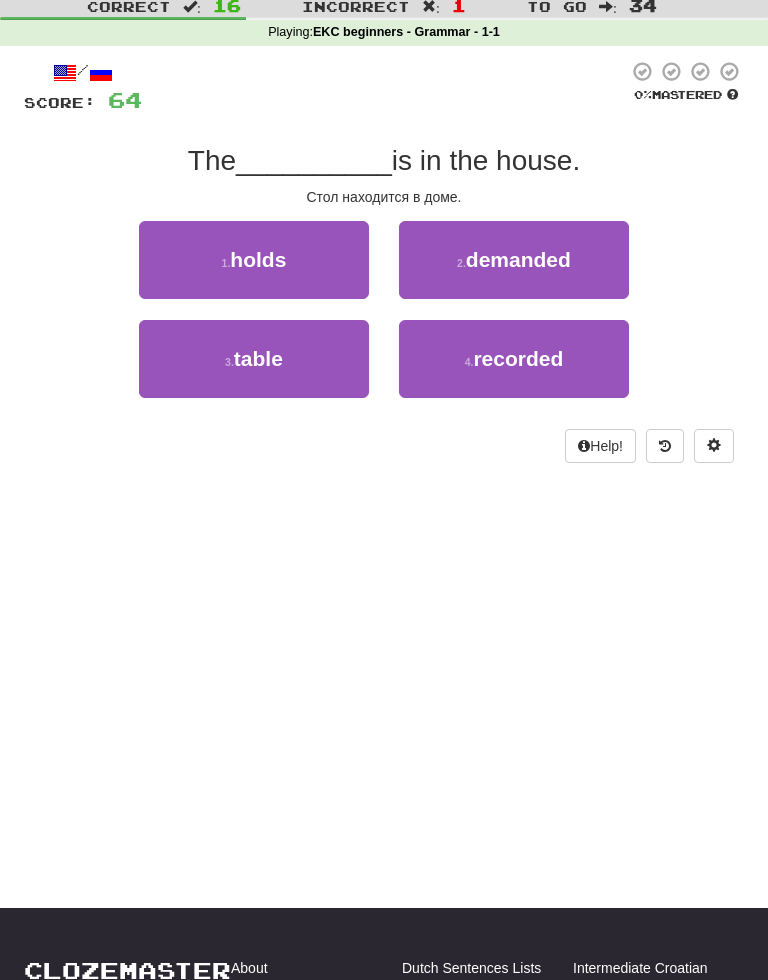 click on "3 .  table" at bounding box center [254, 359] 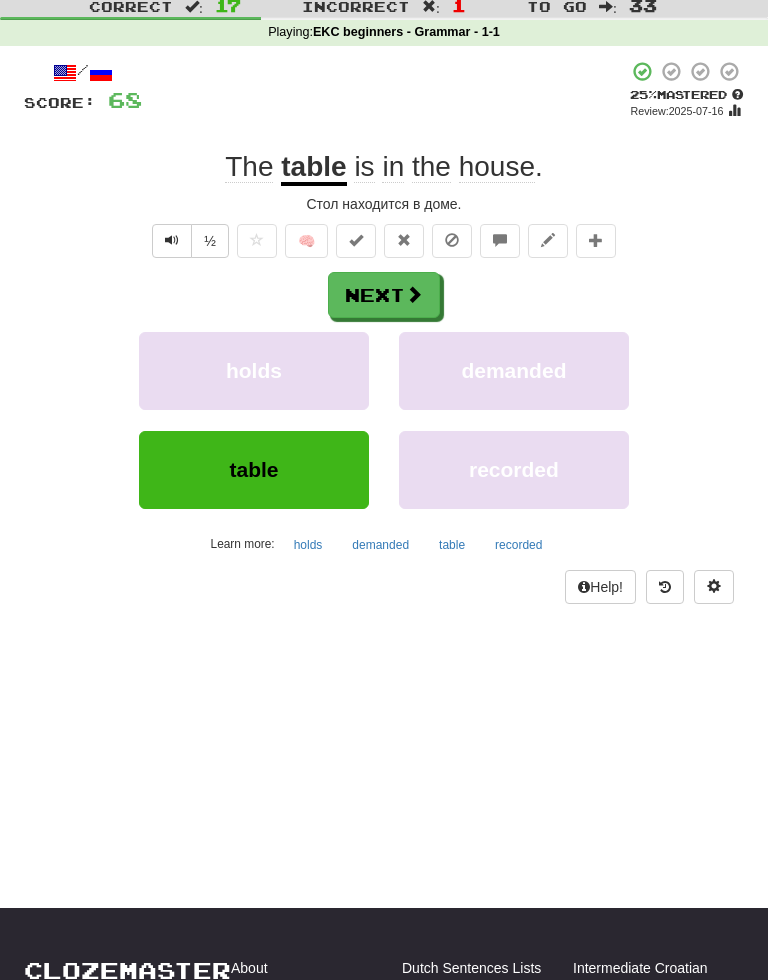 click on "Next" at bounding box center (384, 295) 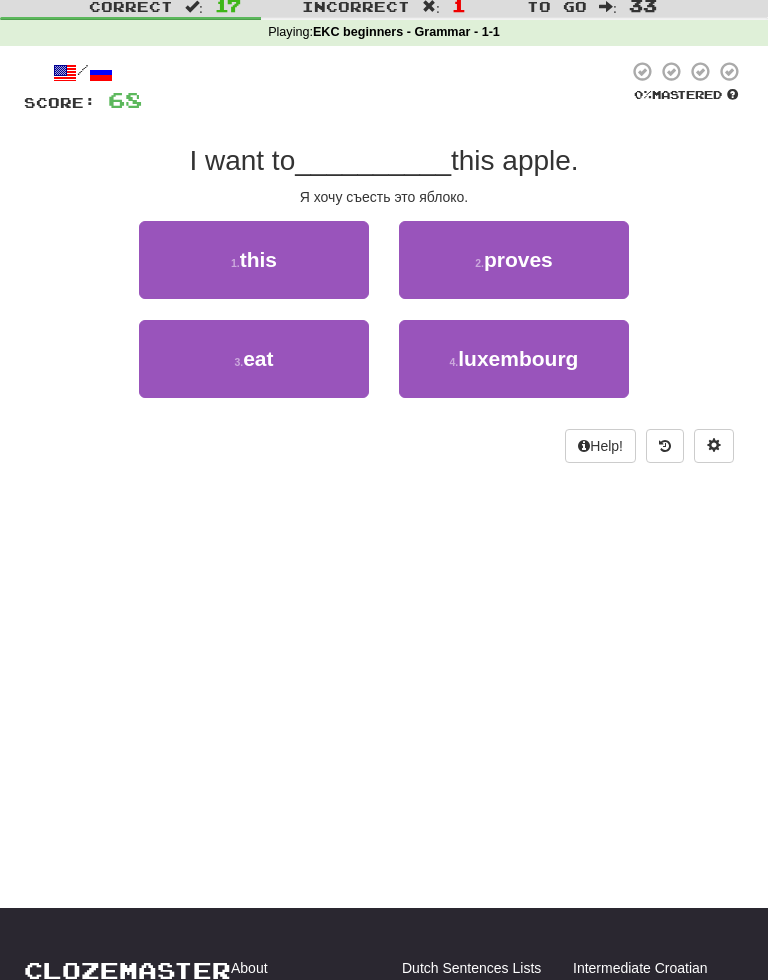 click on "eat" at bounding box center (258, 358) 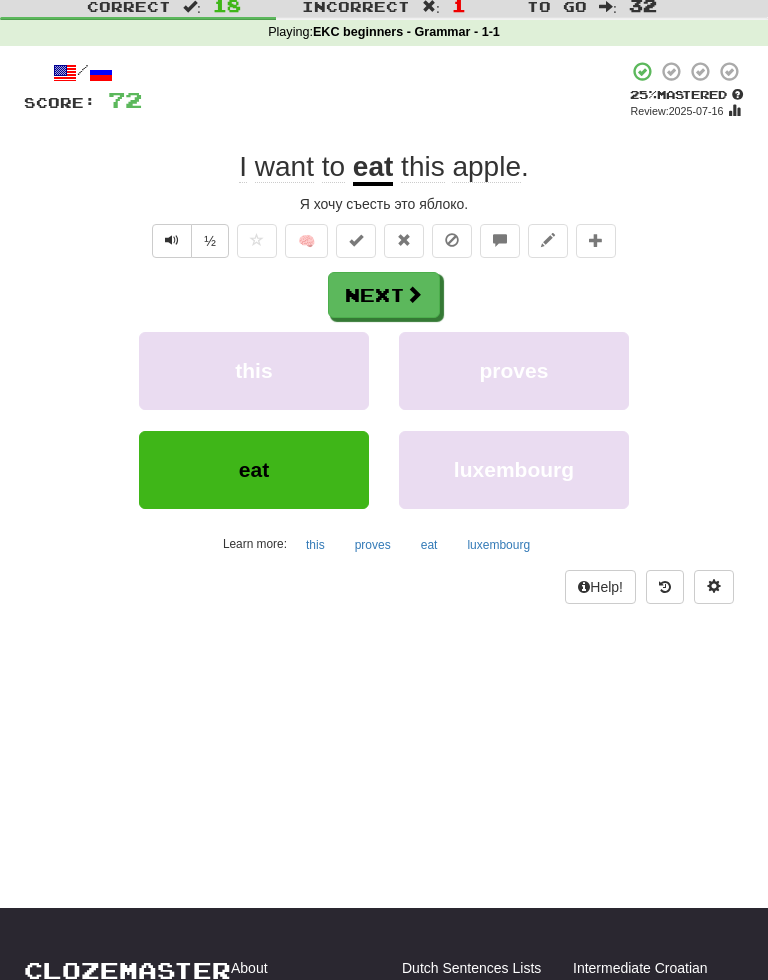 click on "Next" at bounding box center [384, 295] 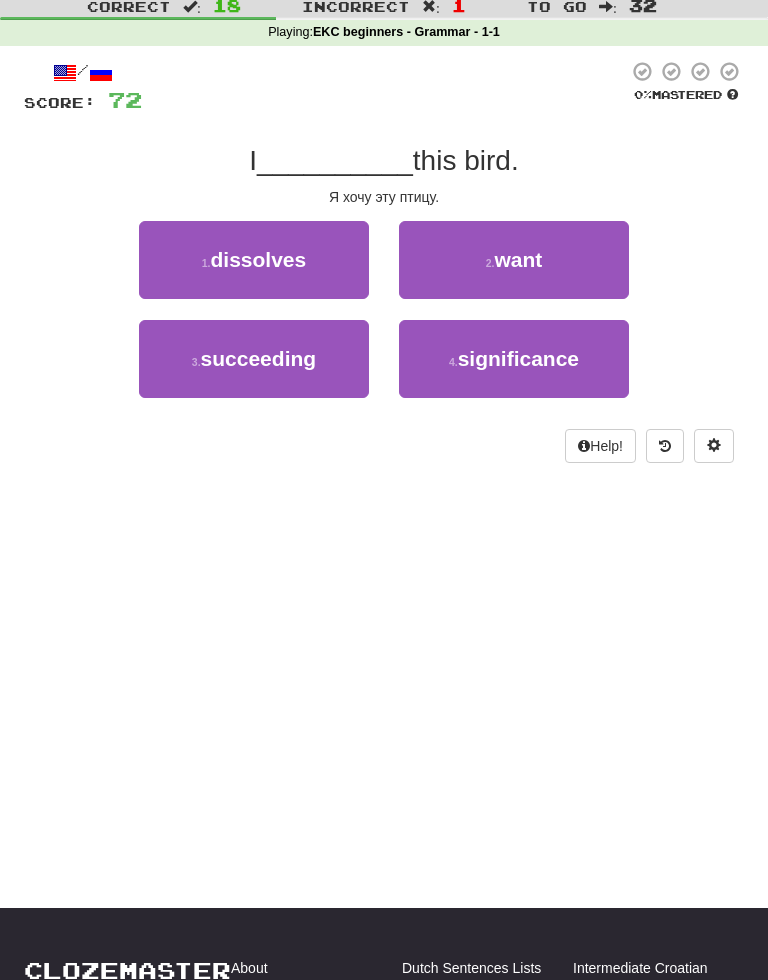click on "want" at bounding box center (518, 259) 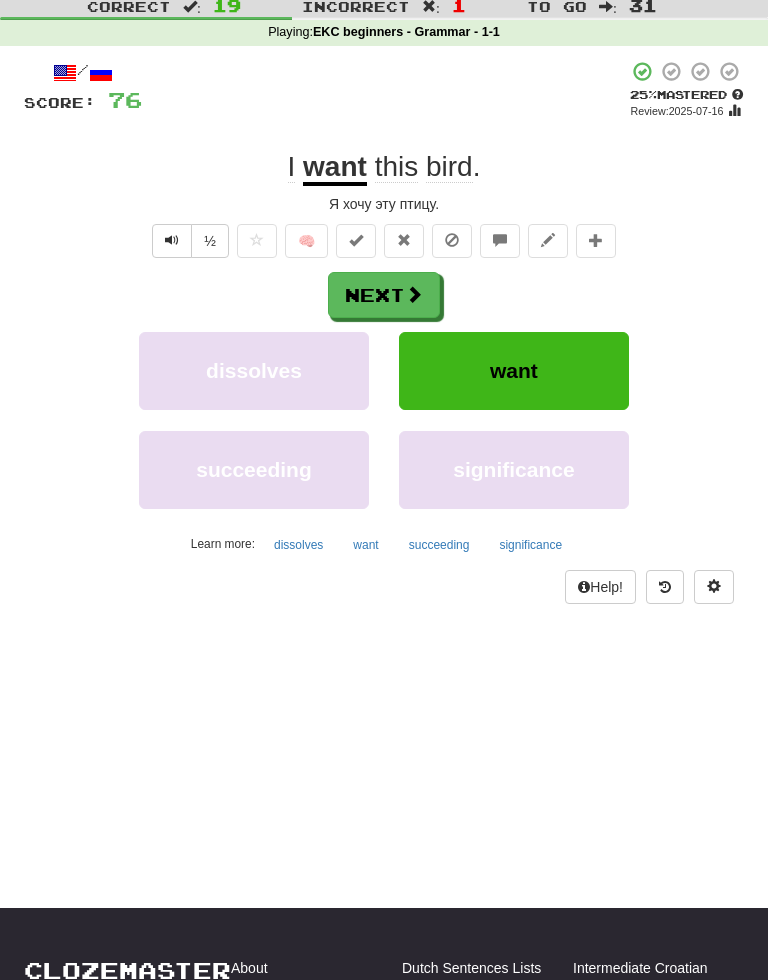 click on "Next" at bounding box center [384, 295] 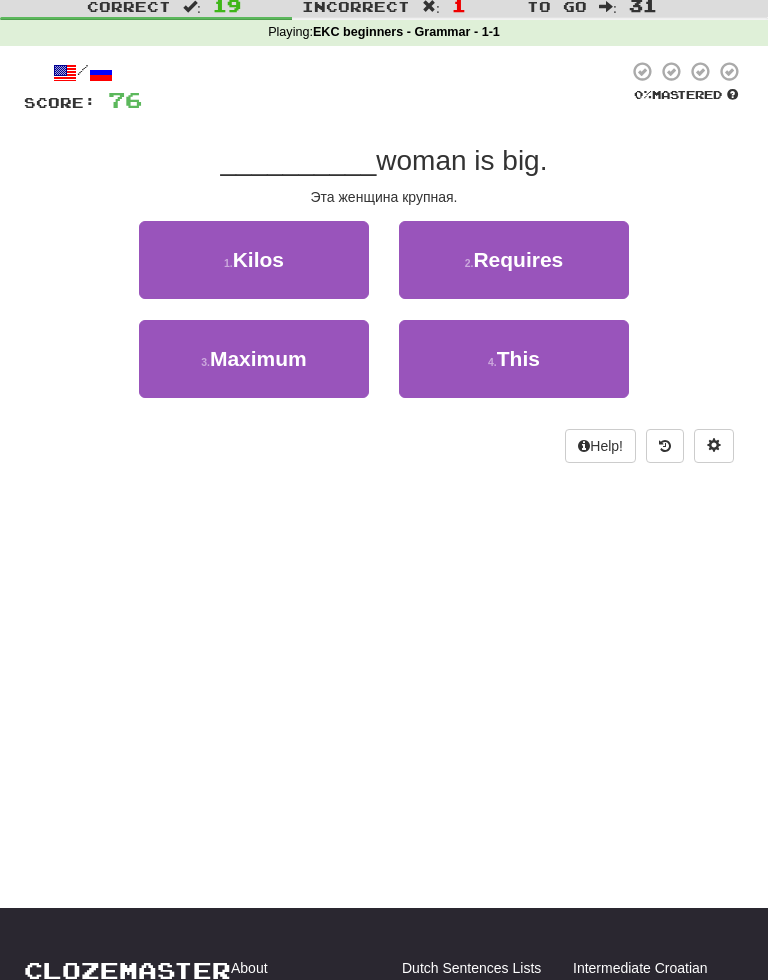 click on "This" at bounding box center [518, 358] 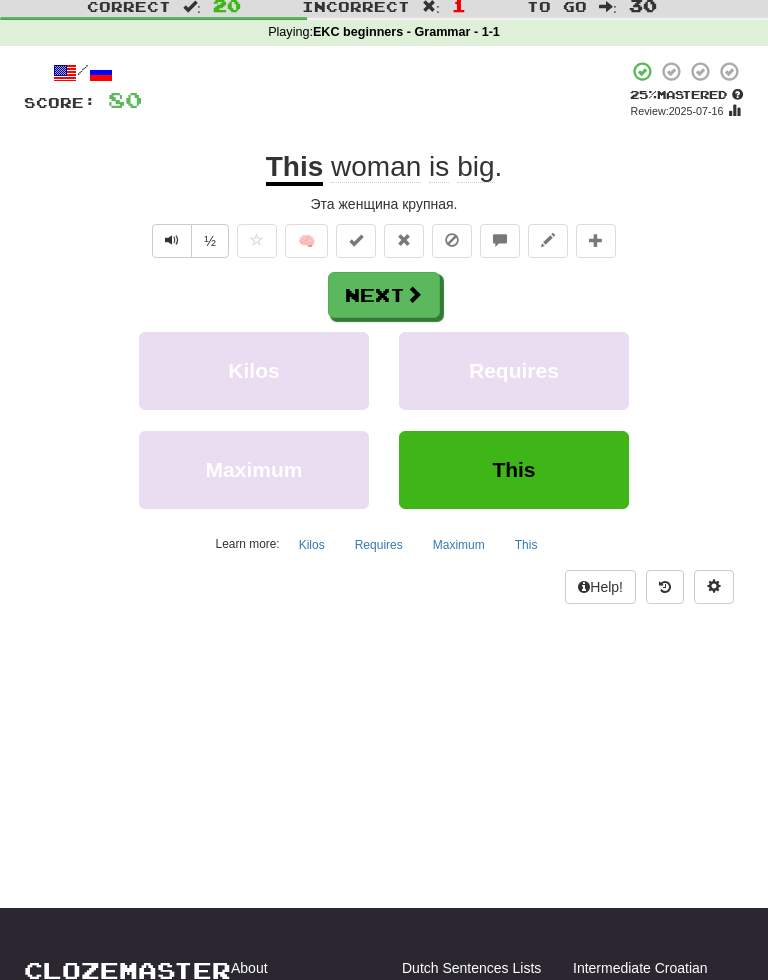 click at bounding box center [172, 240] 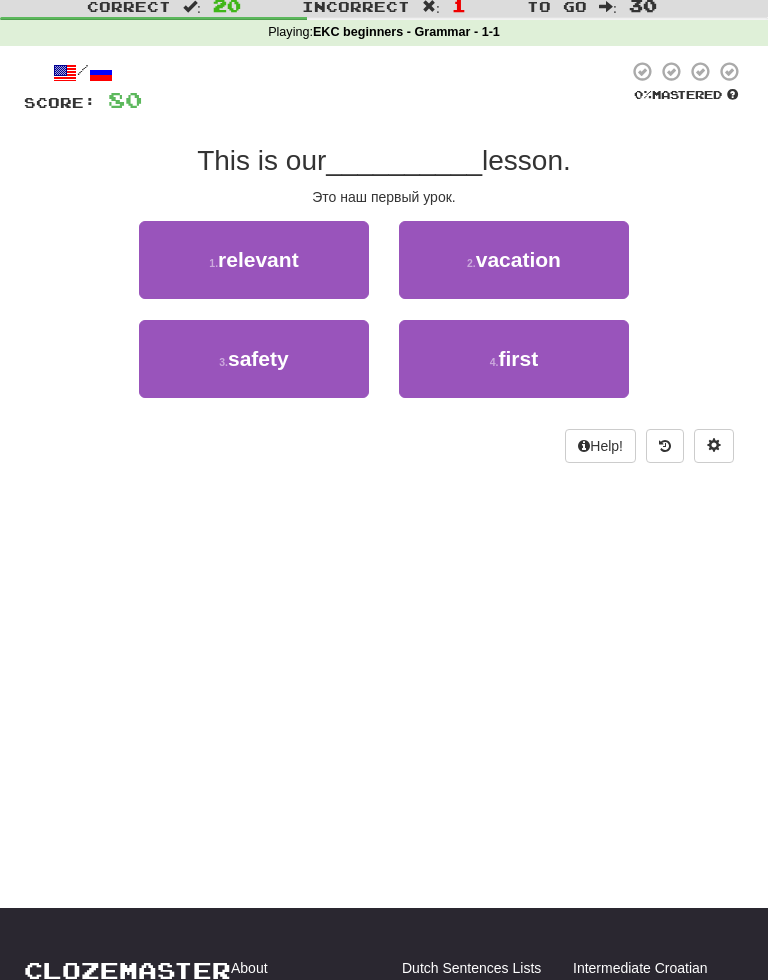click on "first" at bounding box center [519, 358] 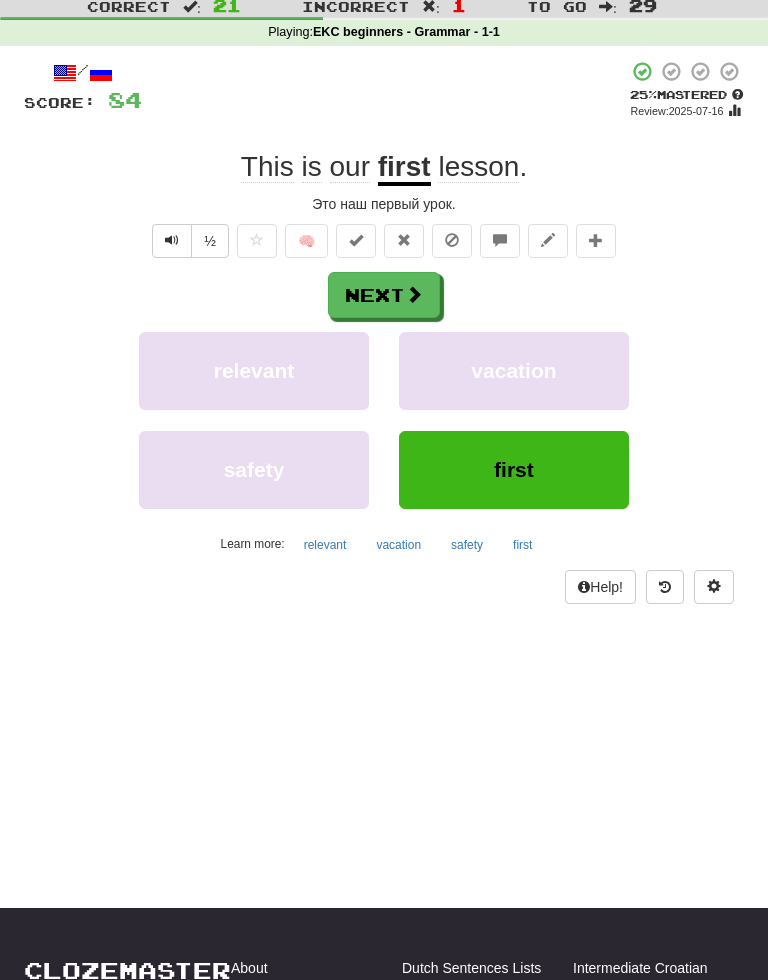 click on "first" at bounding box center [522, 545] 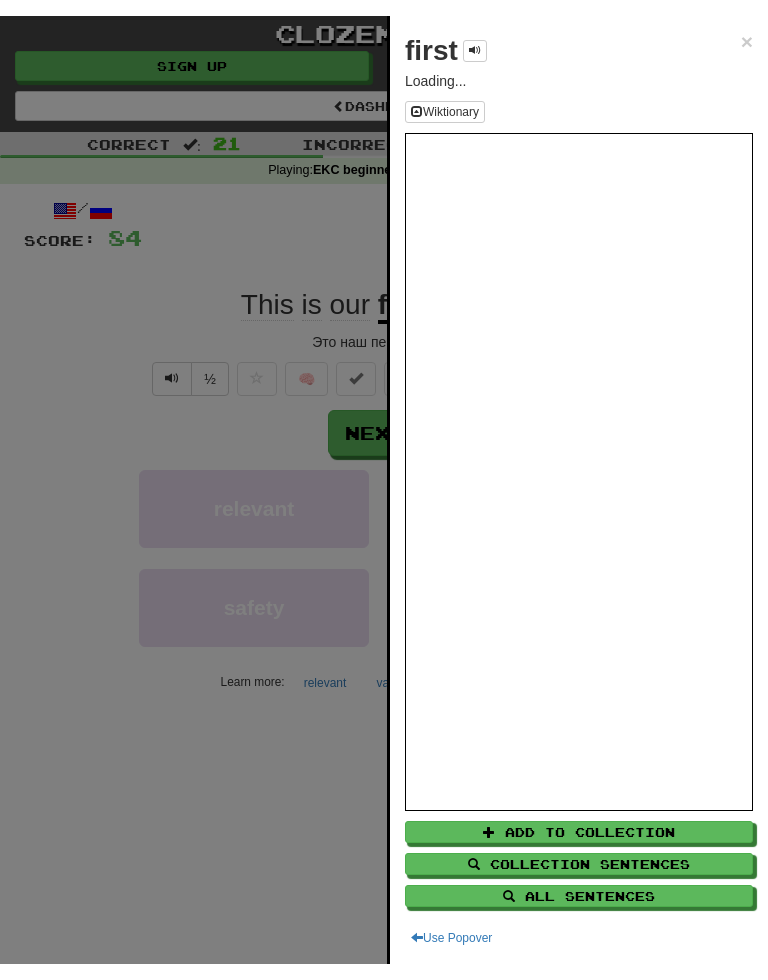 scroll, scrollTop: 45, scrollLeft: 0, axis: vertical 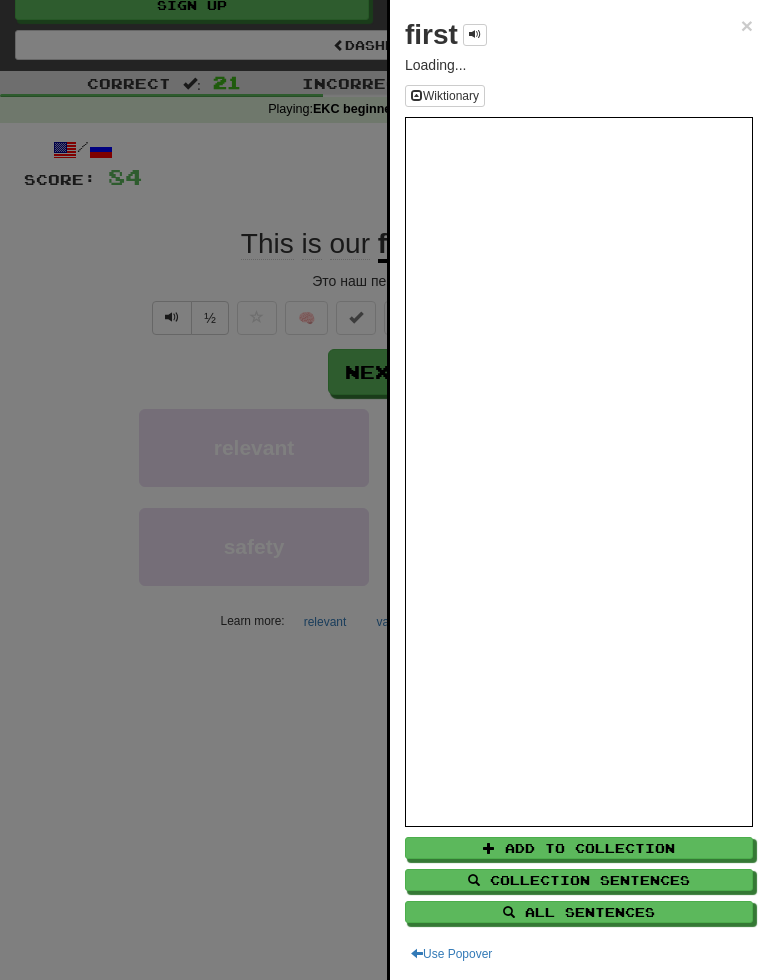 click at bounding box center [384, 490] 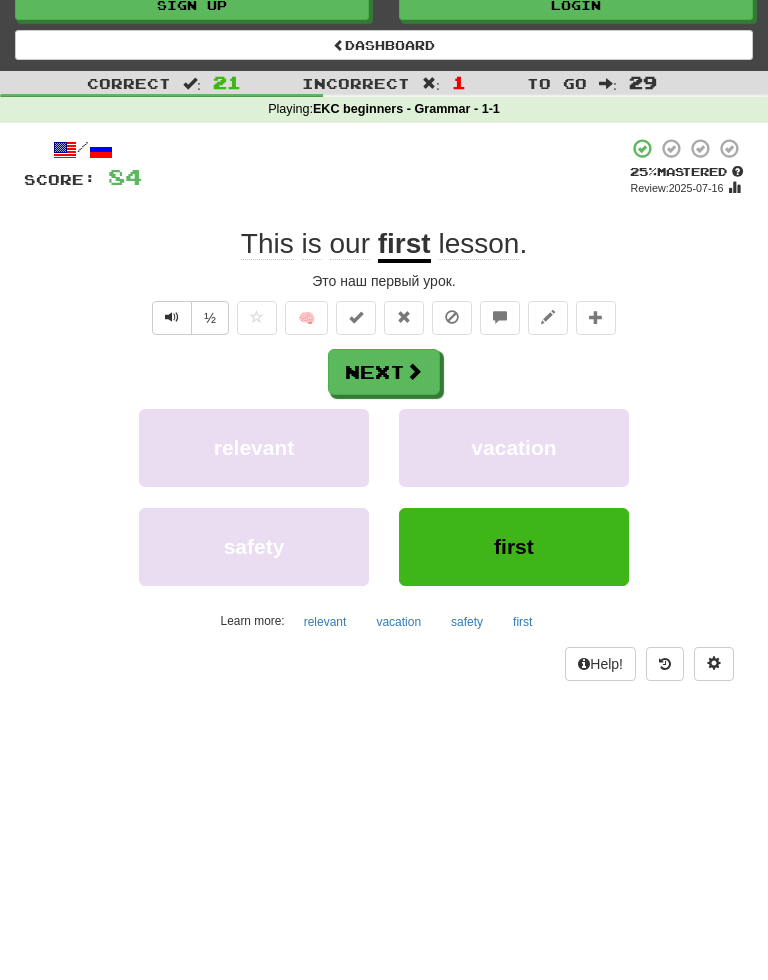 click on "Next" at bounding box center (384, 372) 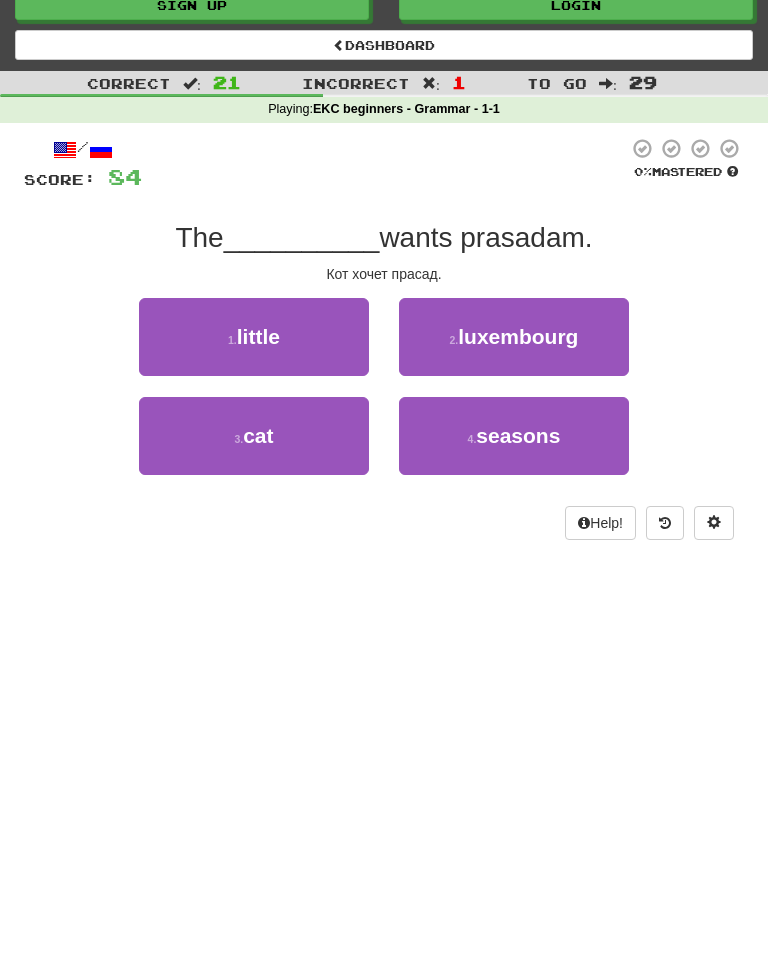 click on "little" at bounding box center [258, 336] 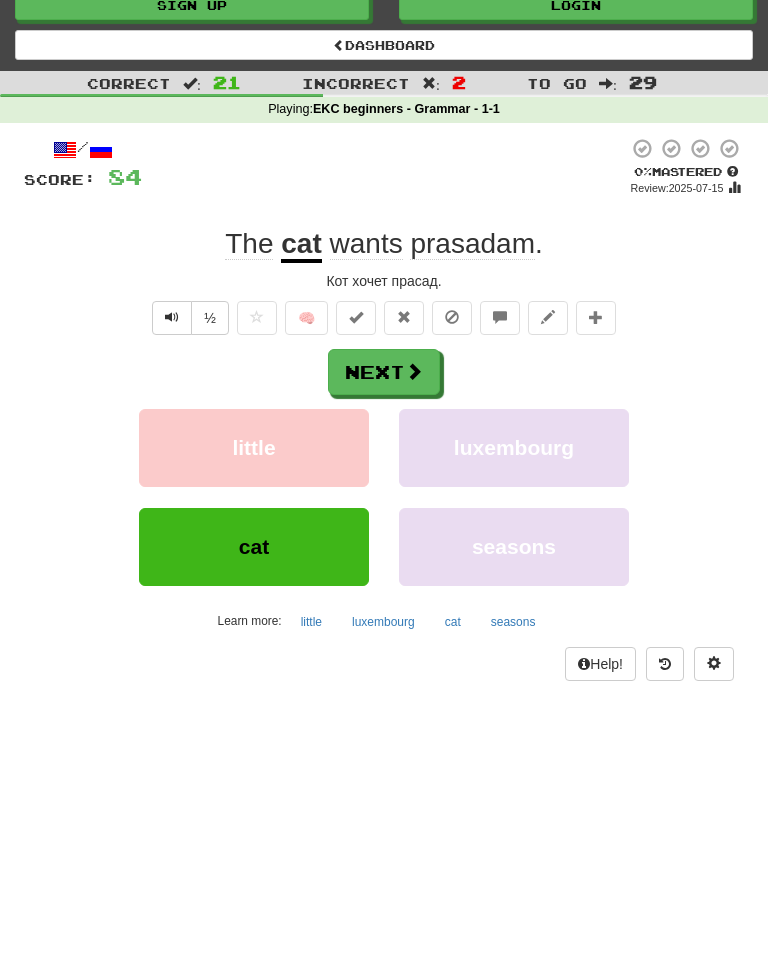 click on "cat" at bounding box center (254, 547) 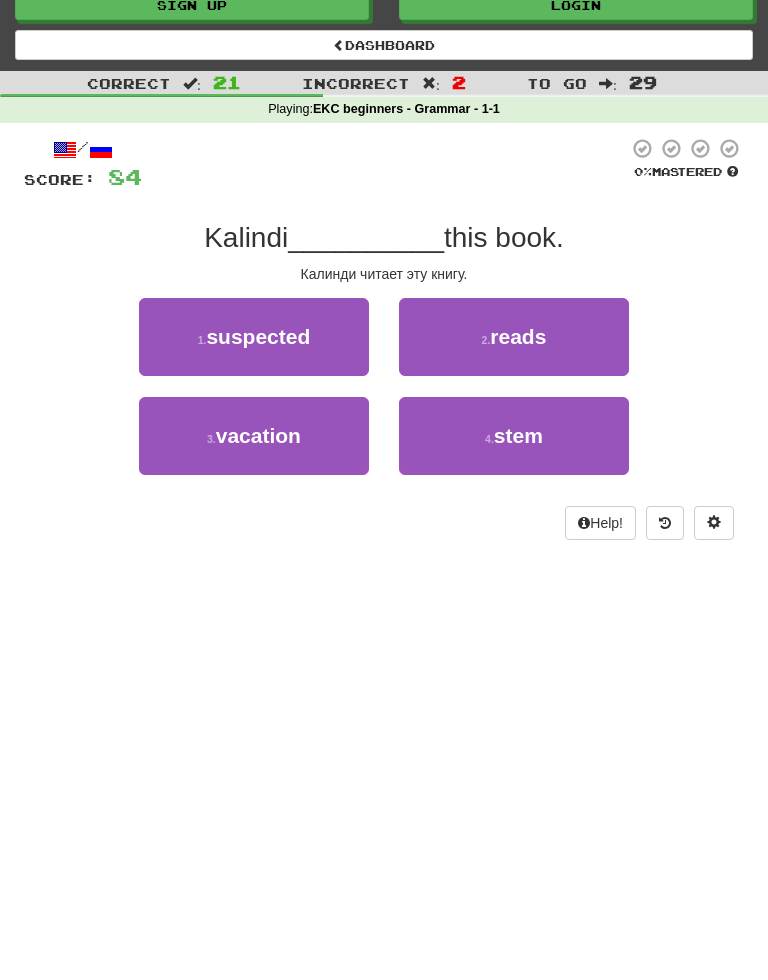 click on "reads" at bounding box center (518, 336) 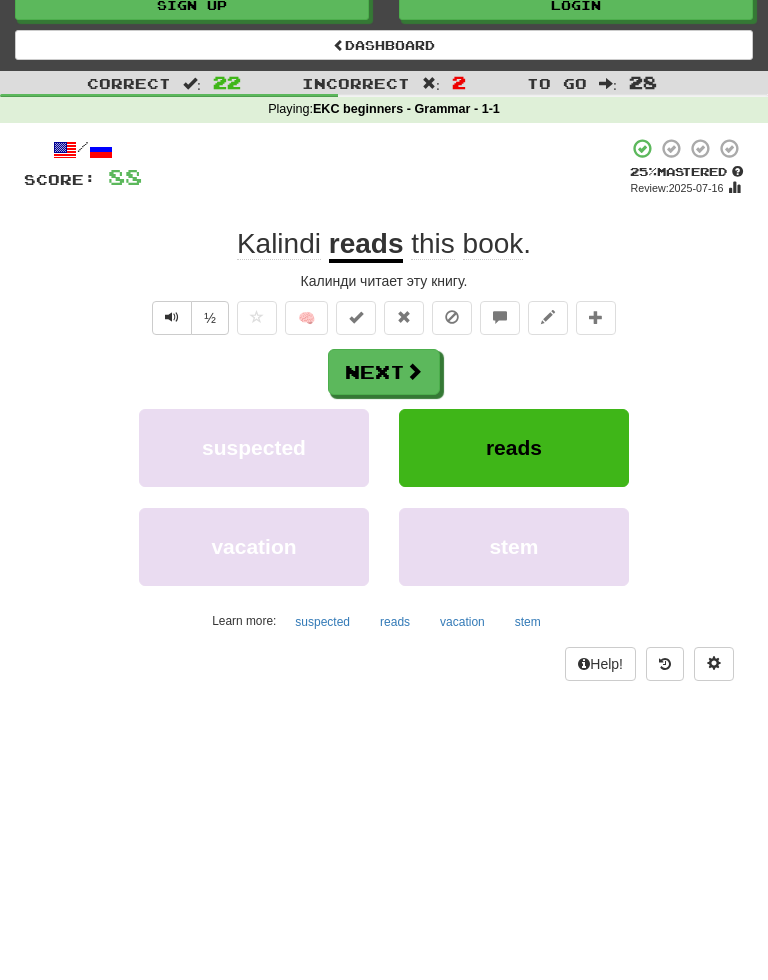 click on "Next" at bounding box center (384, 372) 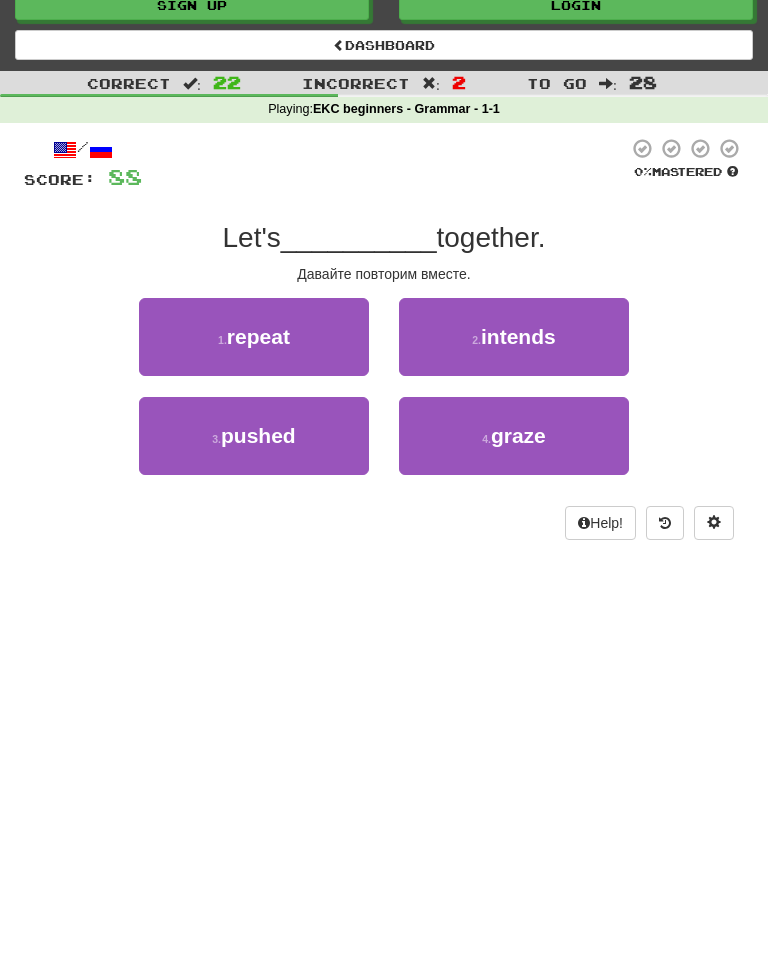 click on "1 .  repeat" at bounding box center (254, 337) 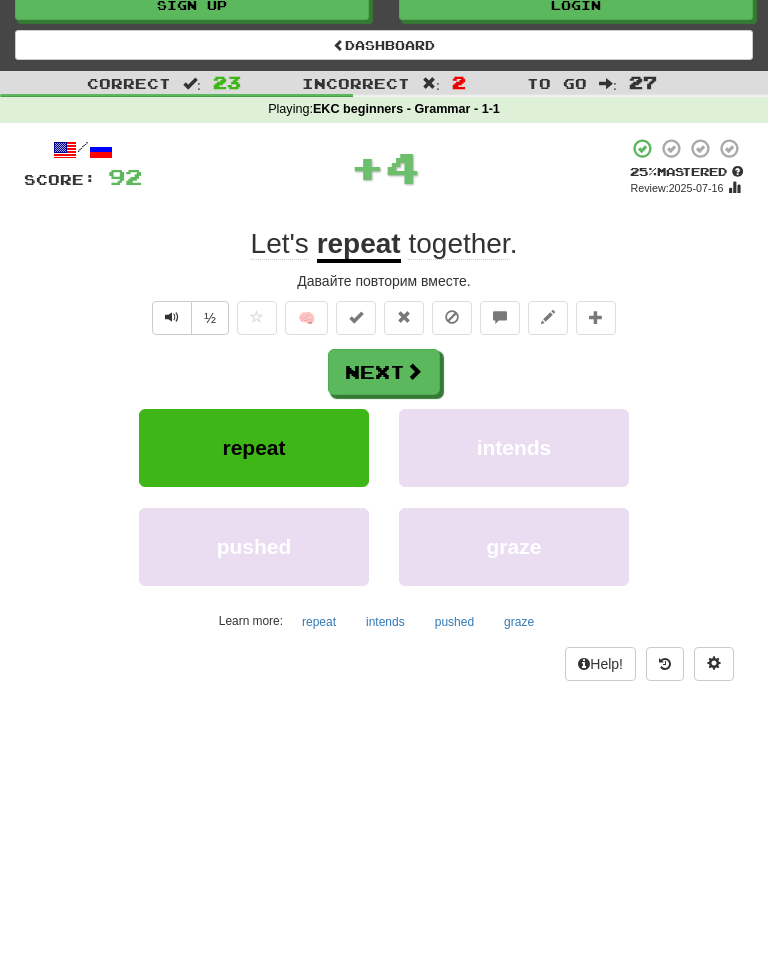 click at bounding box center [172, 317] 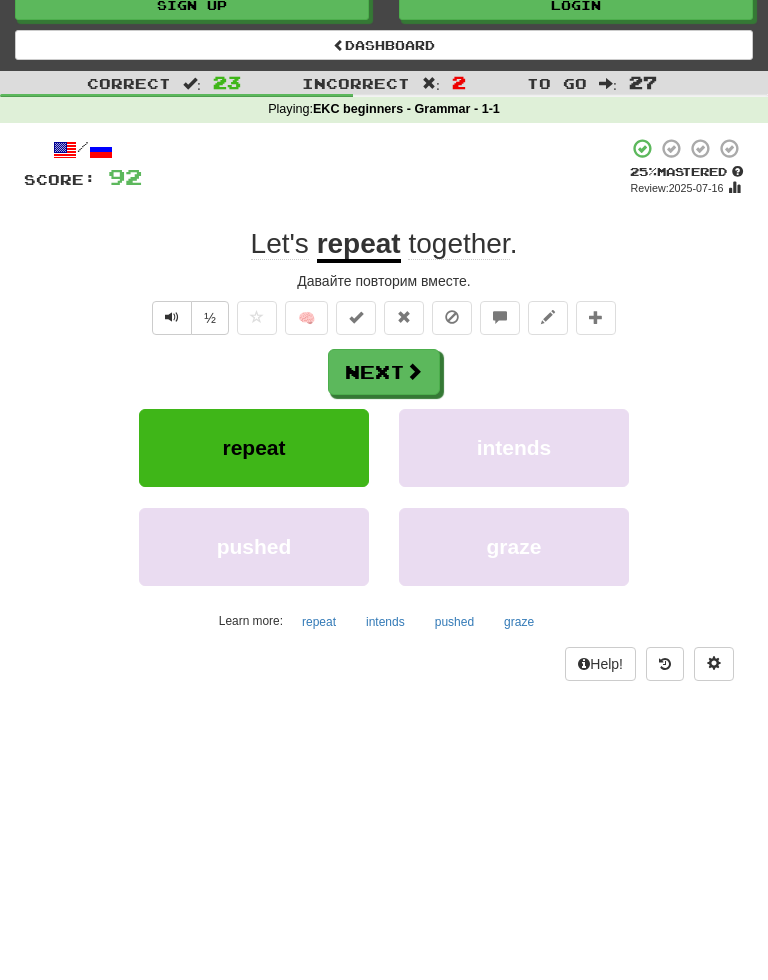 click at bounding box center [172, 317] 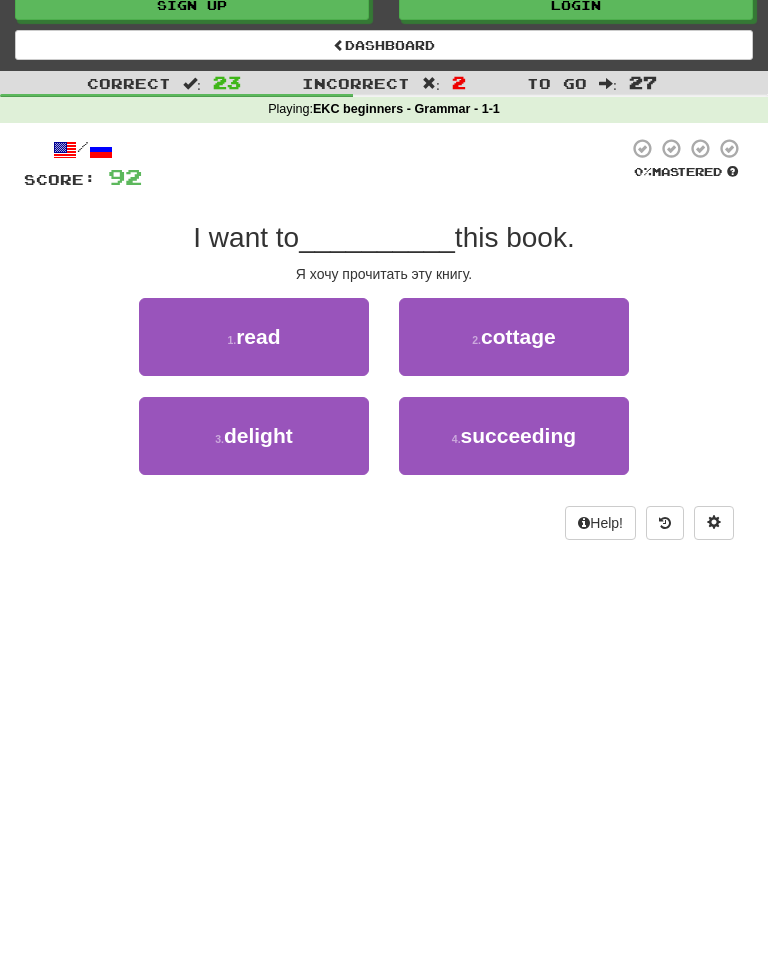 click on "1 .  read" at bounding box center [254, 337] 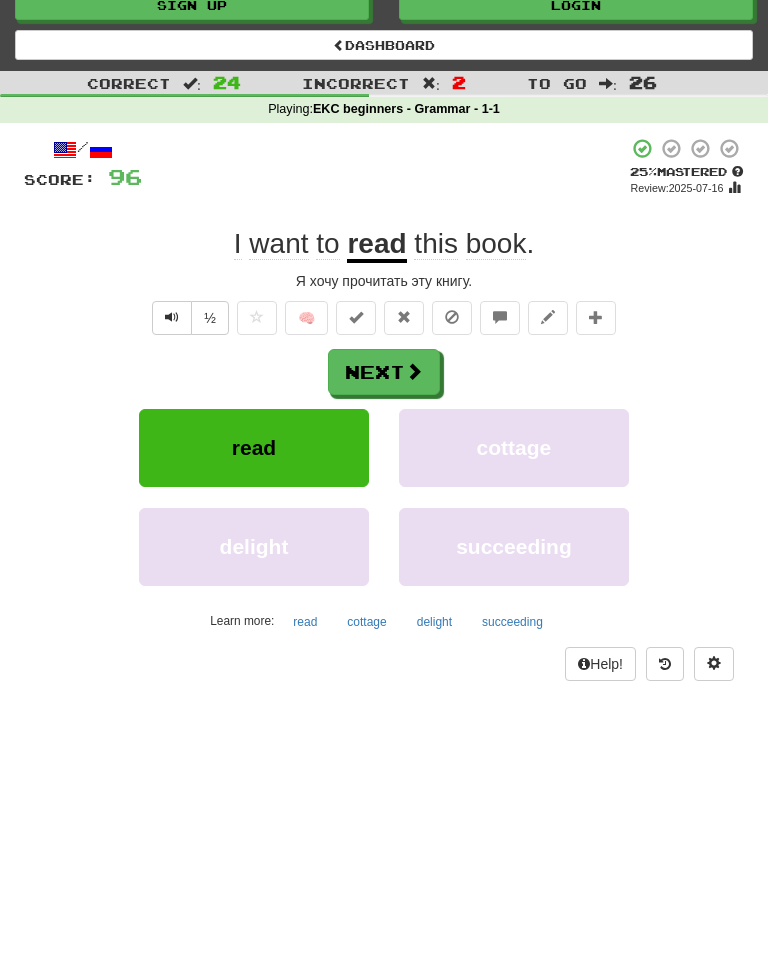 click on "½" at bounding box center (210, 318) 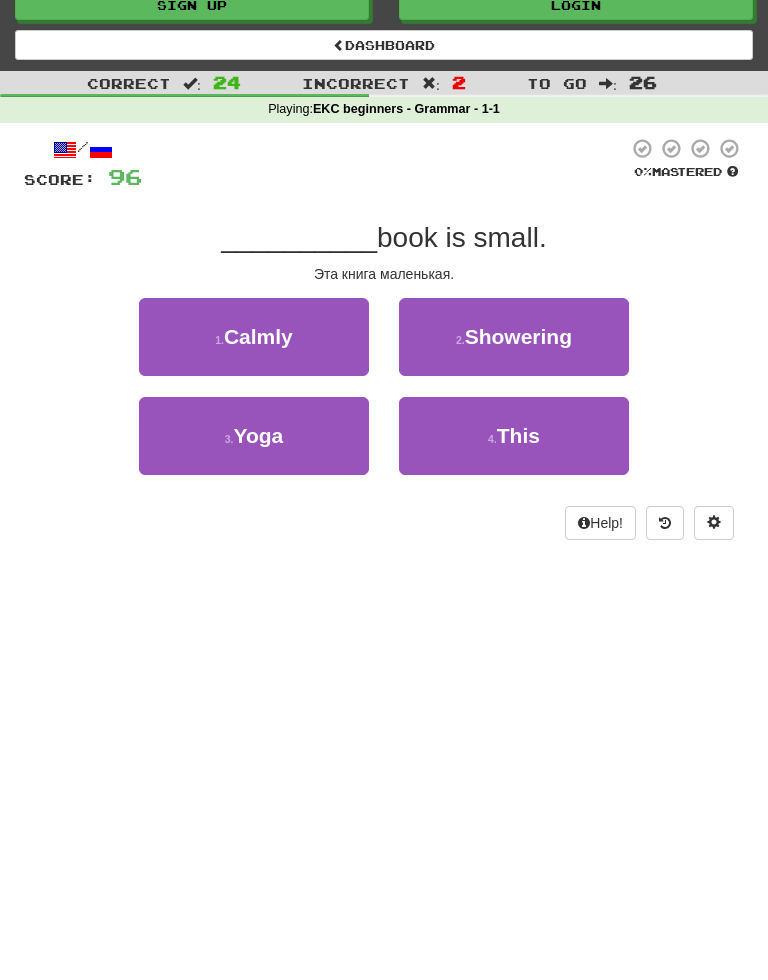 click on "This" at bounding box center (518, 435) 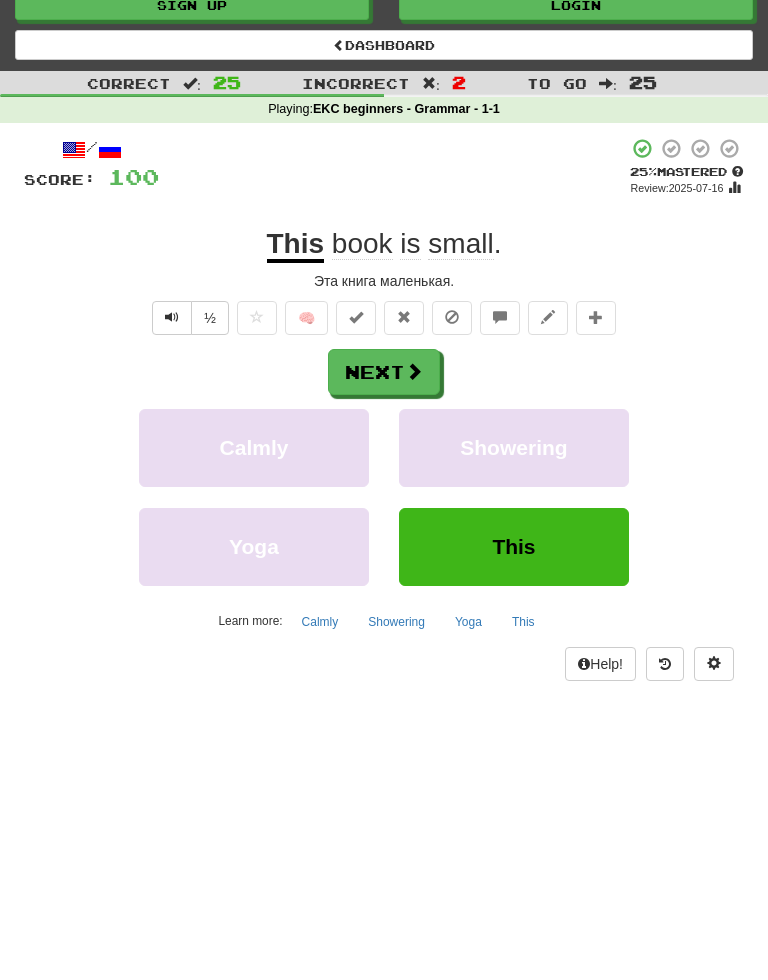 click on "Next" at bounding box center (384, 372) 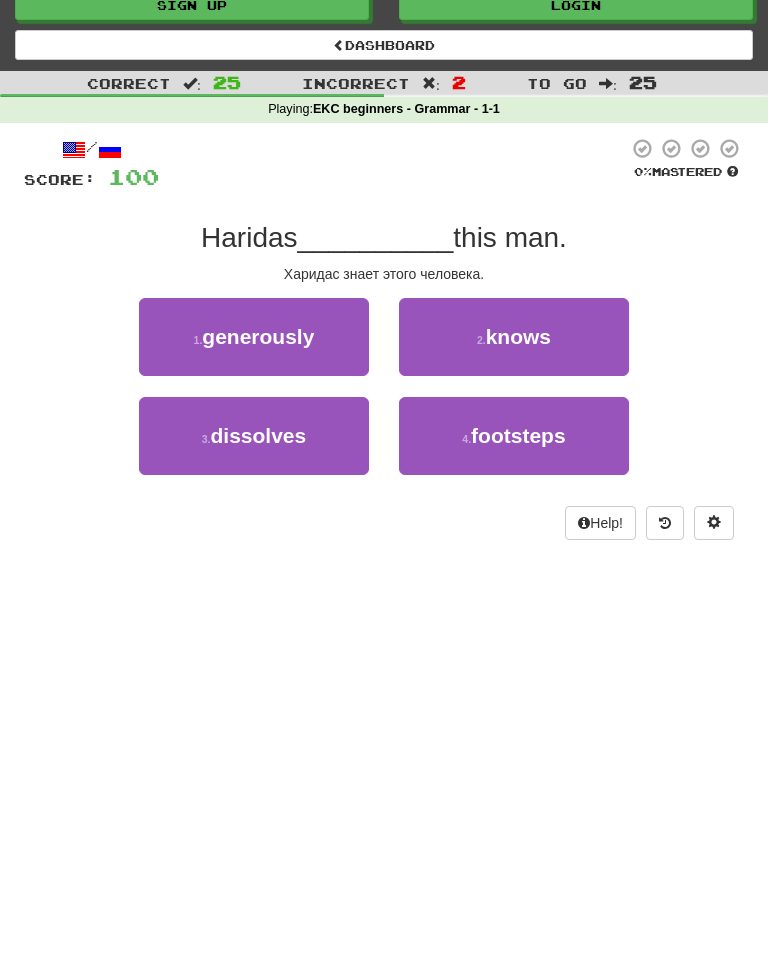 click on "knows" at bounding box center (518, 336) 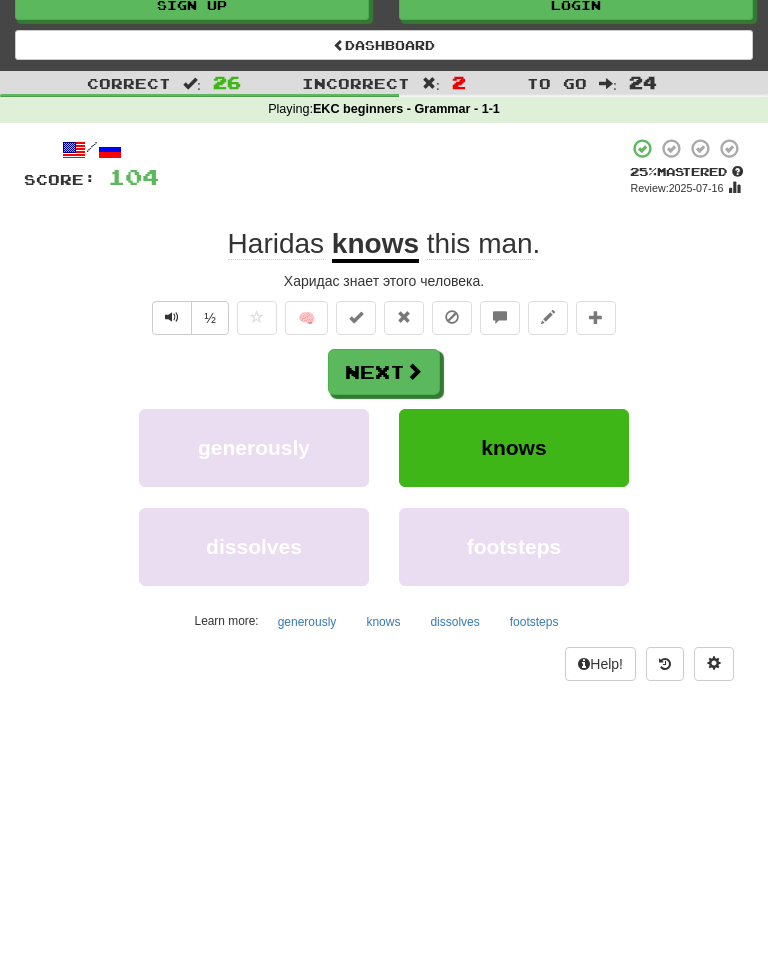click on "Next" at bounding box center [384, 372] 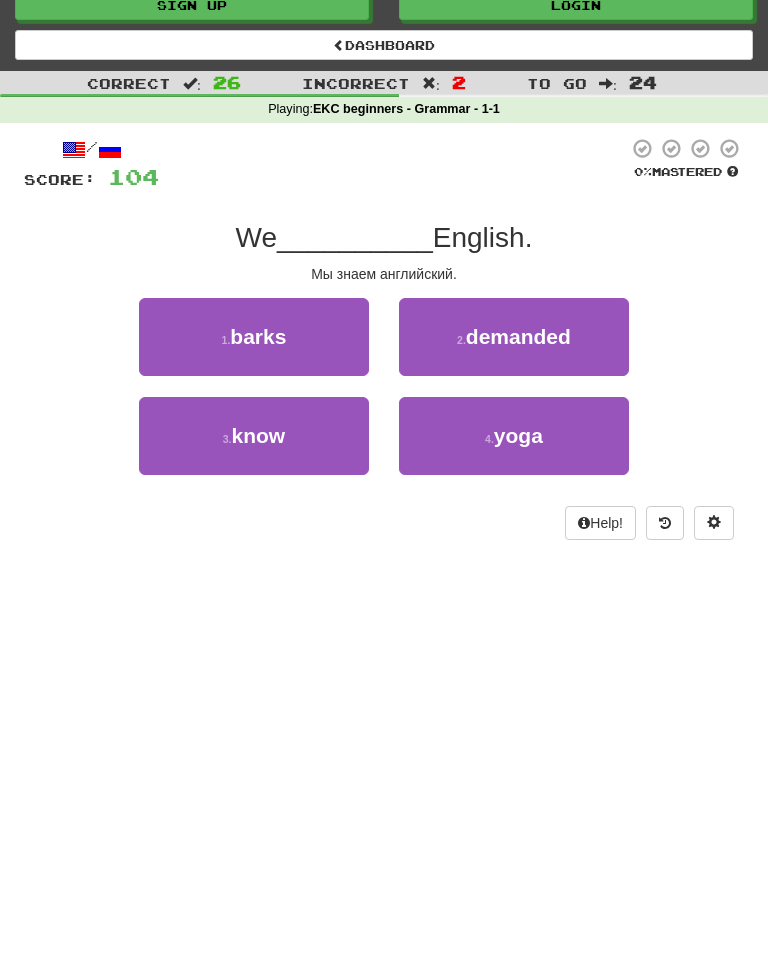 click on "3 .  know" at bounding box center (254, 436) 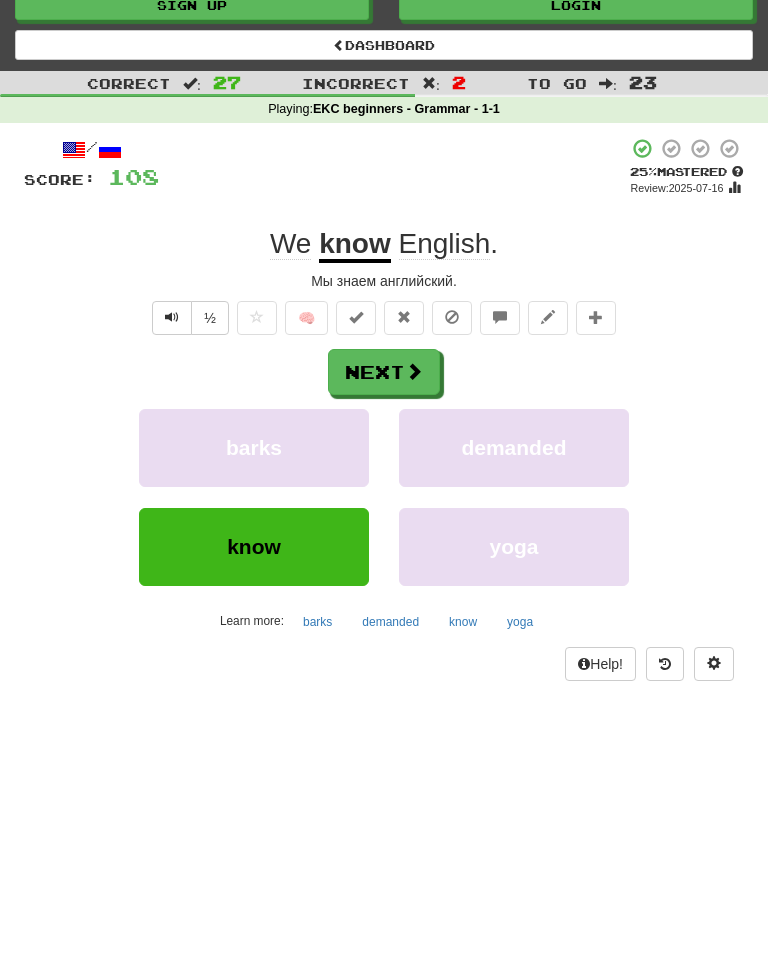 scroll, scrollTop: 44, scrollLeft: 0, axis: vertical 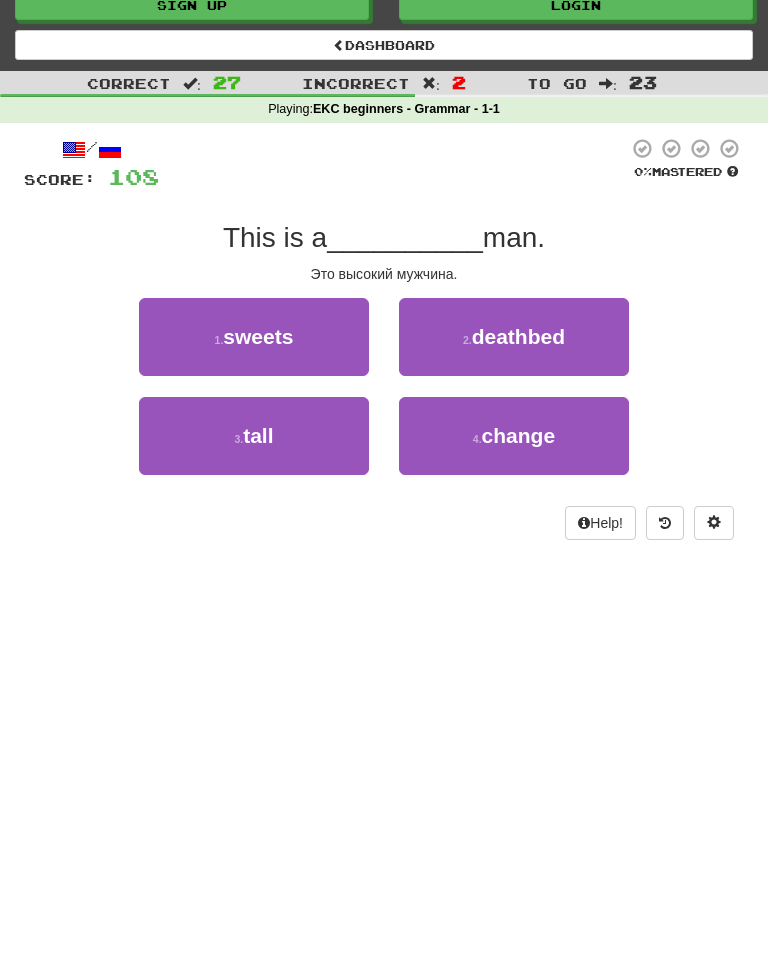 click on "tall" at bounding box center [258, 435] 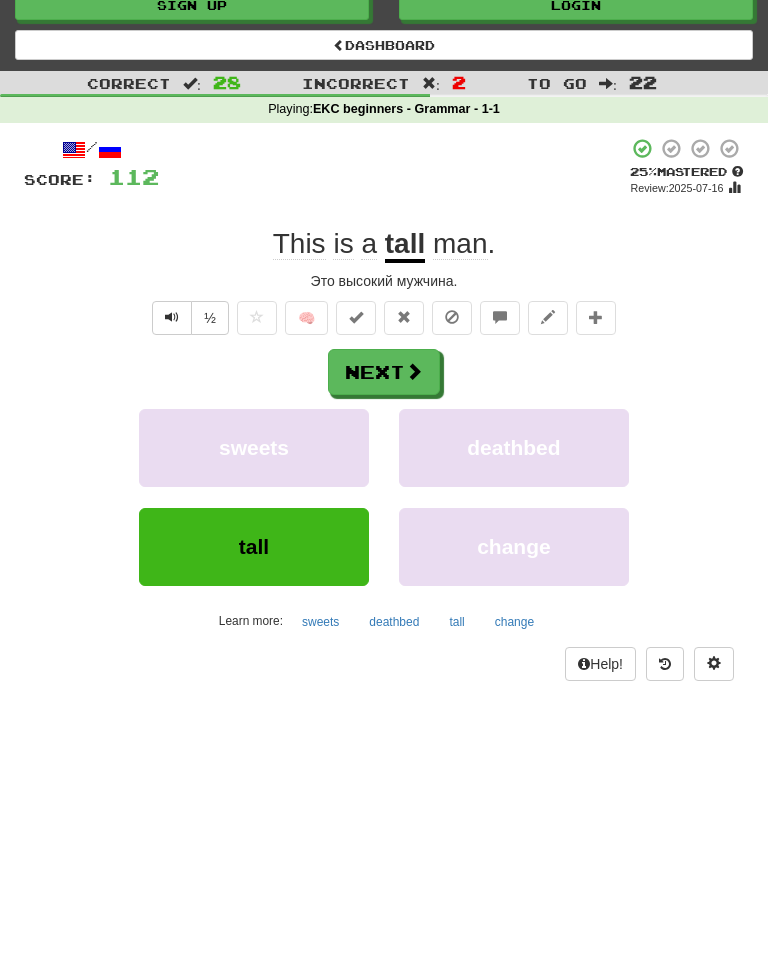 click on "½" at bounding box center [210, 318] 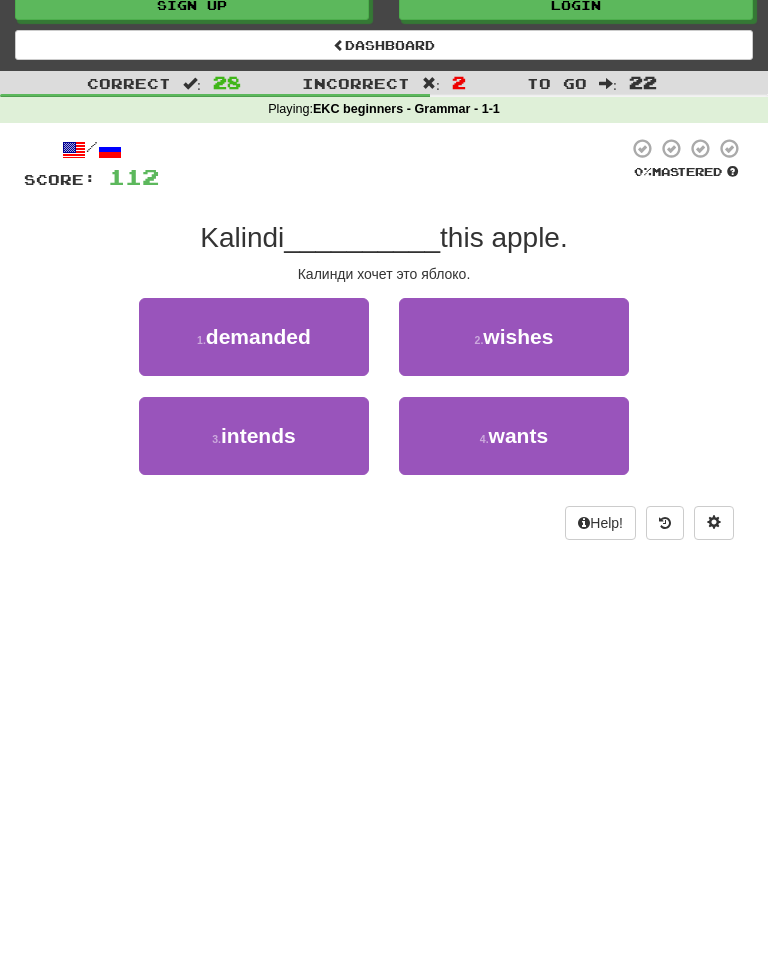 click on "2 .  wishes" at bounding box center (514, 337) 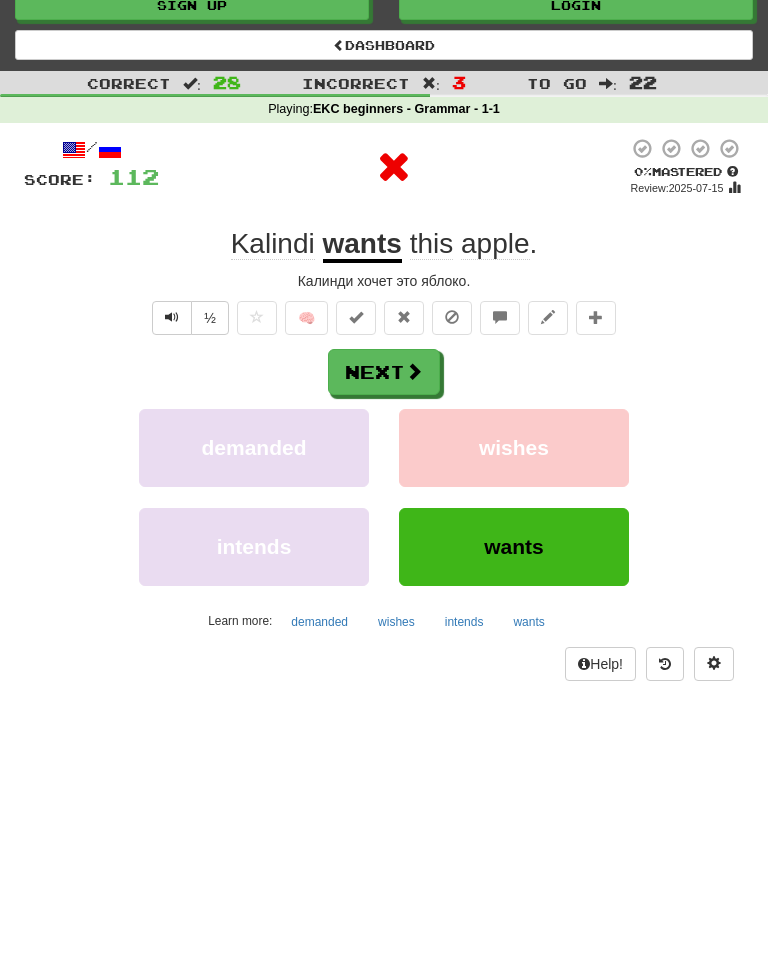 click on "wants" at bounding box center [514, 547] 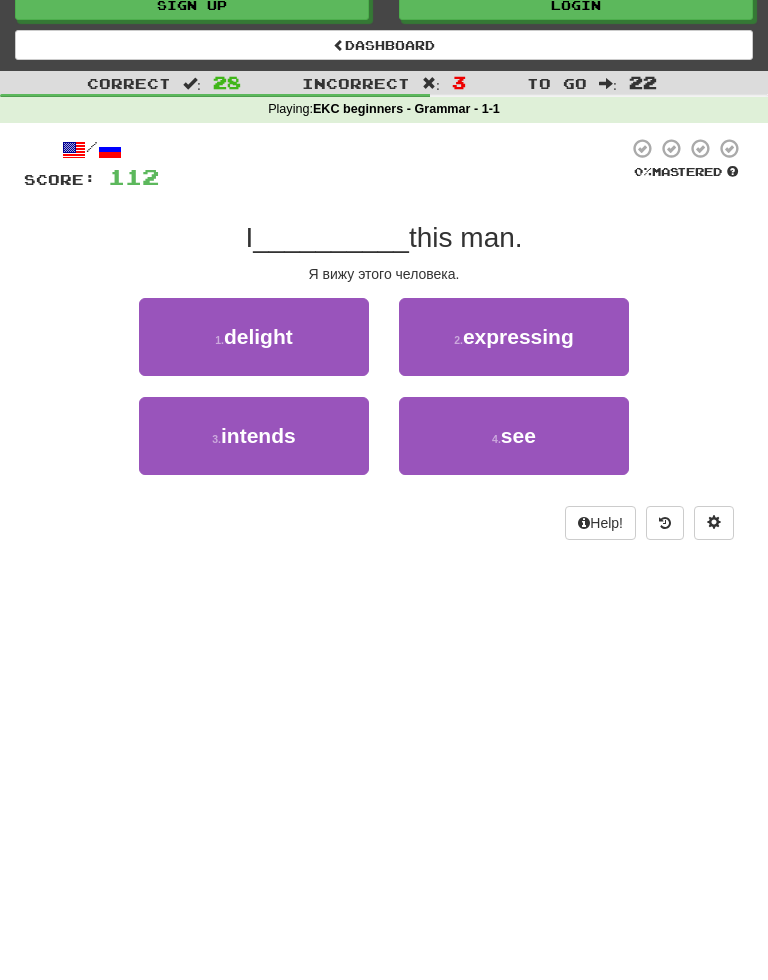 click on "4 .  see" at bounding box center (514, 436) 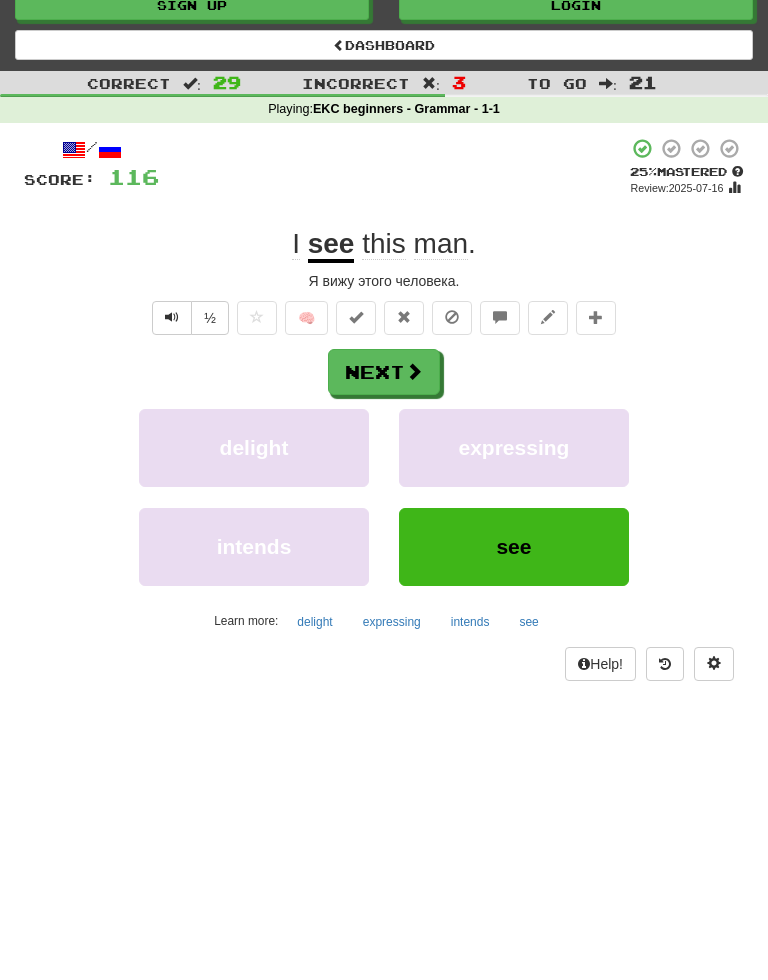 click on "½" at bounding box center (210, 318) 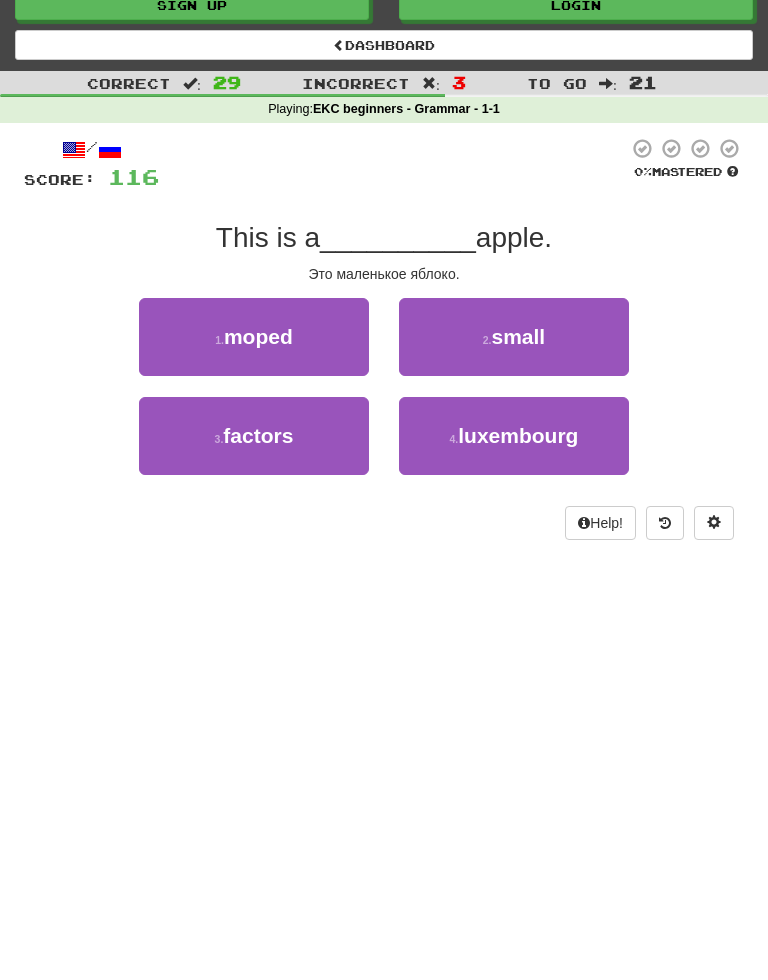 click on "small" at bounding box center (518, 336) 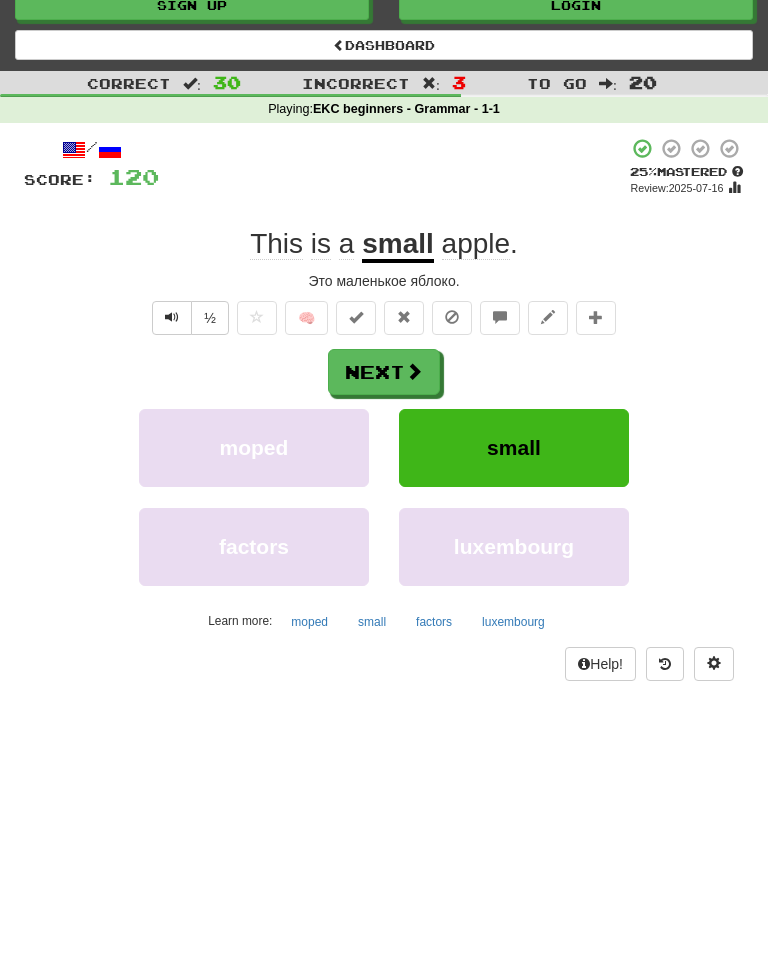 click on "Next" at bounding box center [384, 372] 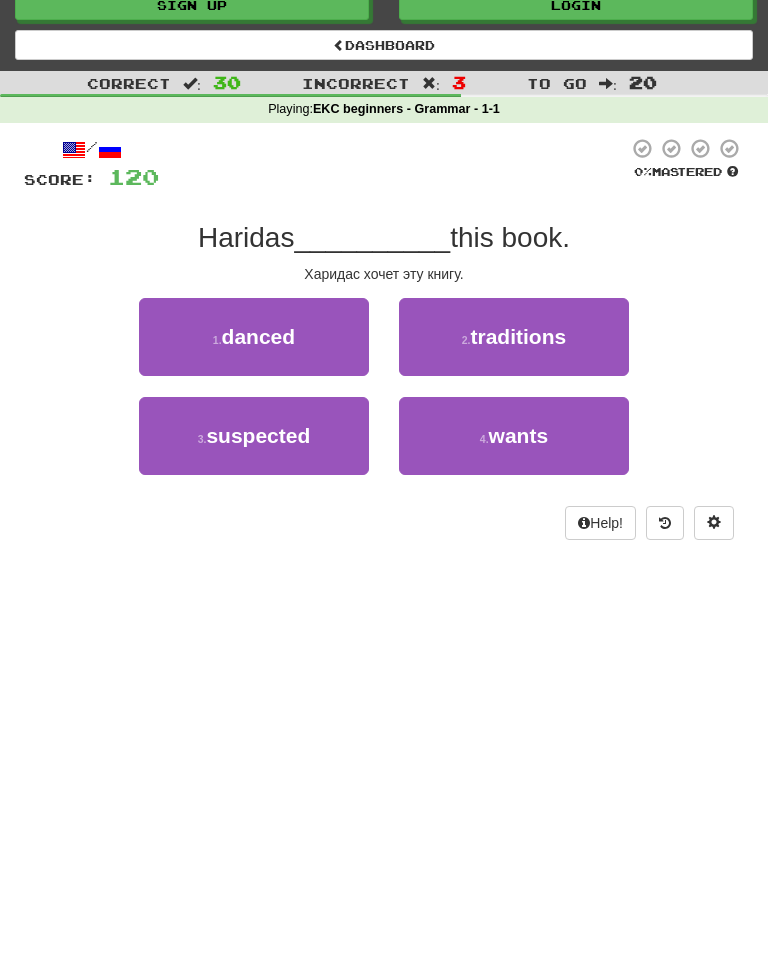 click on "wants" at bounding box center (519, 435) 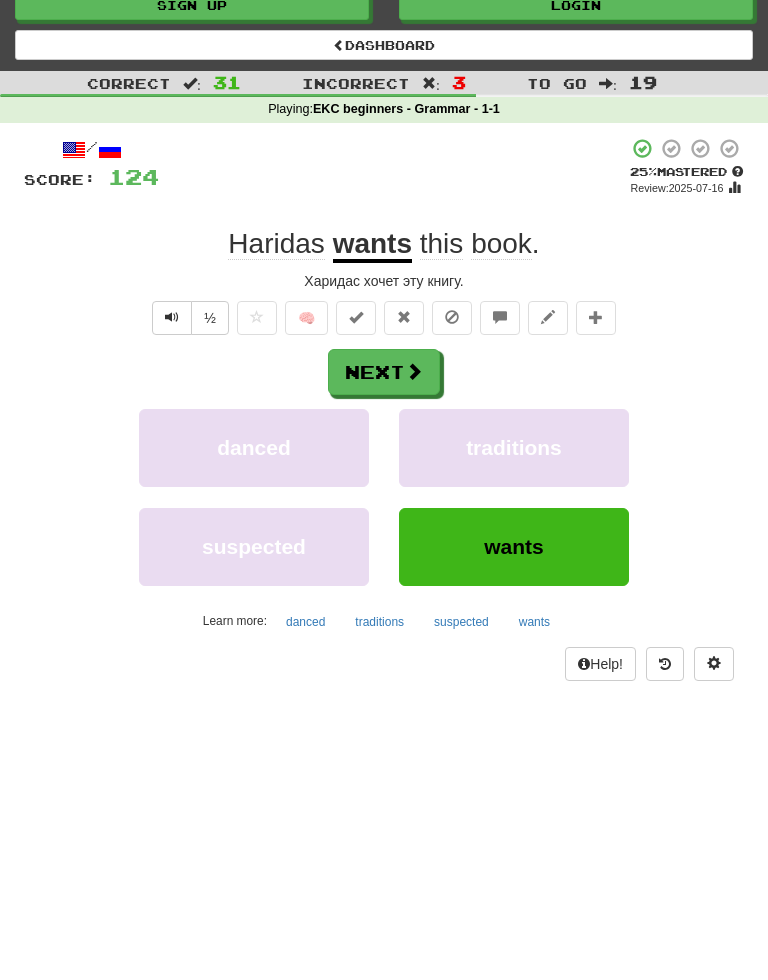 click on "Next" at bounding box center (384, 372) 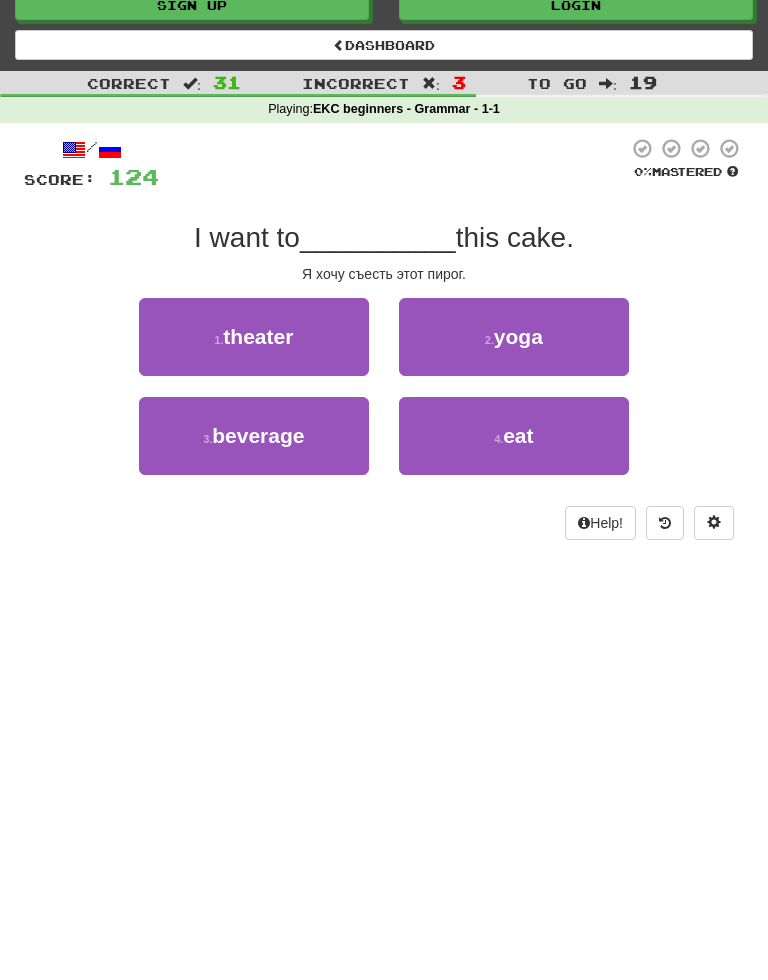 click on "eat" at bounding box center (518, 435) 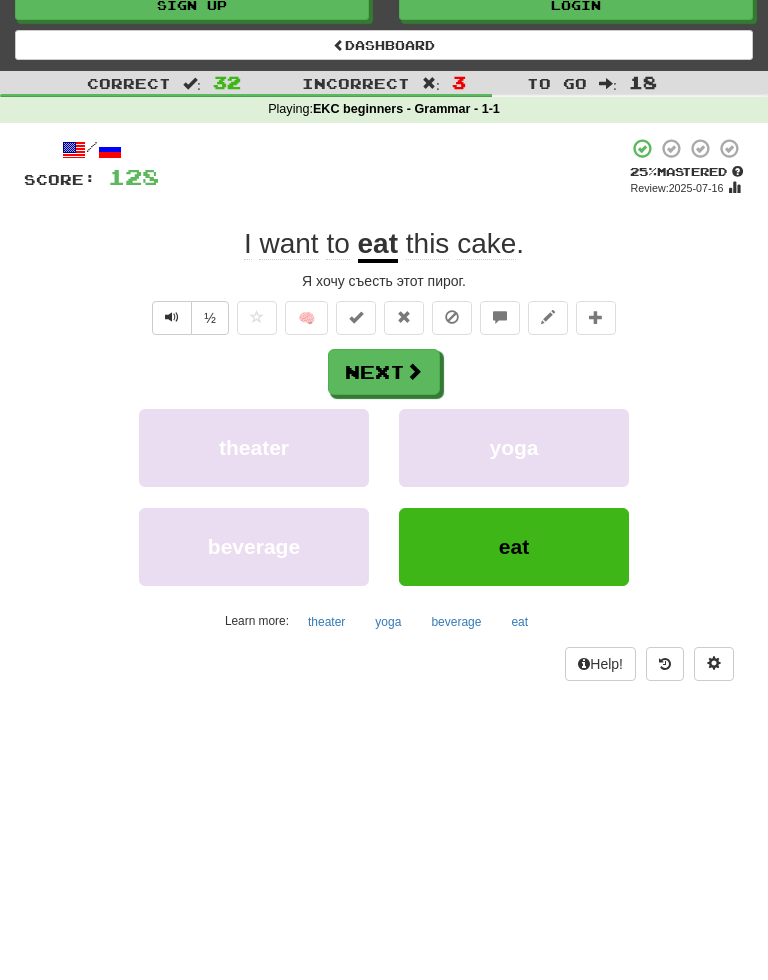 click on "½" at bounding box center (210, 318) 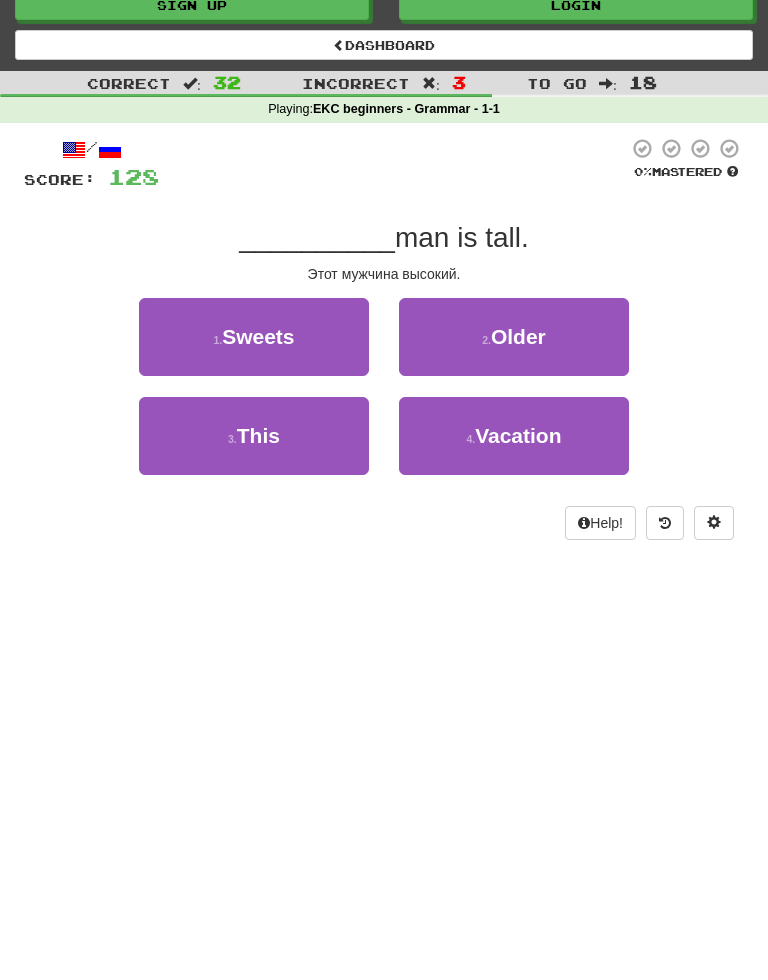 click on "This" at bounding box center [258, 435] 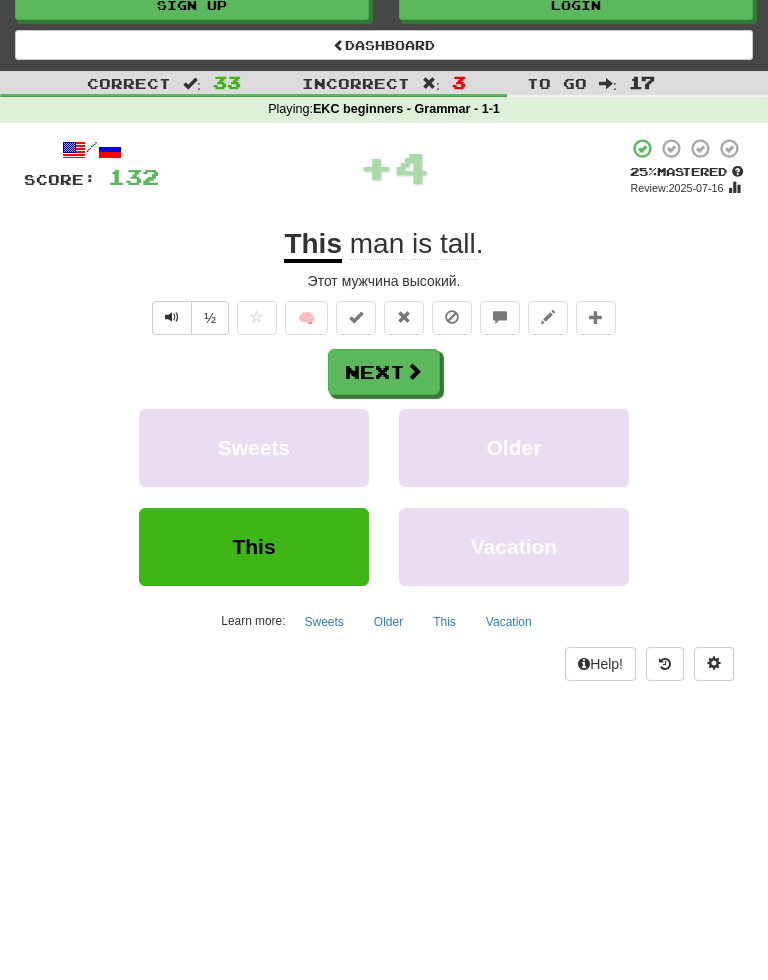 click on "Next" at bounding box center (384, 372) 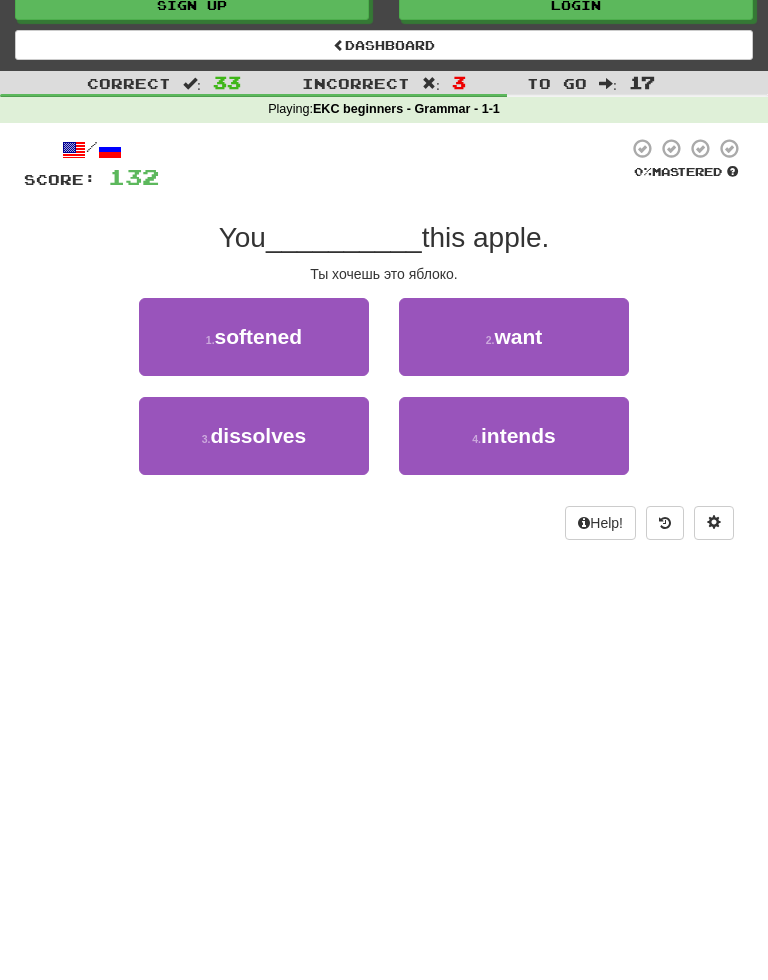 click on "want" at bounding box center [518, 336] 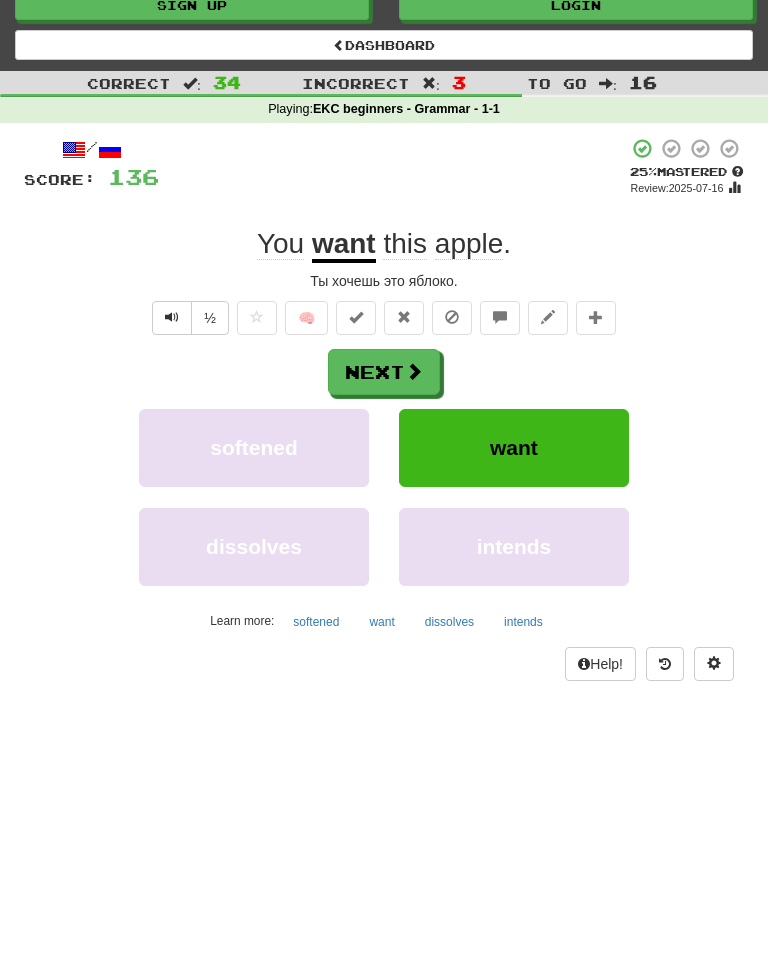 click on "Next" at bounding box center [384, 372] 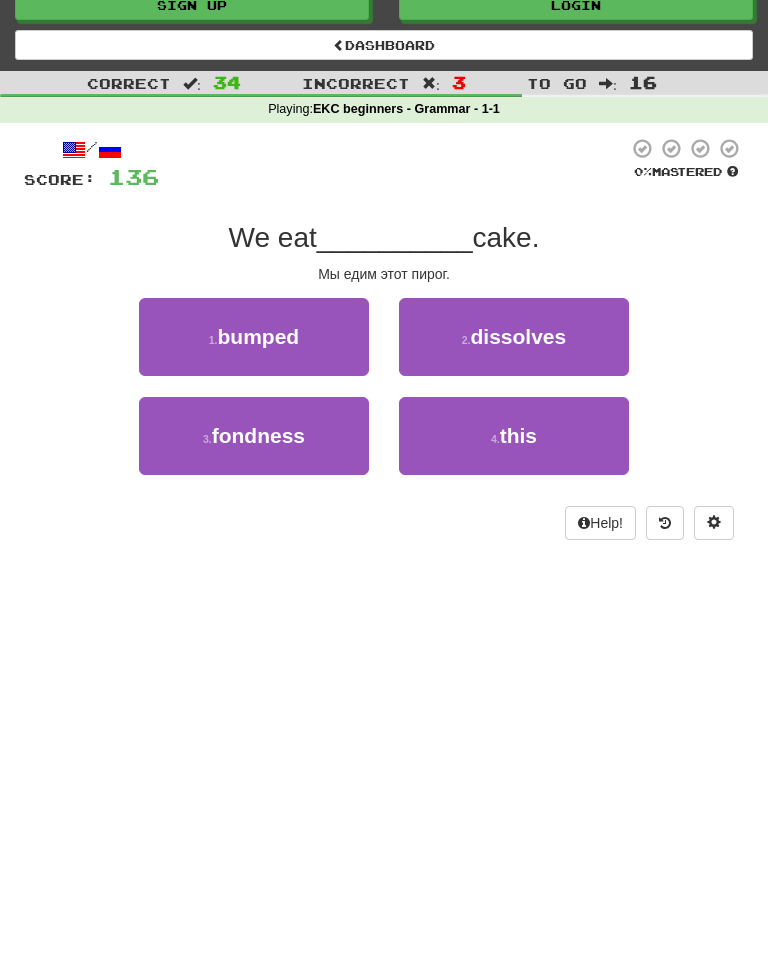 click on "this" at bounding box center (518, 435) 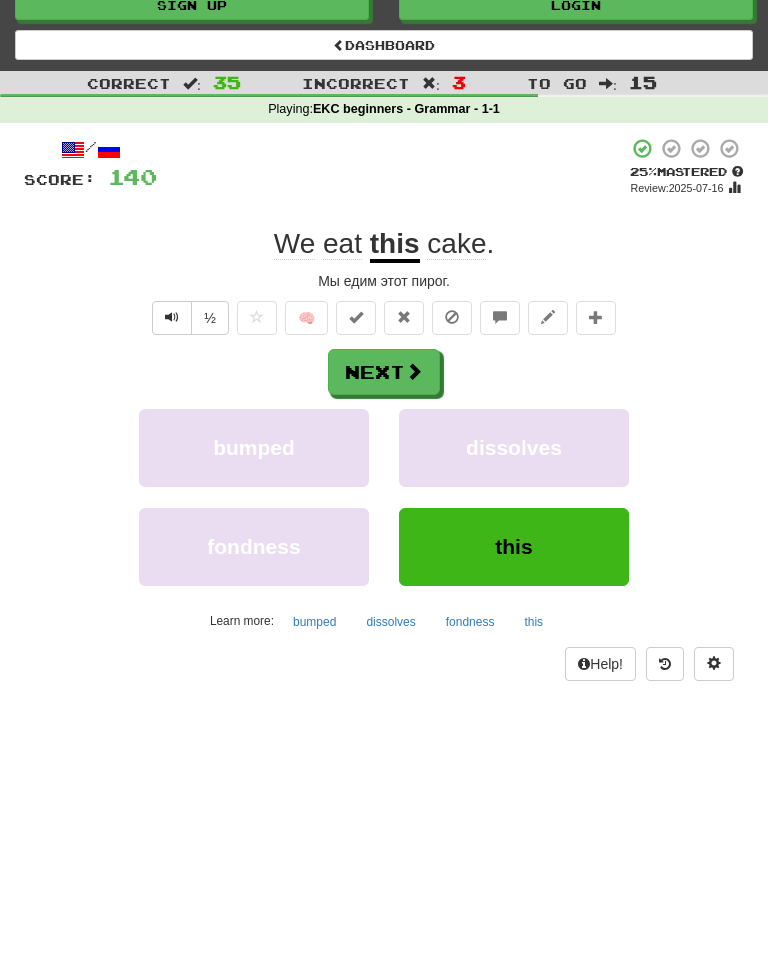 click at bounding box center (172, 317) 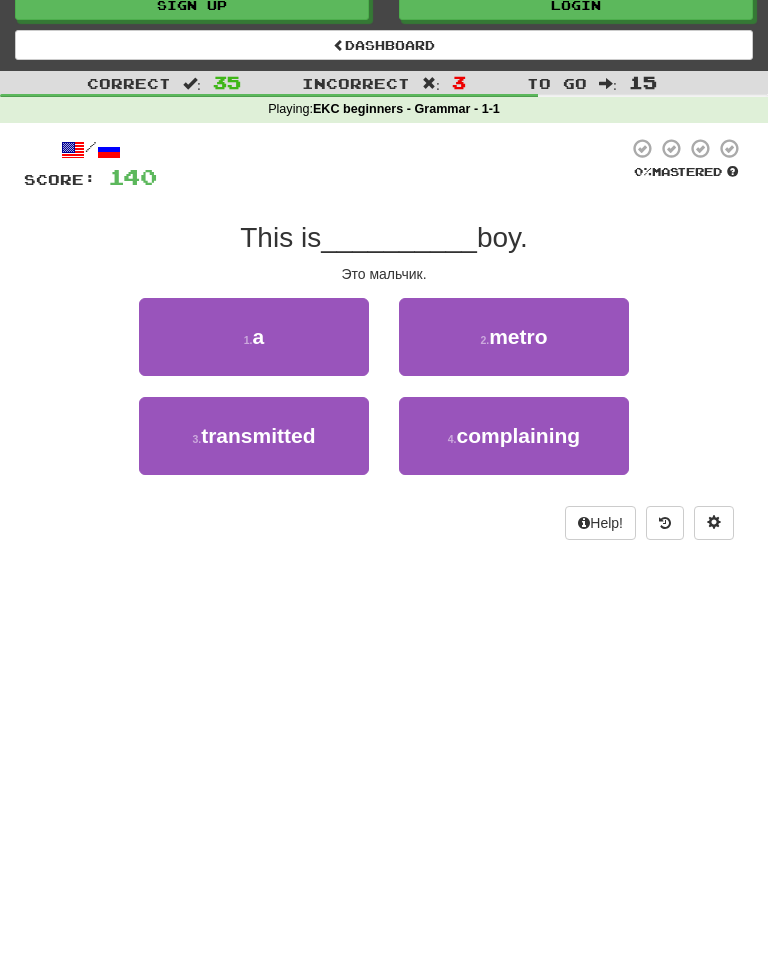 click on "1 .  a" at bounding box center (254, 337) 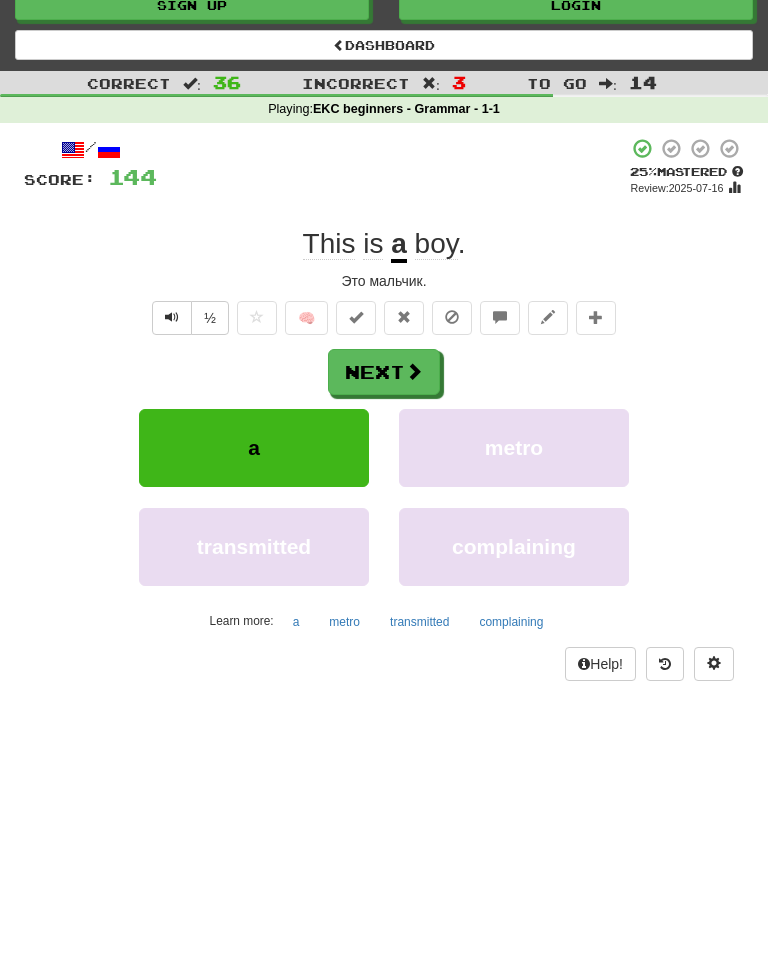 click on "Next" at bounding box center (384, 372) 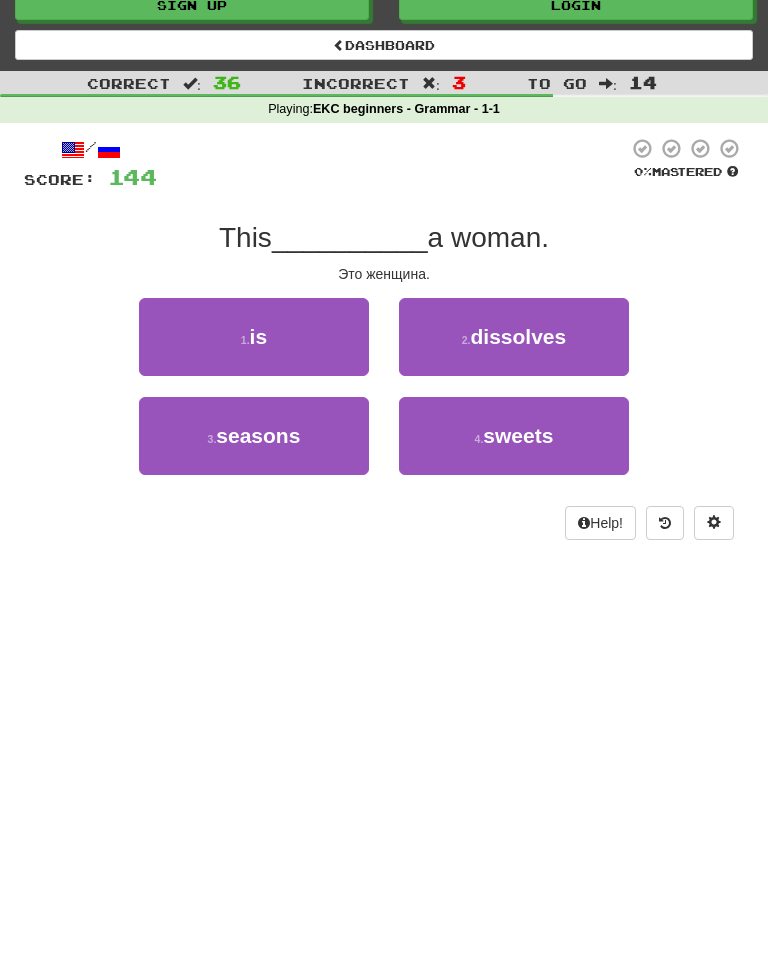 click on "is" at bounding box center (259, 336) 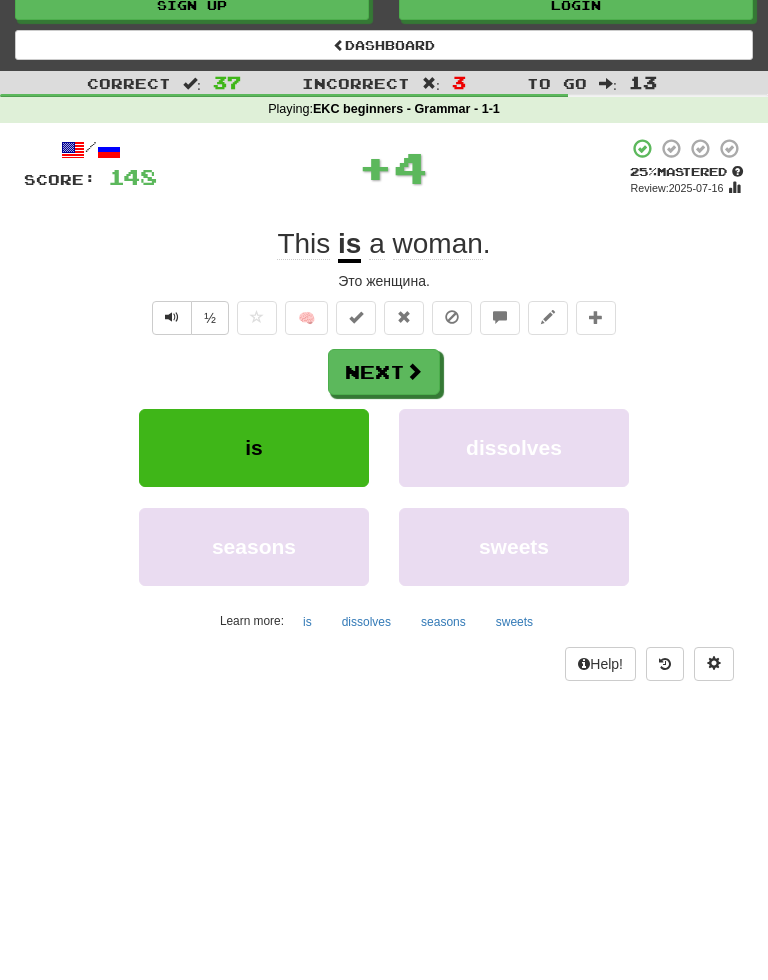 click on "Next" at bounding box center [384, 372] 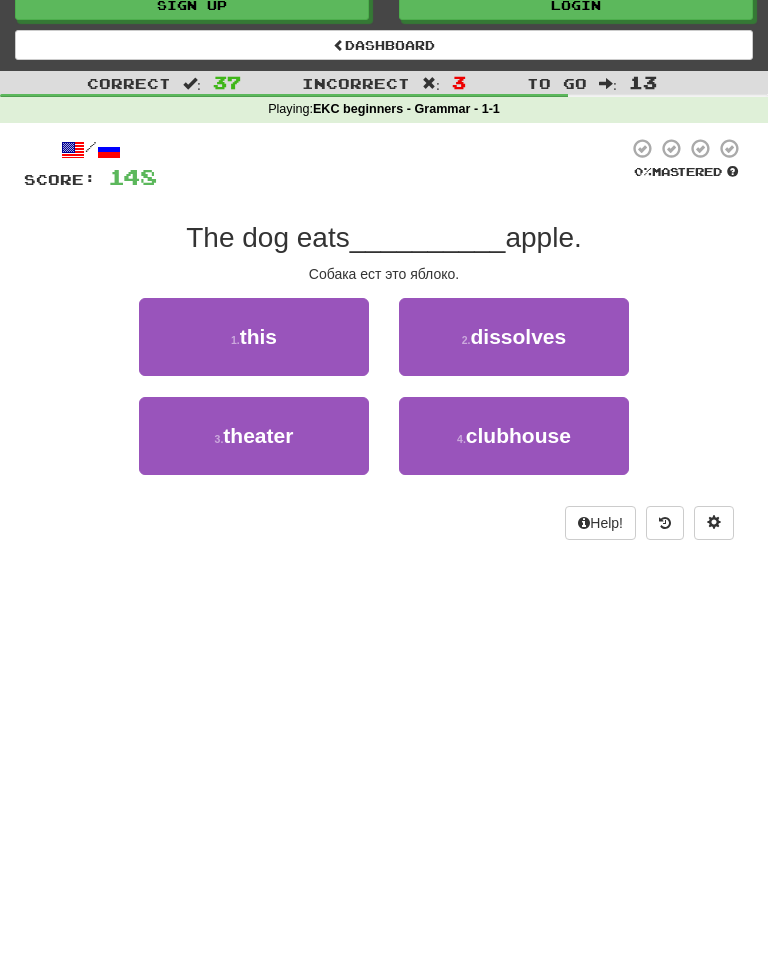 click on "1 .  this" at bounding box center [254, 337] 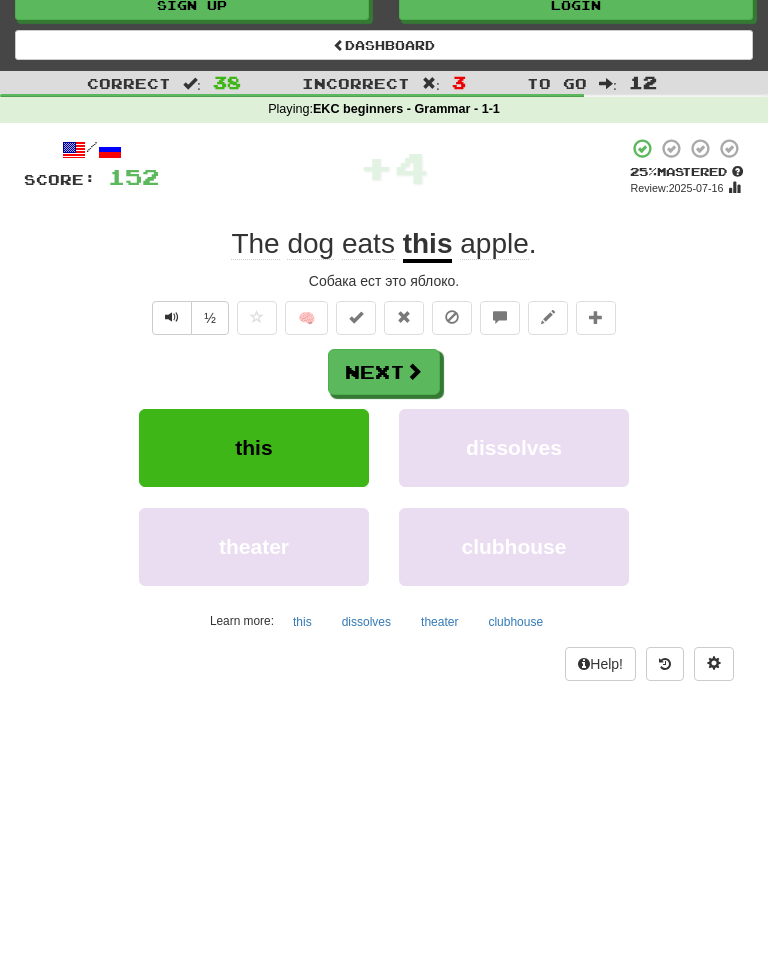 click on "½" at bounding box center [210, 318] 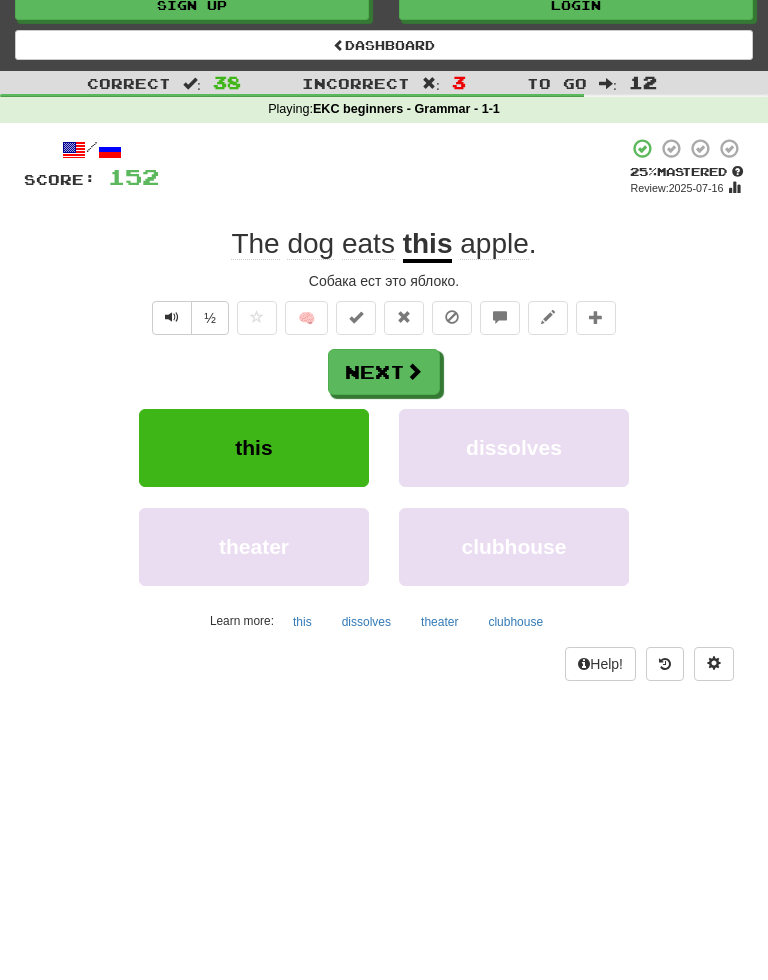 click on "Next" at bounding box center [384, 372] 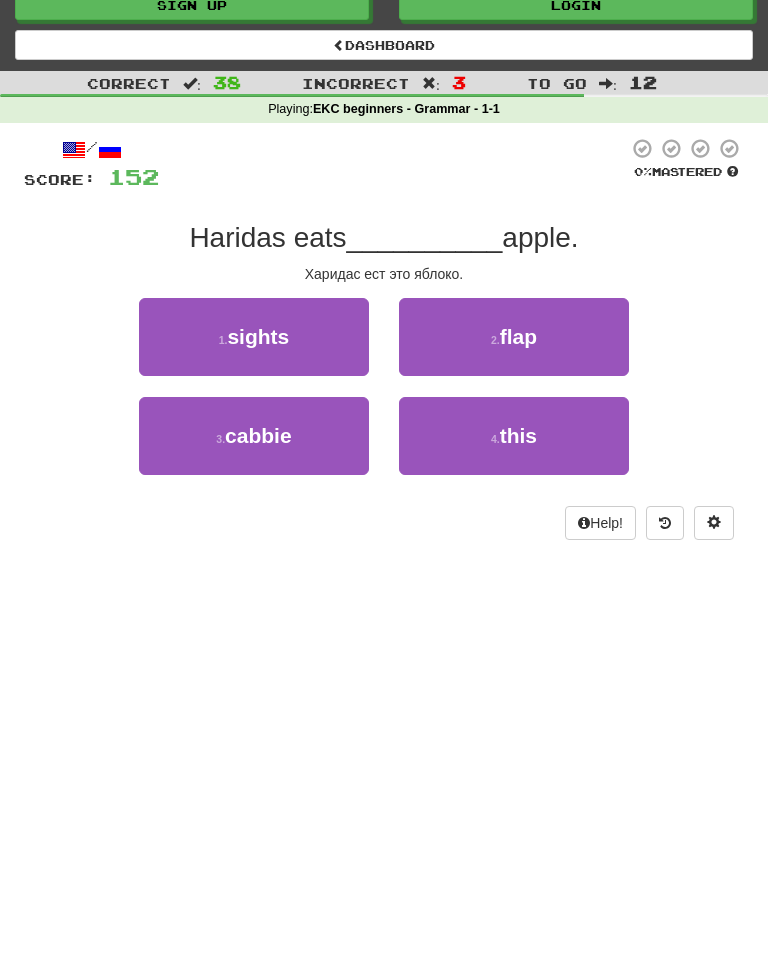 click on "this" at bounding box center (518, 435) 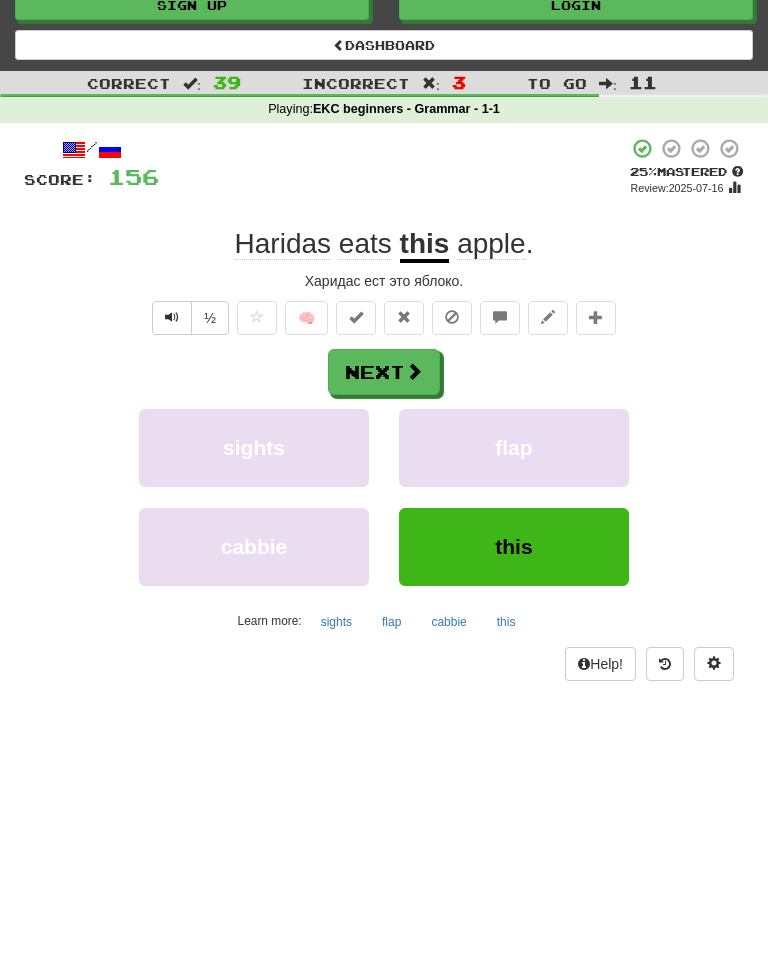 click on "Next" at bounding box center (384, 372) 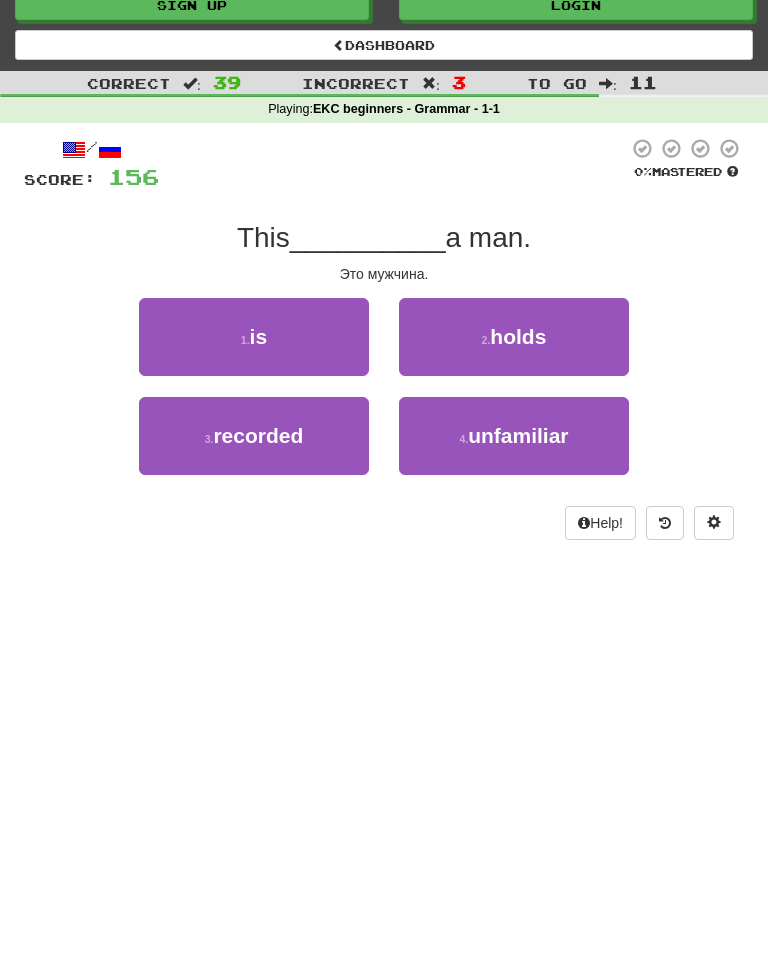 click on "1 ." at bounding box center [245, 340] 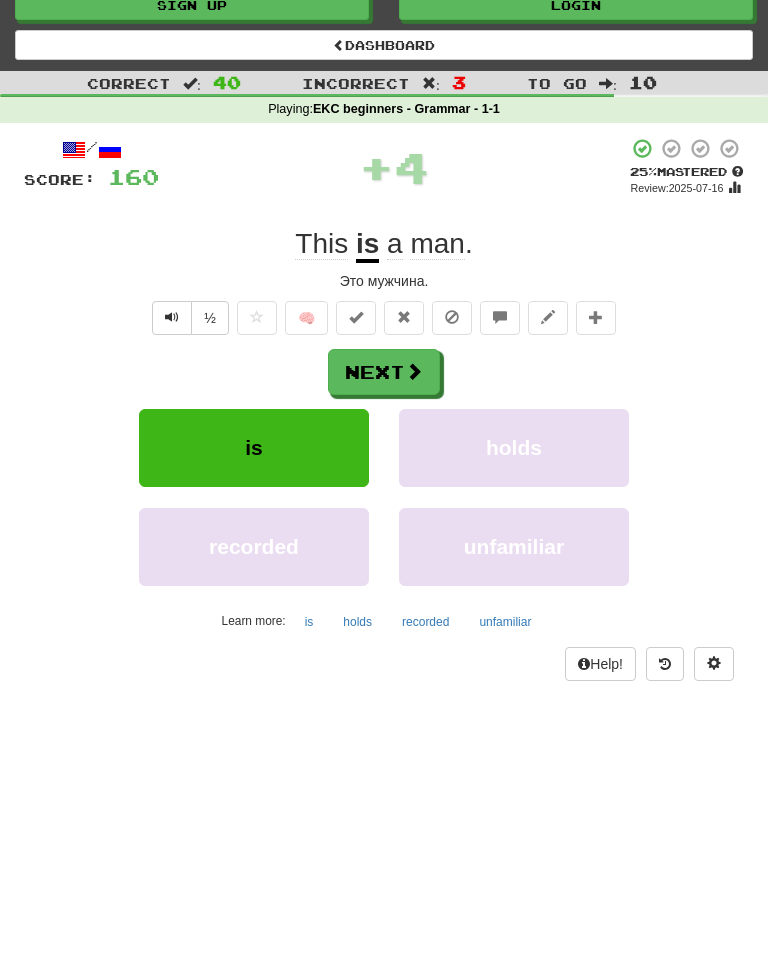 click on "Next" at bounding box center (384, 372) 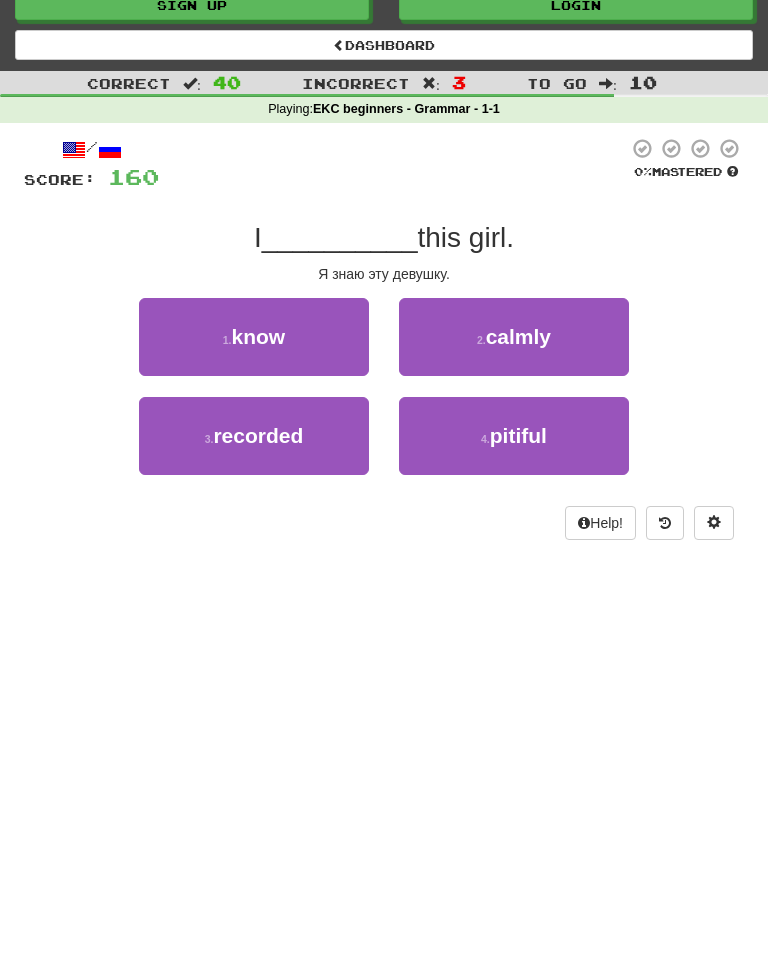 click on "know" at bounding box center [259, 336] 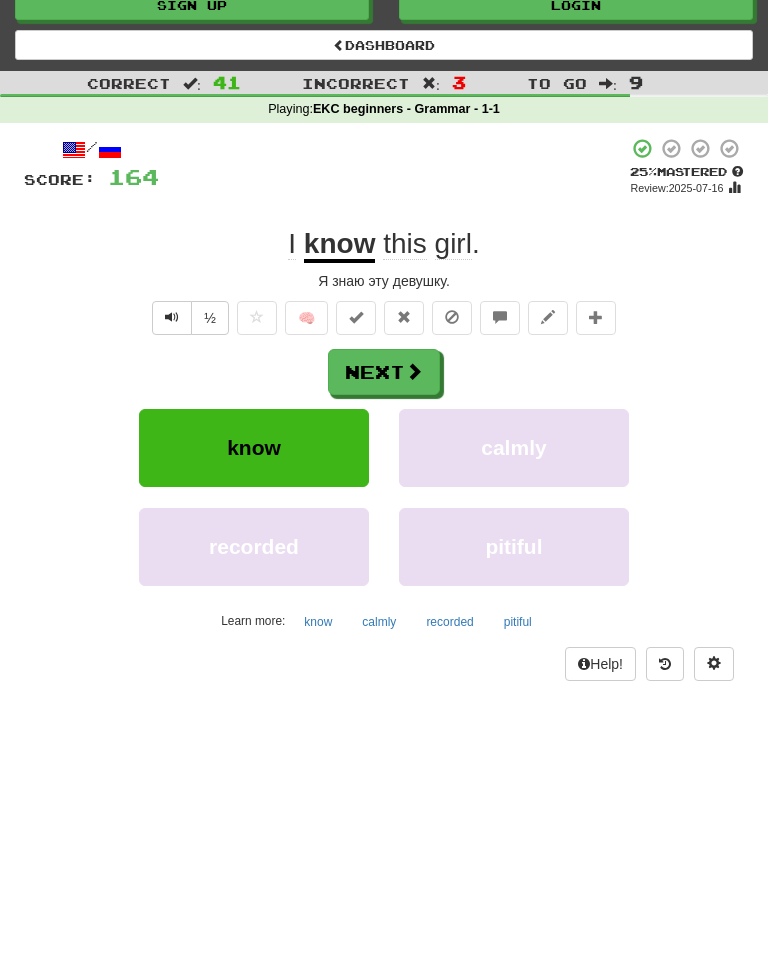 click on "Next" at bounding box center [384, 372] 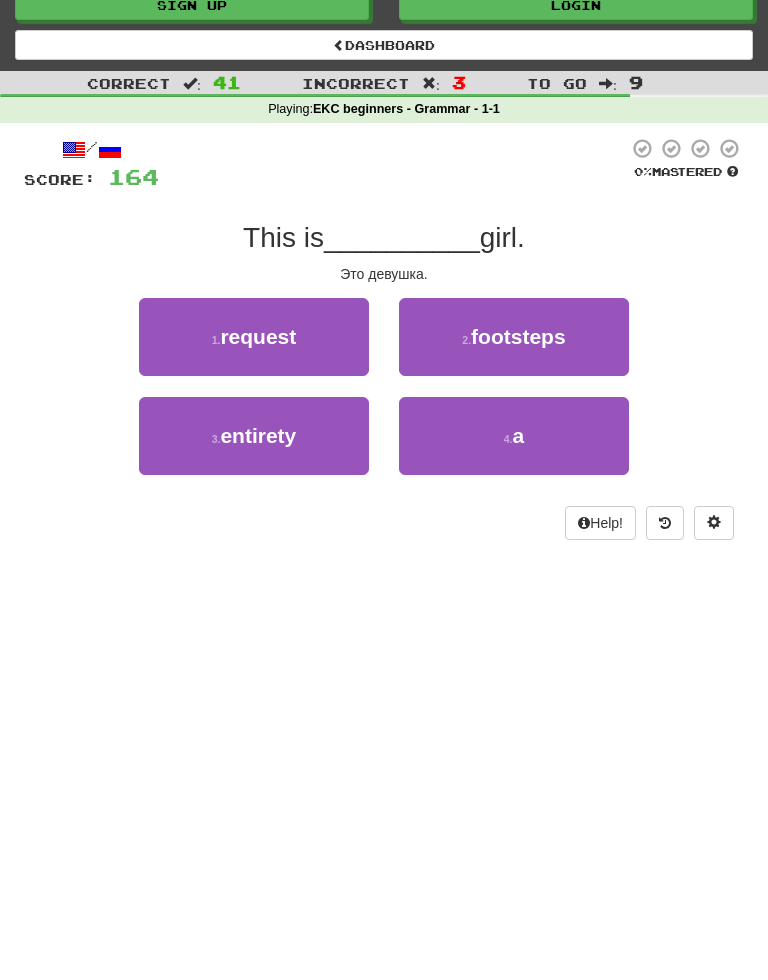 click on "a" at bounding box center [519, 435] 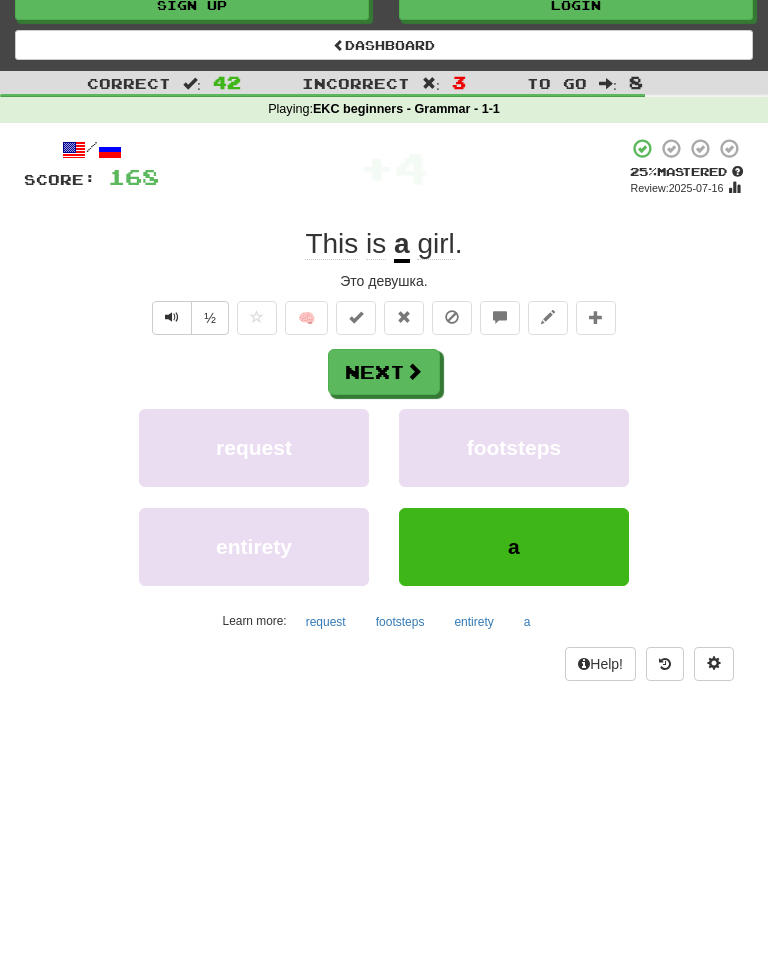 click on "Next" at bounding box center (384, 372) 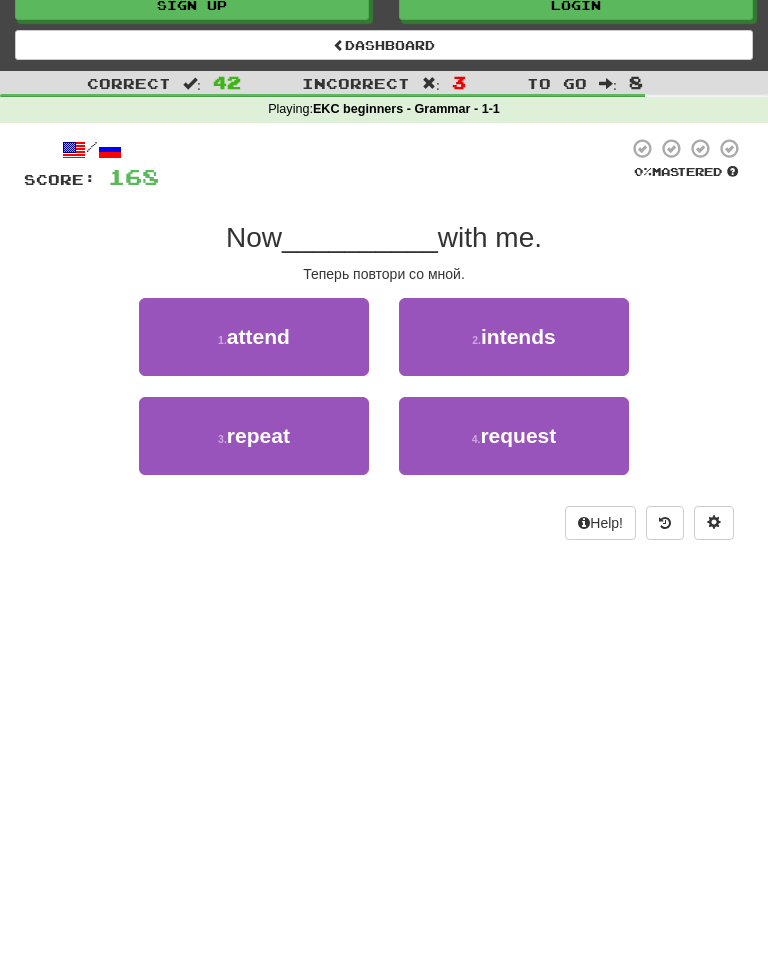 click on "repeat" at bounding box center [258, 435] 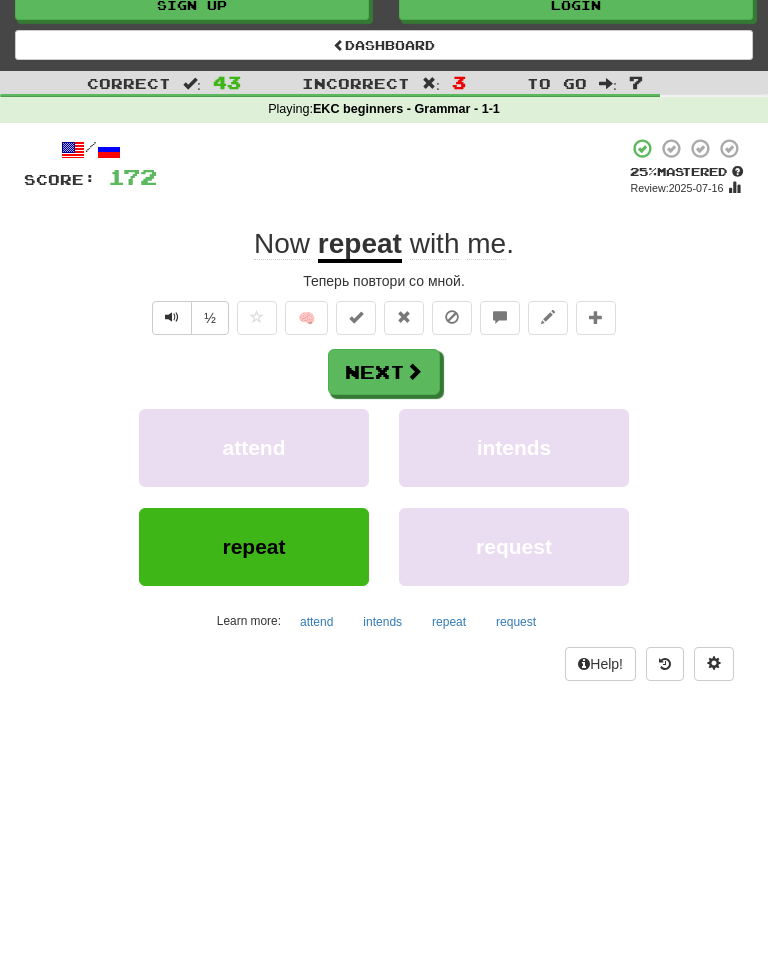click on "½" at bounding box center (210, 318) 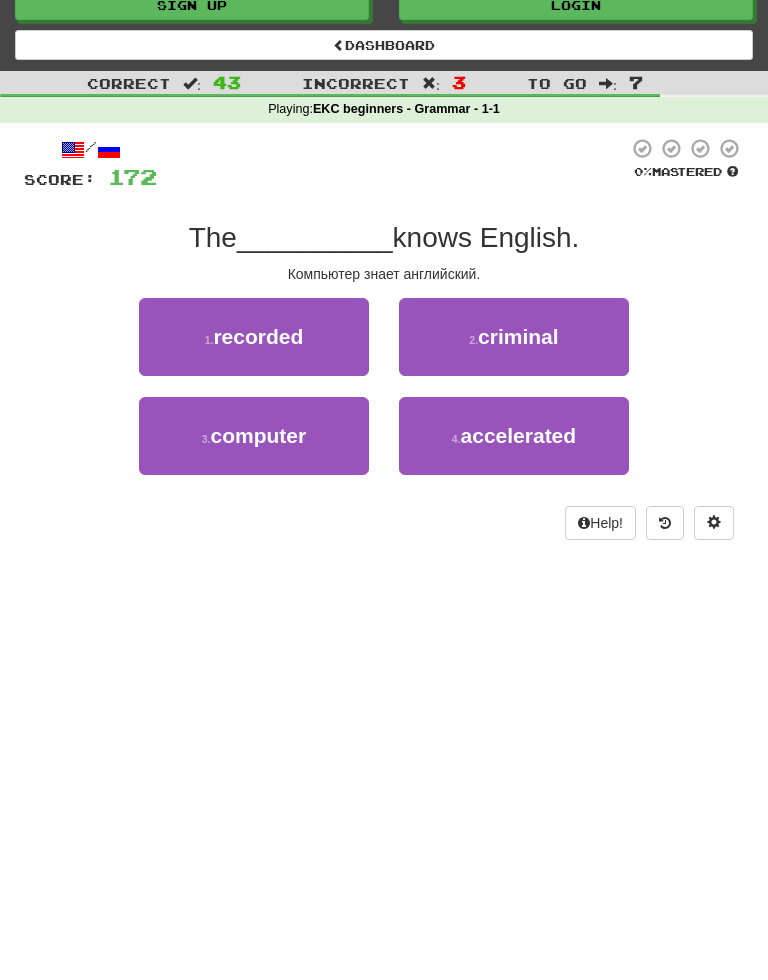 click on "computer" at bounding box center [259, 435] 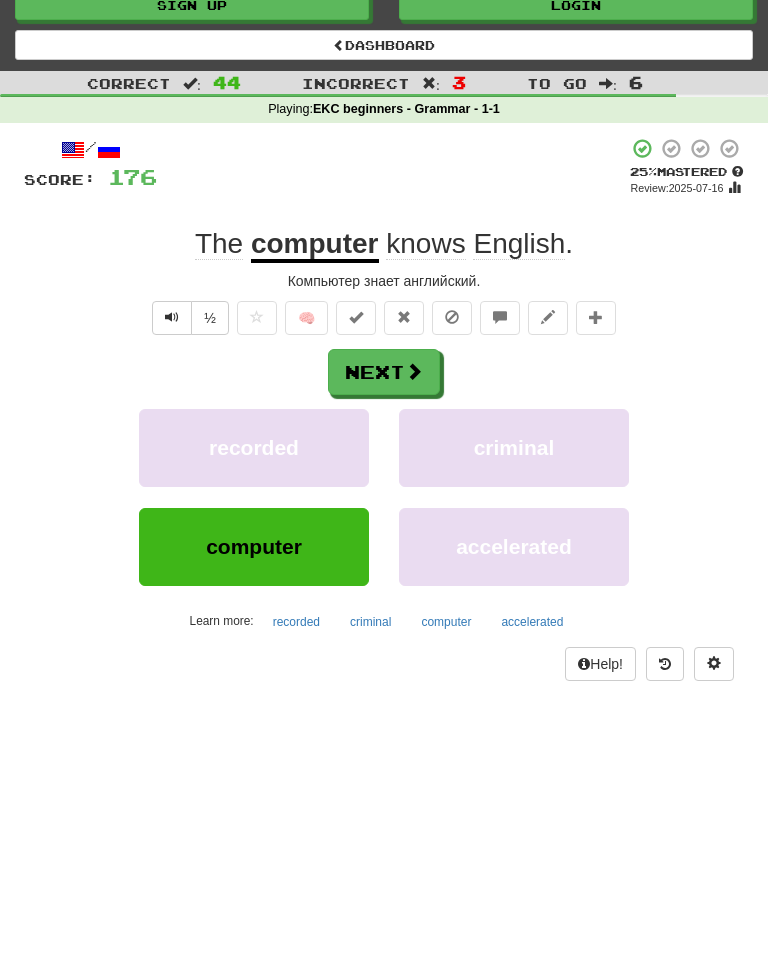 click on "Next" at bounding box center (384, 372) 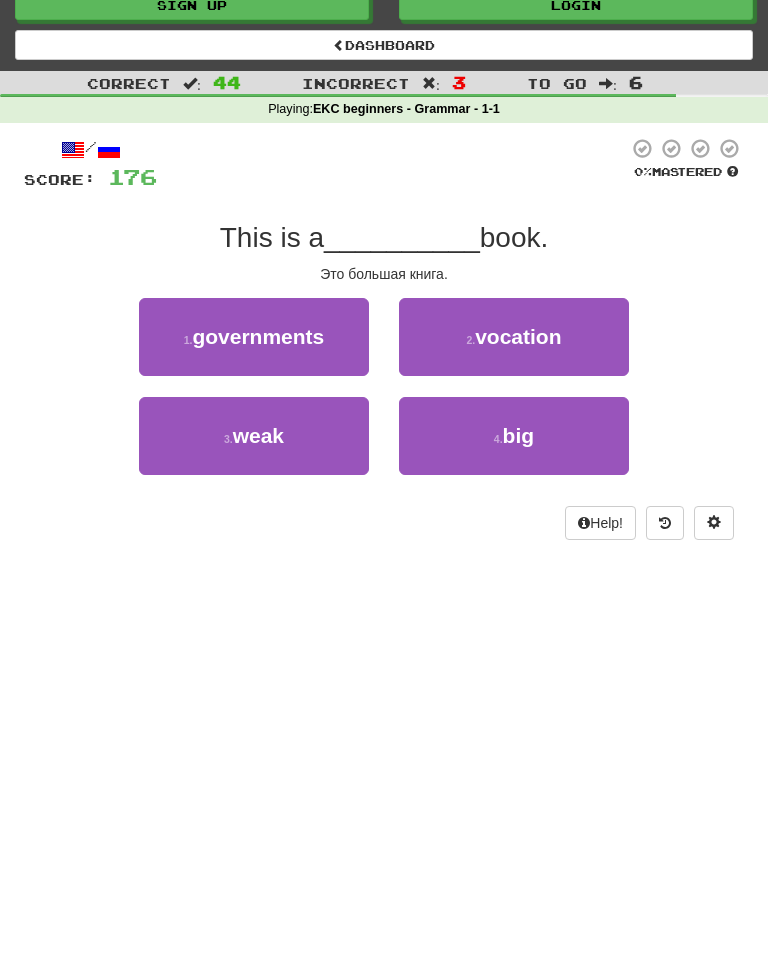 click on "big" at bounding box center [519, 435] 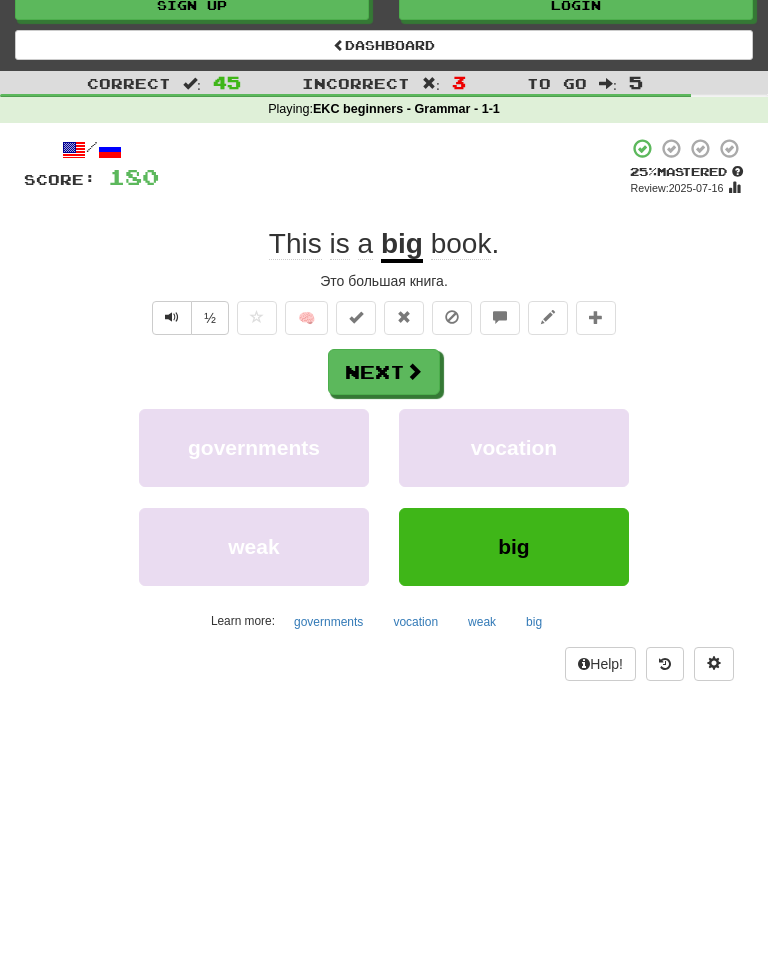 click on "Next" at bounding box center (384, 372) 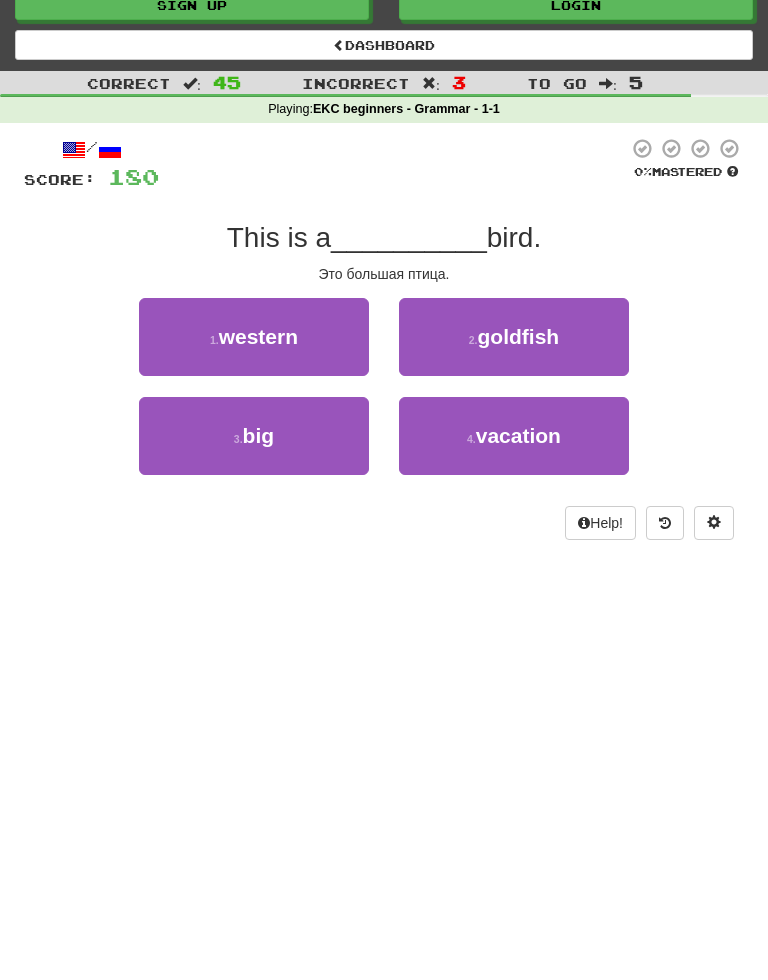 click on "3 ." at bounding box center [238, 439] 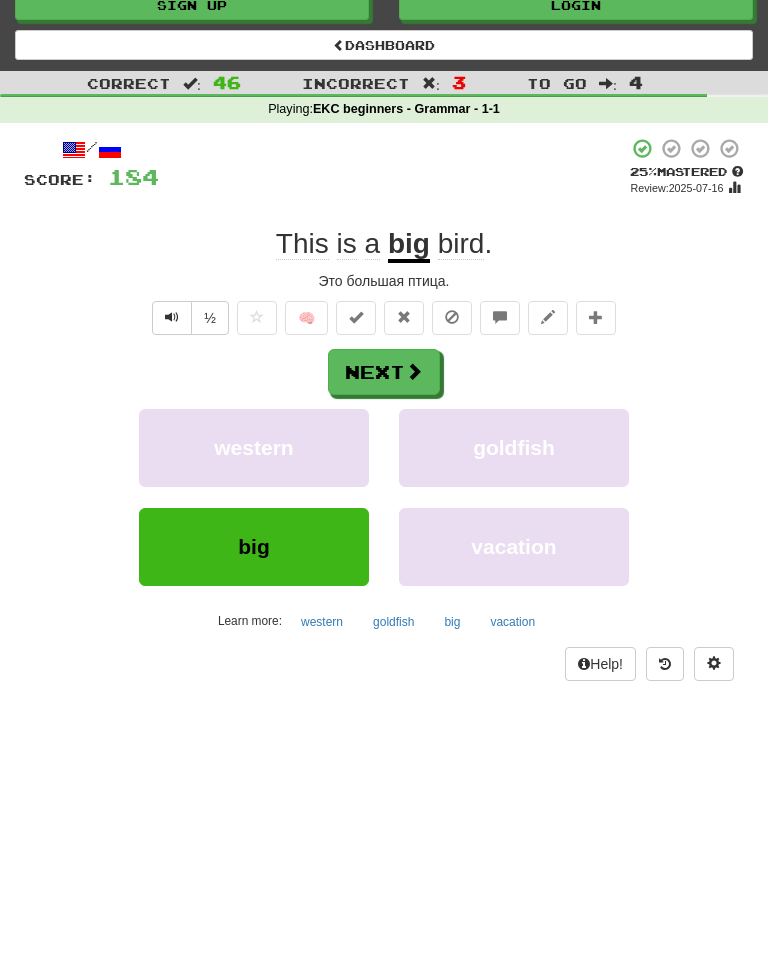 click on "Next" at bounding box center (384, 372) 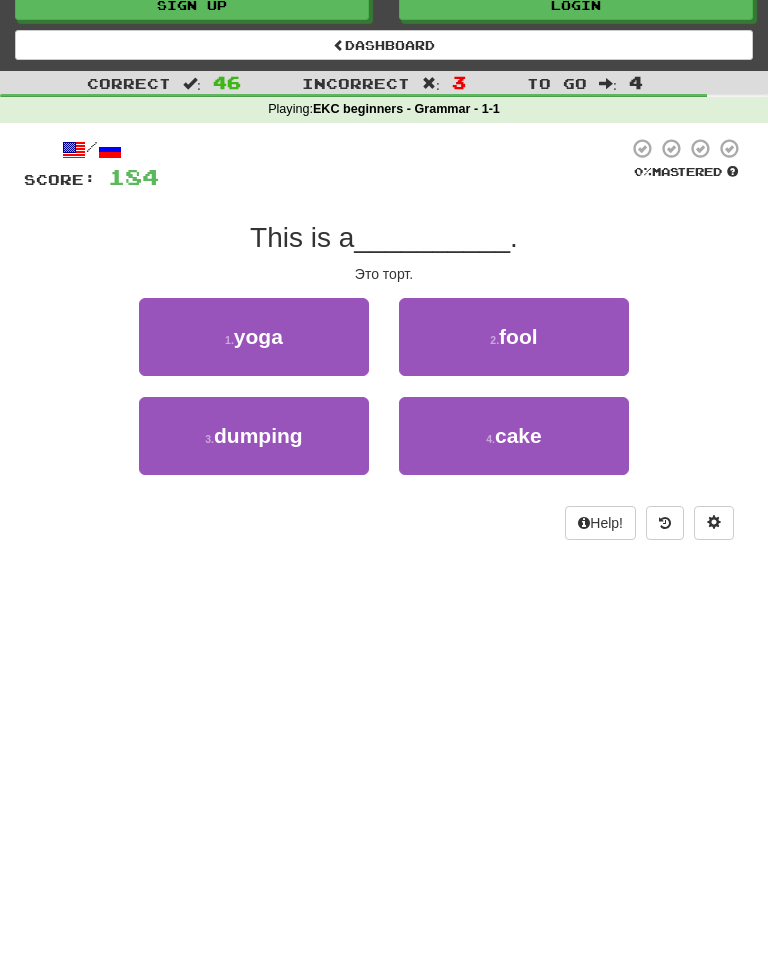 click on "cake" at bounding box center (518, 435) 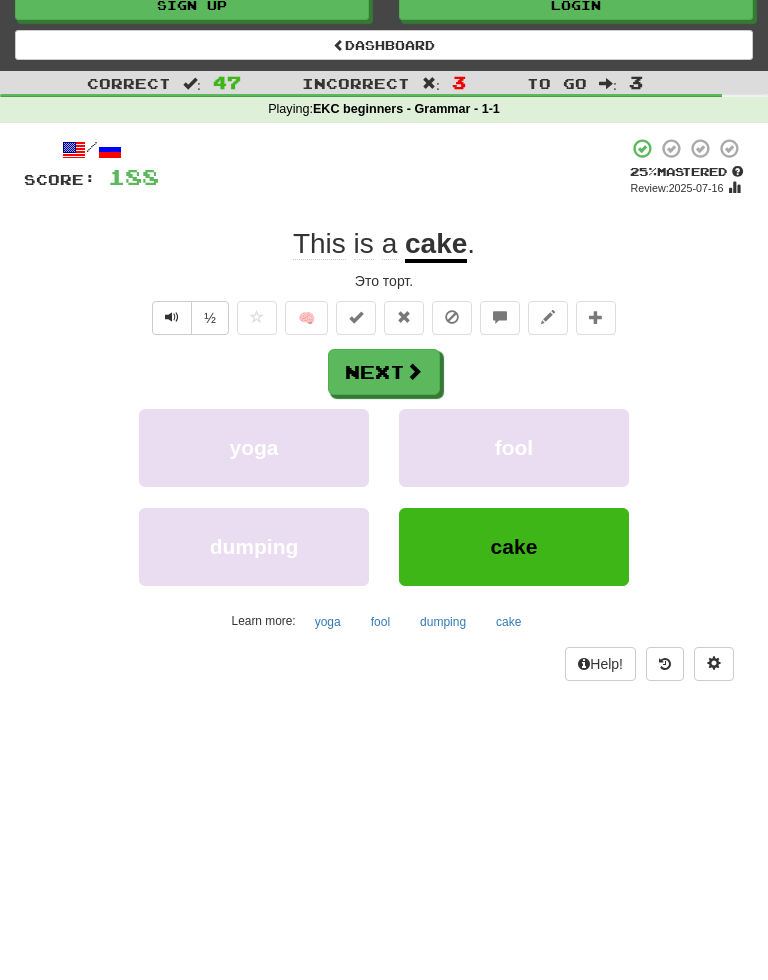 click on "cake" at bounding box center [436, 245] 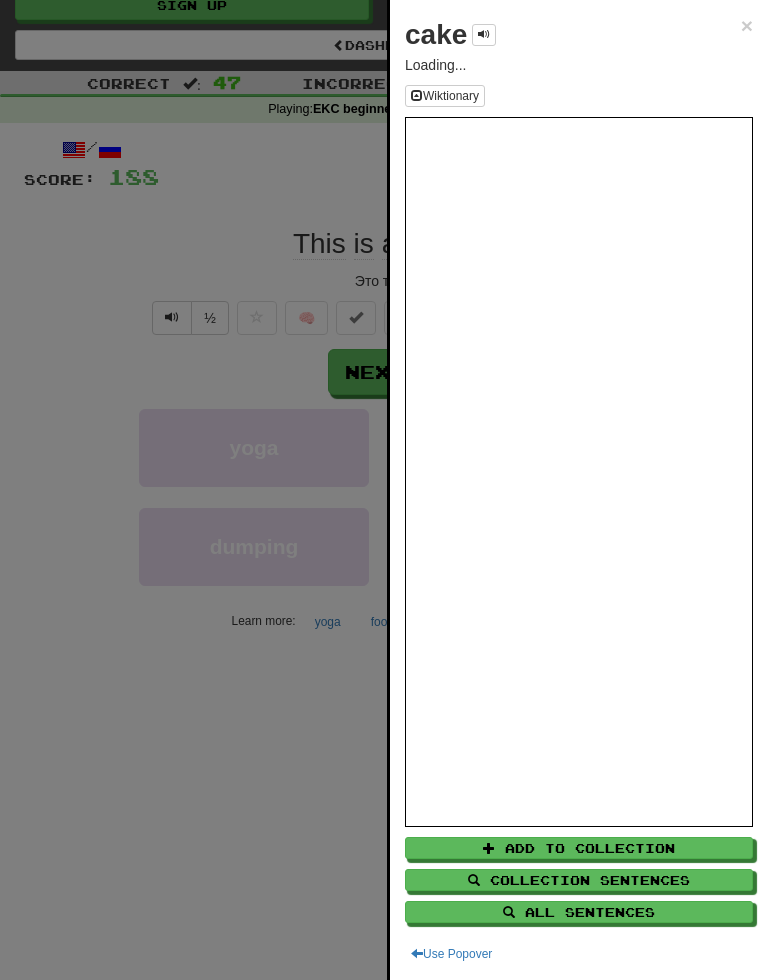 click at bounding box center [384, 490] 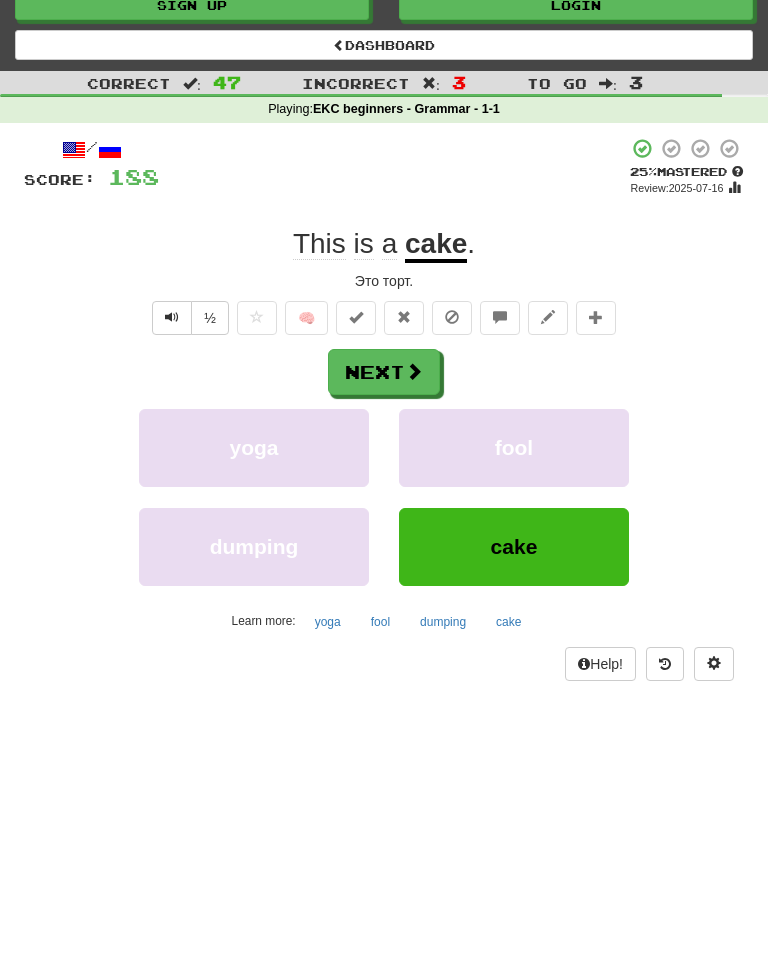 click on "+ 4" at bounding box center (393, 167) 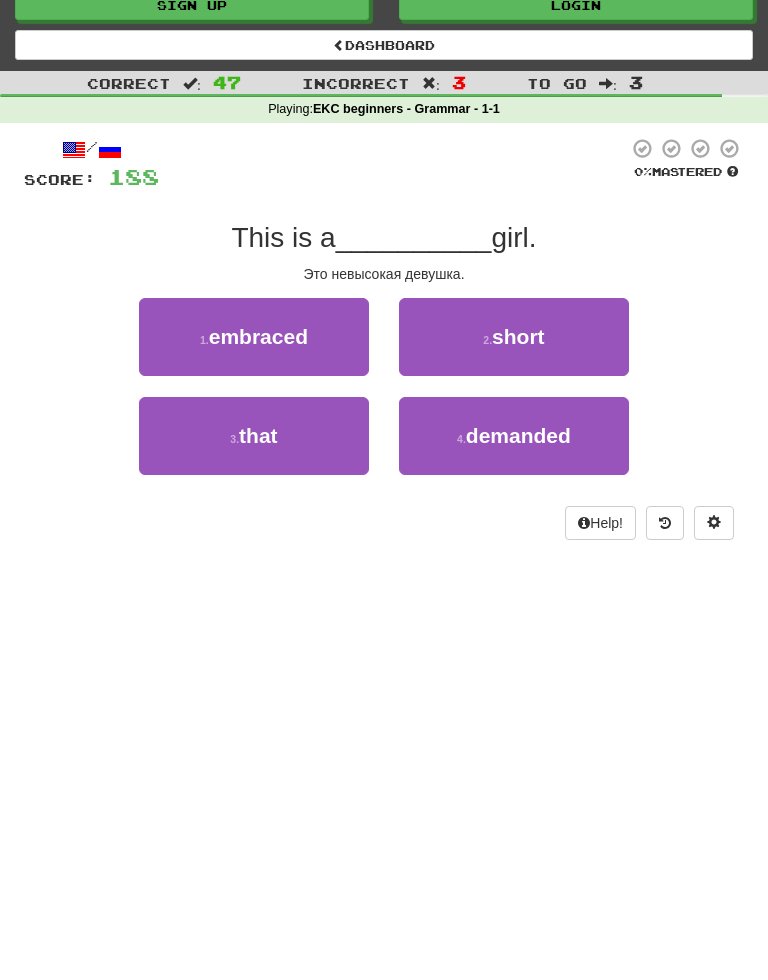 click on "short" at bounding box center (518, 336) 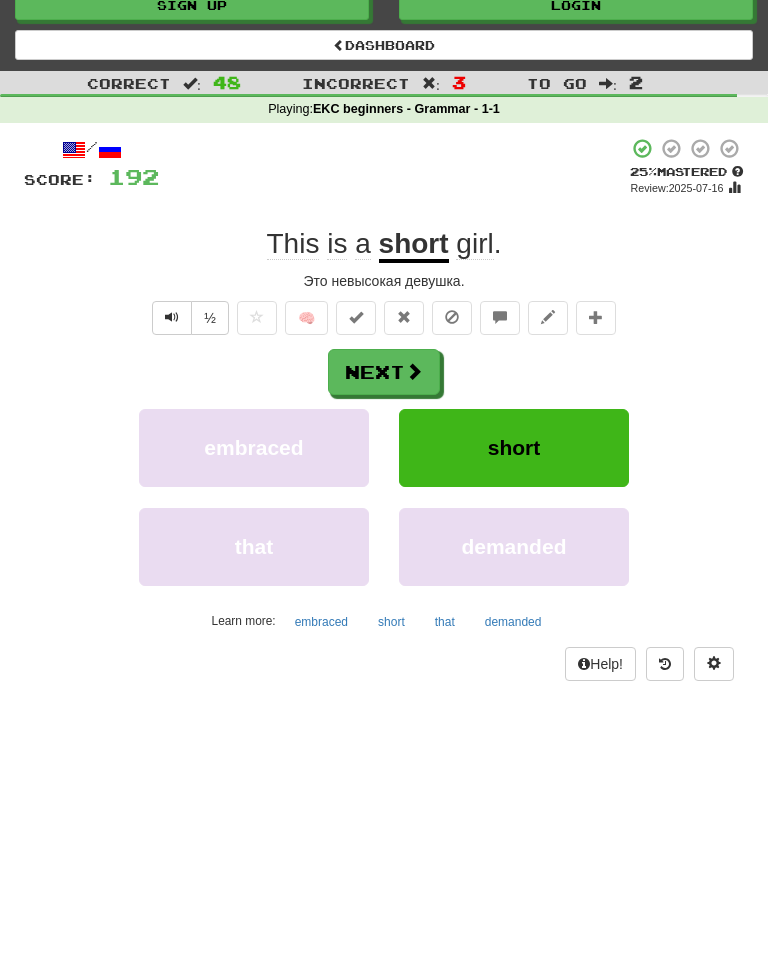 click on "½" at bounding box center [210, 318] 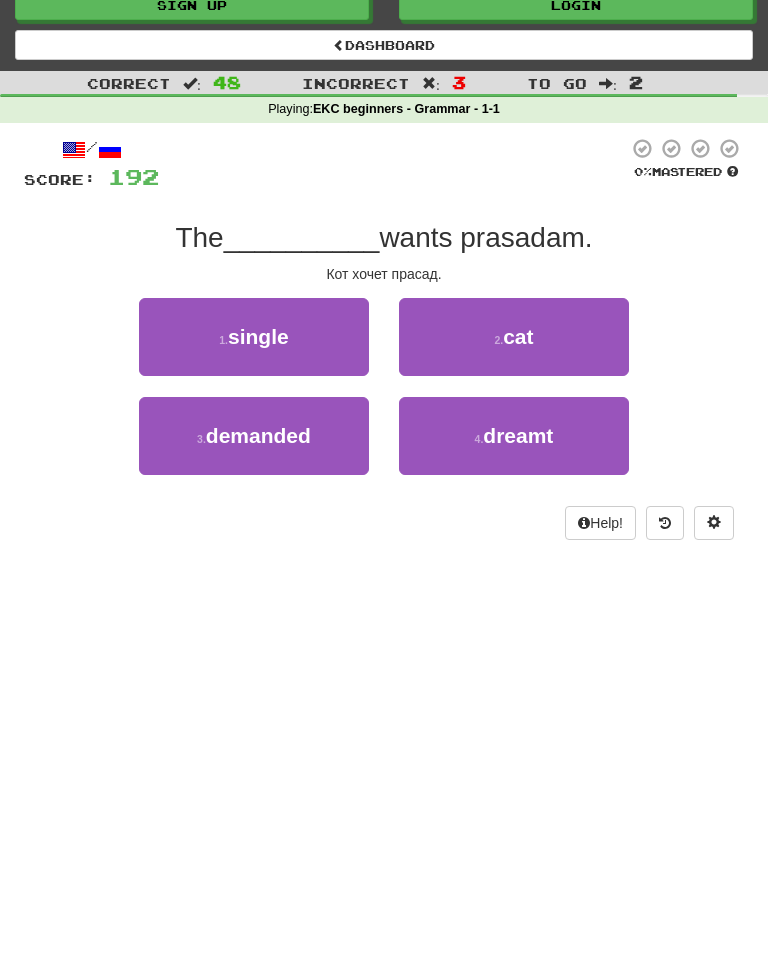 click on "cat" at bounding box center [518, 336] 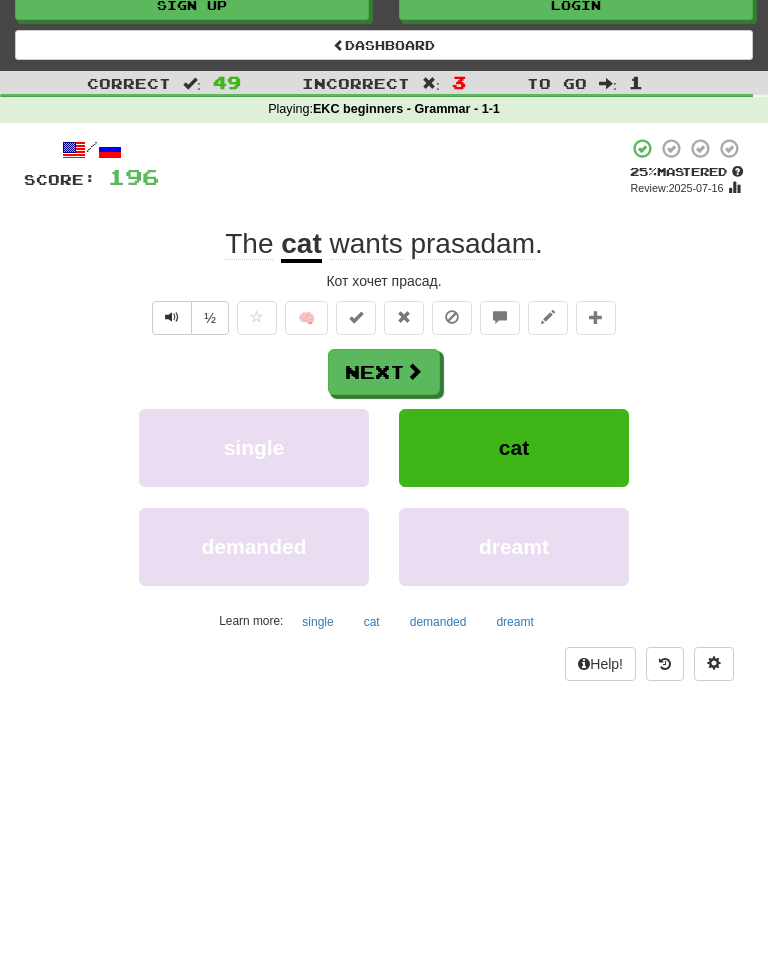 click on "Next" at bounding box center (384, 372) 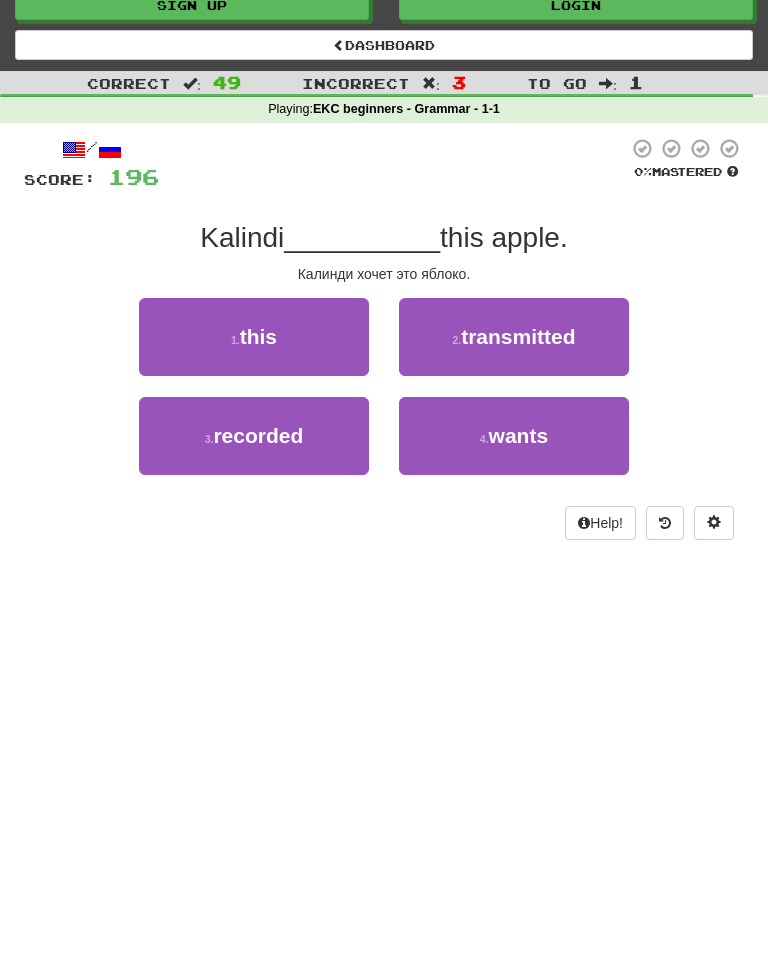 click on "wants" at bounding box center [519, 435] 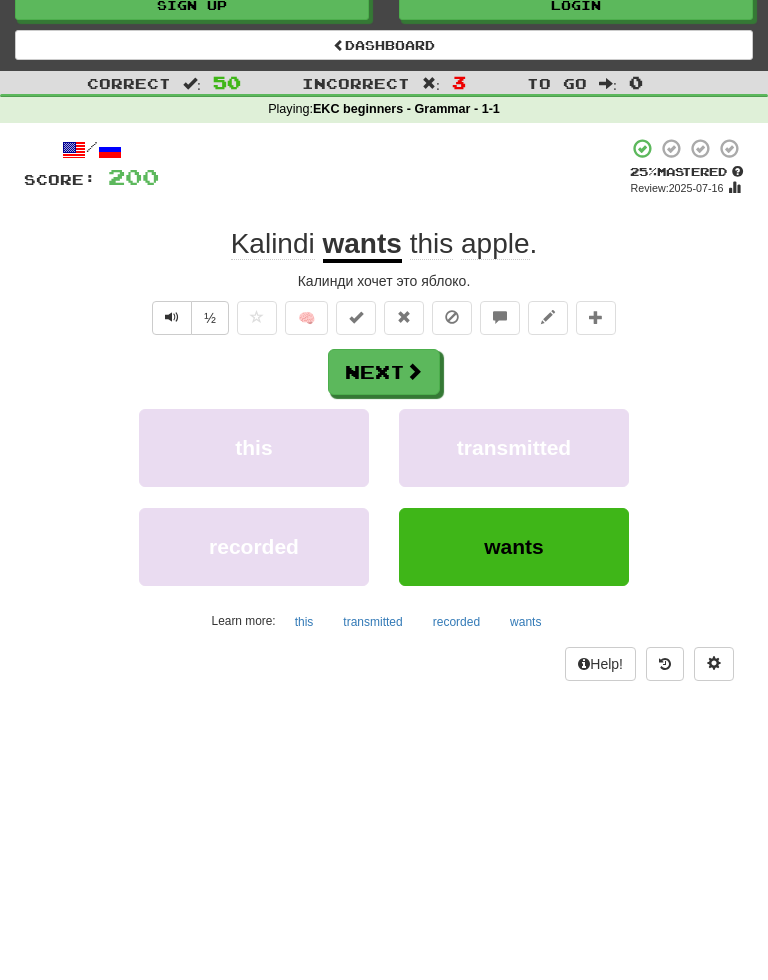 click on "Next" at bounding box center (384, 372) 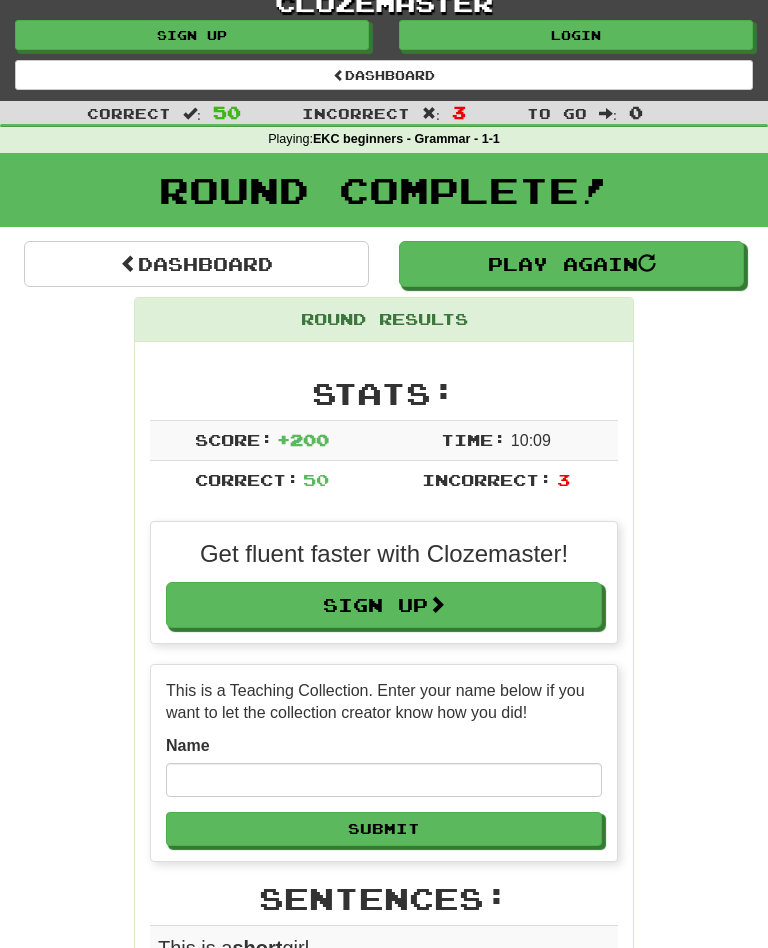 scroll, scrollTop: 0, scrollLeft: 0, axis: both 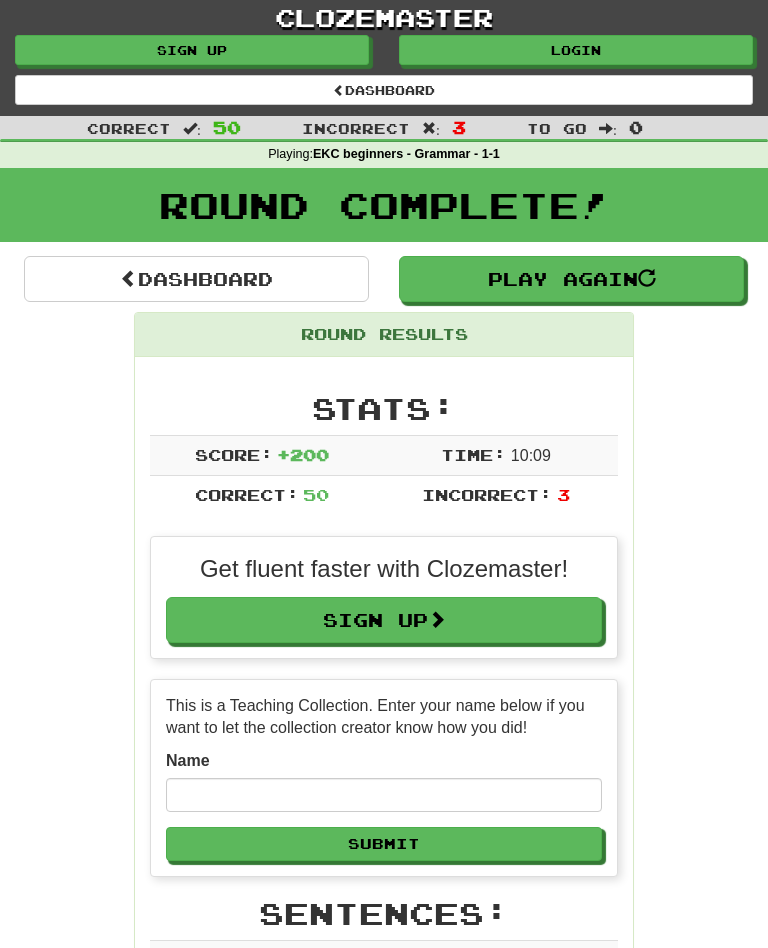 click on "Sign Up" at bounding box center [384, 620] 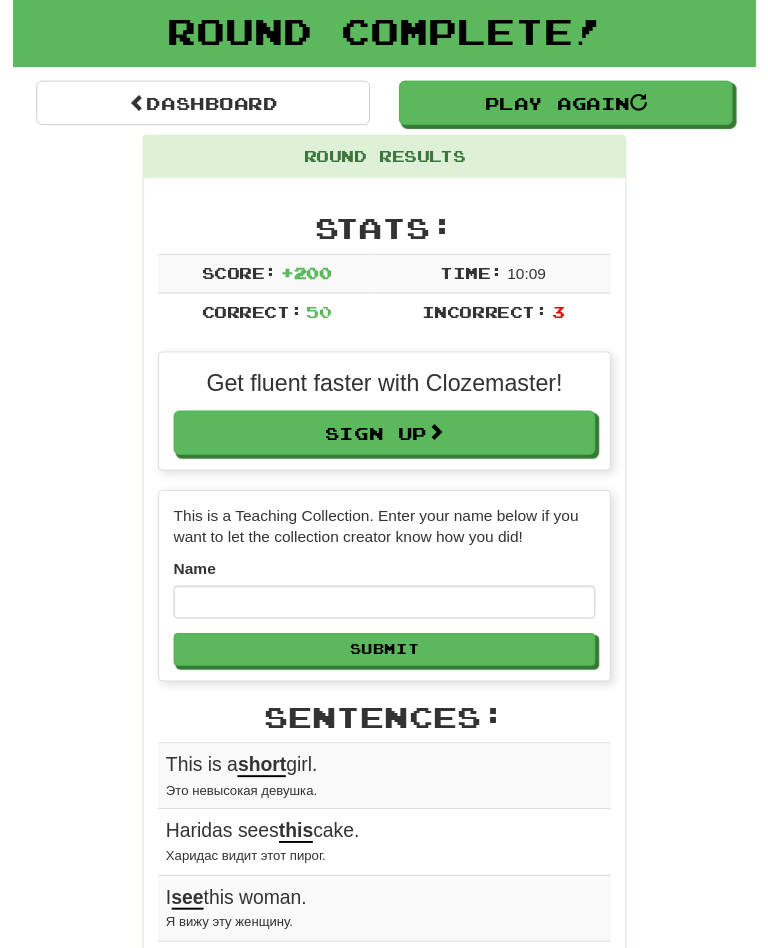 scroll, scrollTop: 16, scrollLeft: 0, axis: vertical 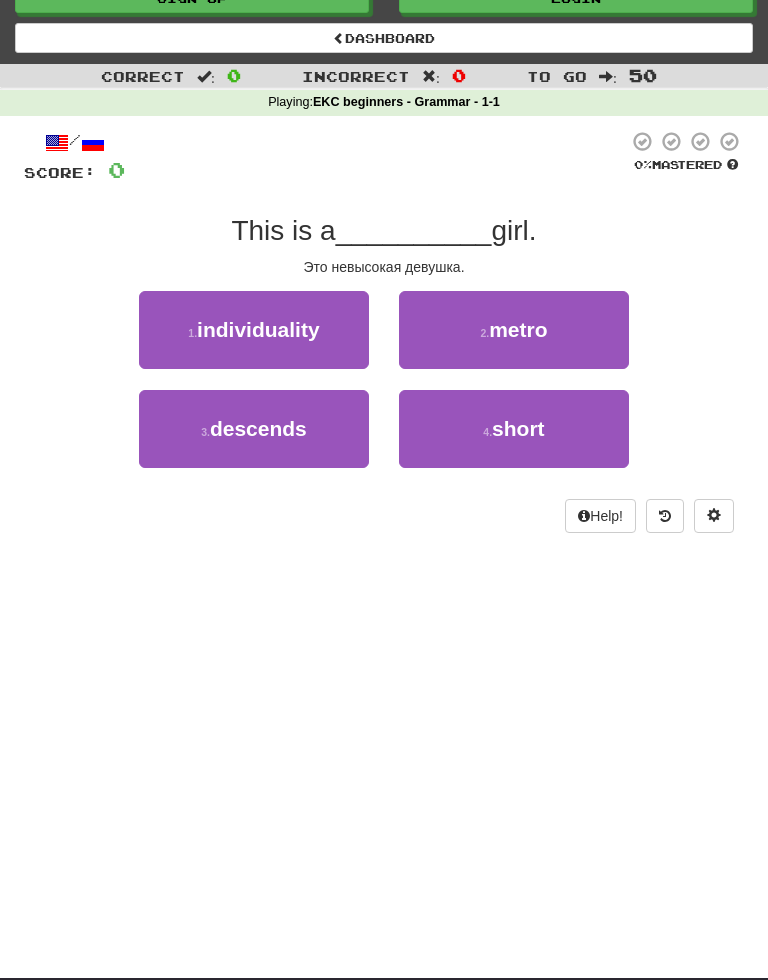 click on "short" at bounding box center [518, 428] 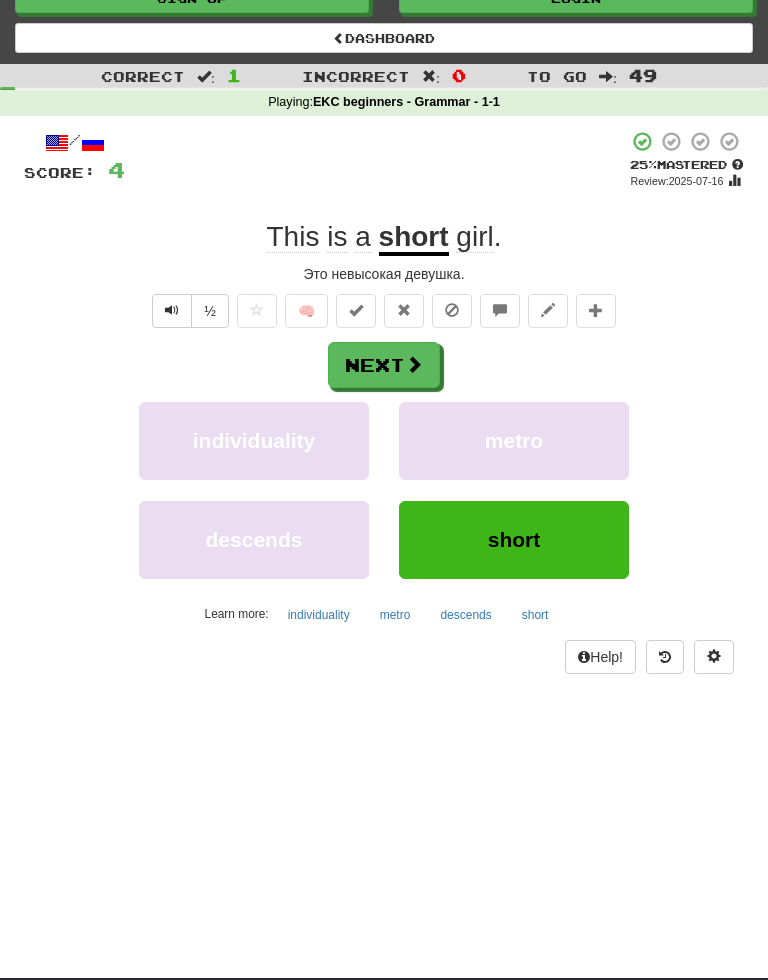 click on "Next" at bounding box center (384, 365) 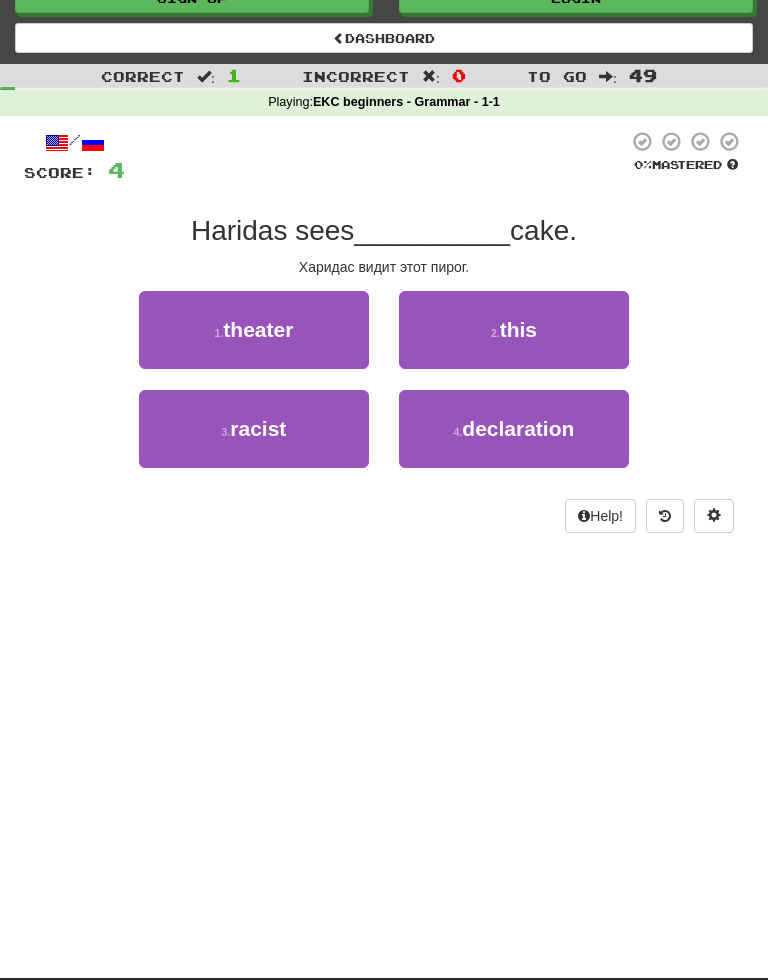 click on "this" at bounding box center (518, 329) 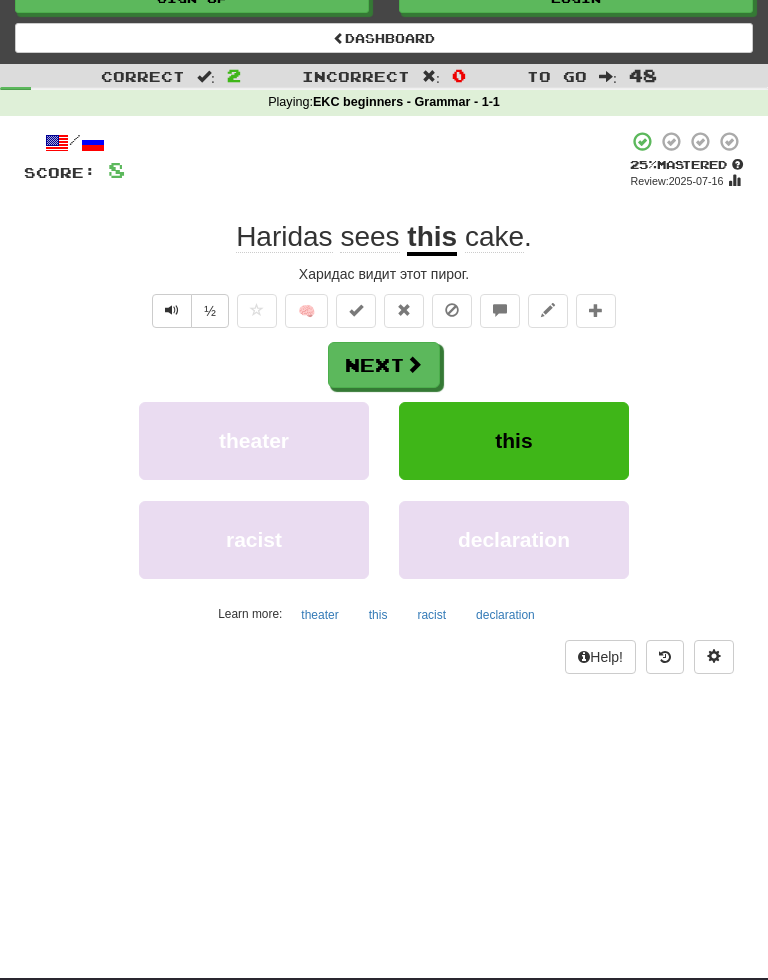 click on "Next" at bounding box center (384, 365) 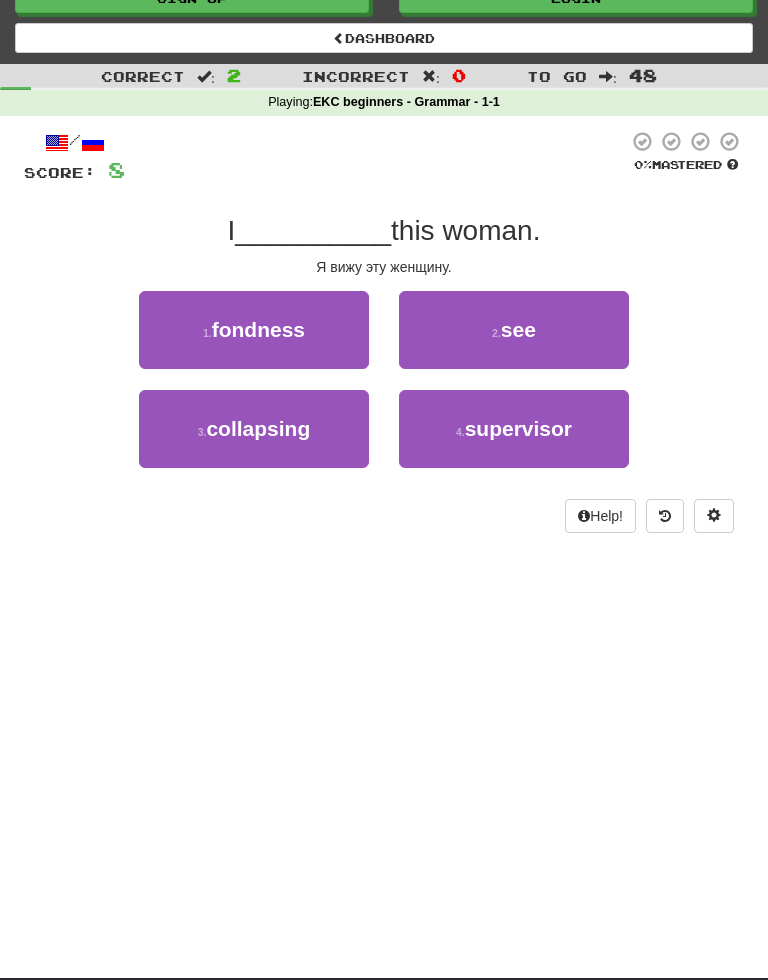 click on "see" at bounding box center [518, 329] 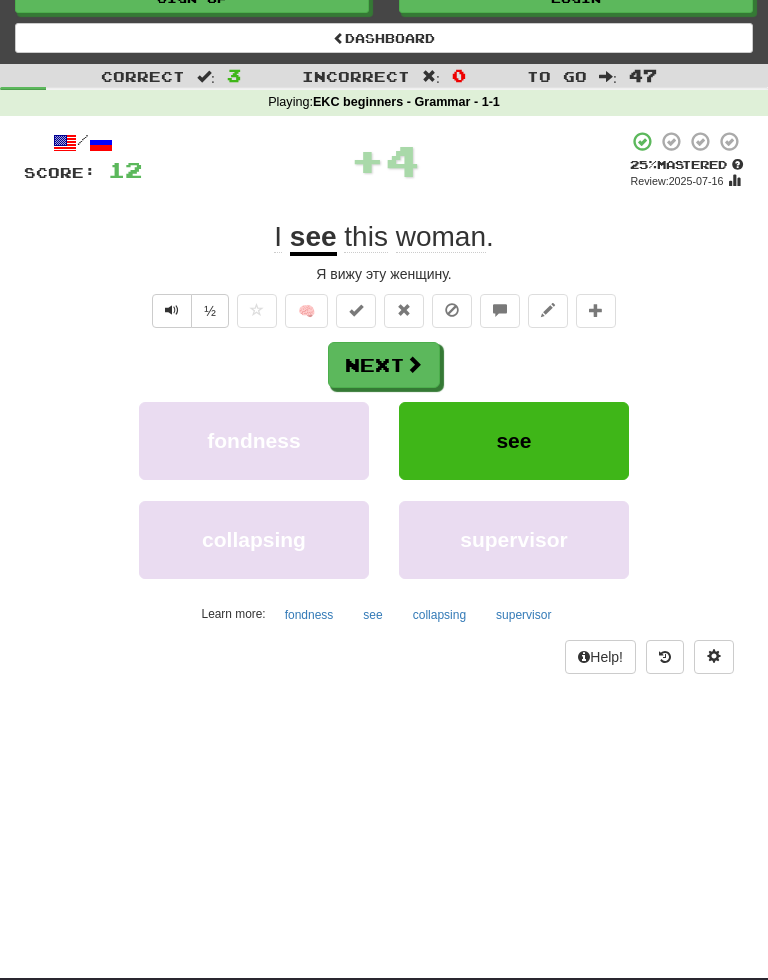 click on "Next" at bounding box center (384, 365) 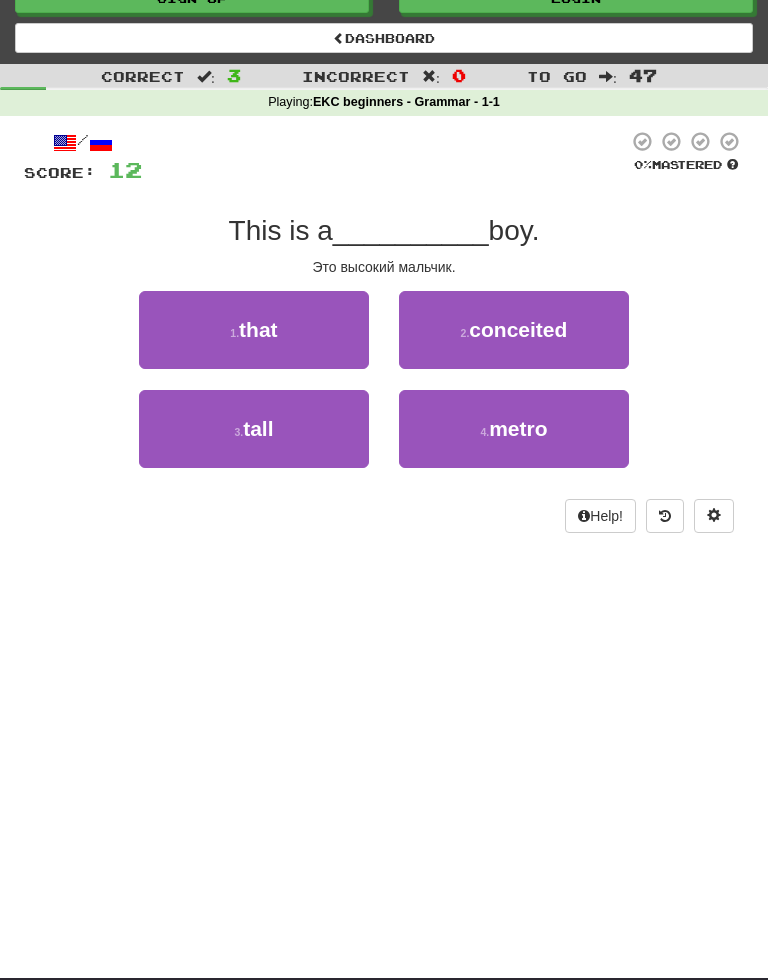 click on "tall" at bounding box center (258, 428) 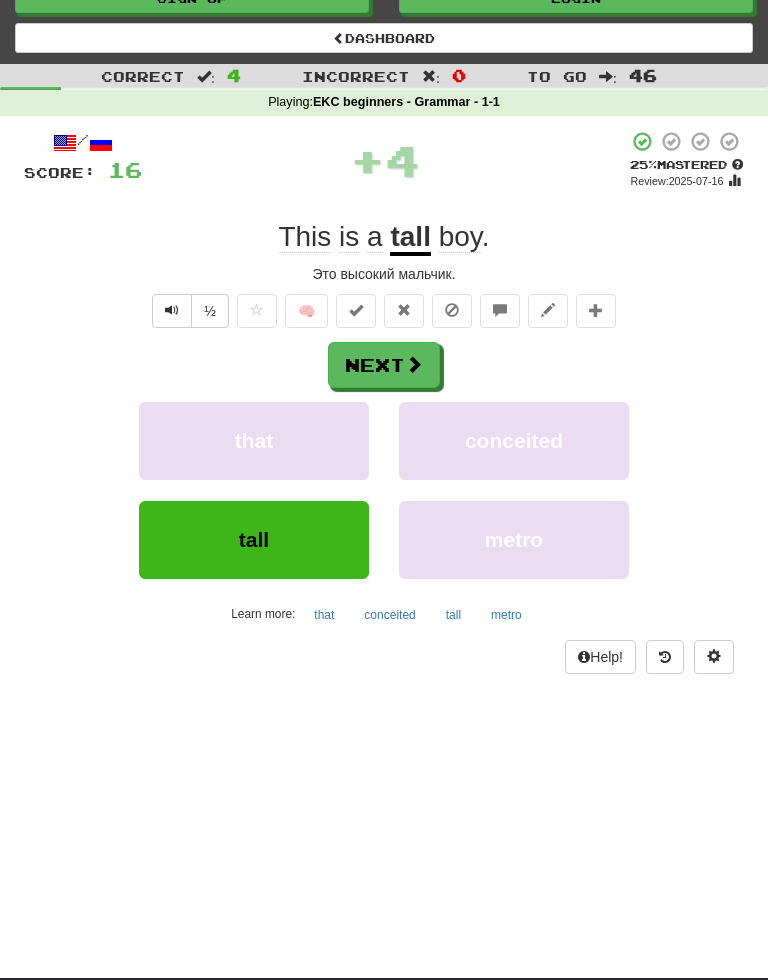 click on "Next" at bounding box center (384, 365) 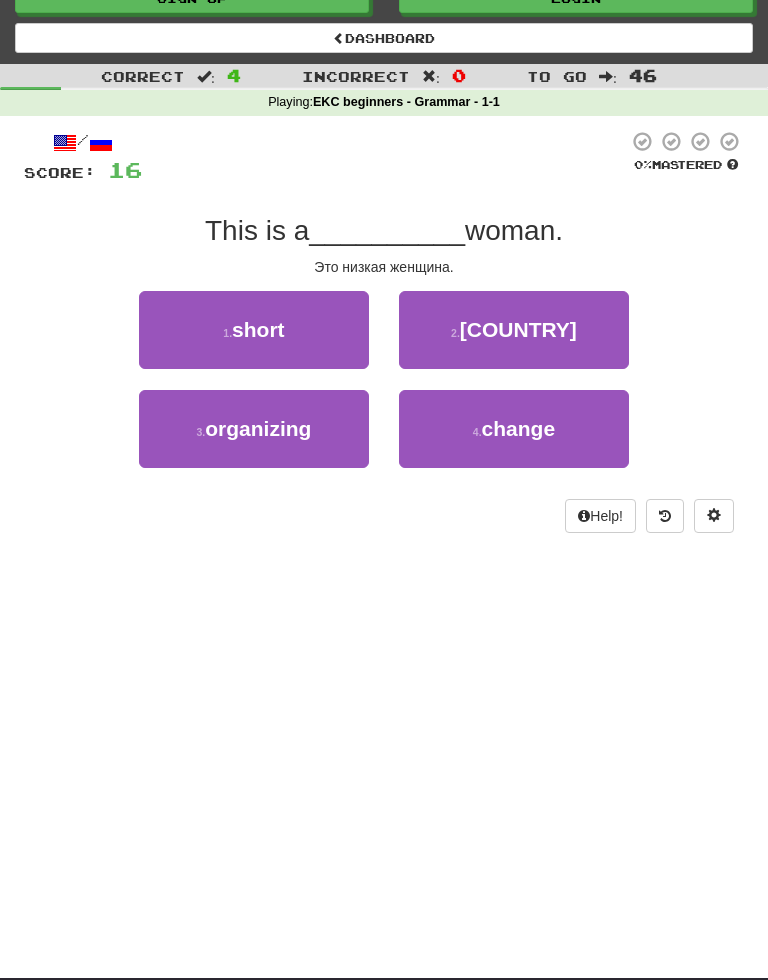 click on "short" at bounding box center (258, 329) 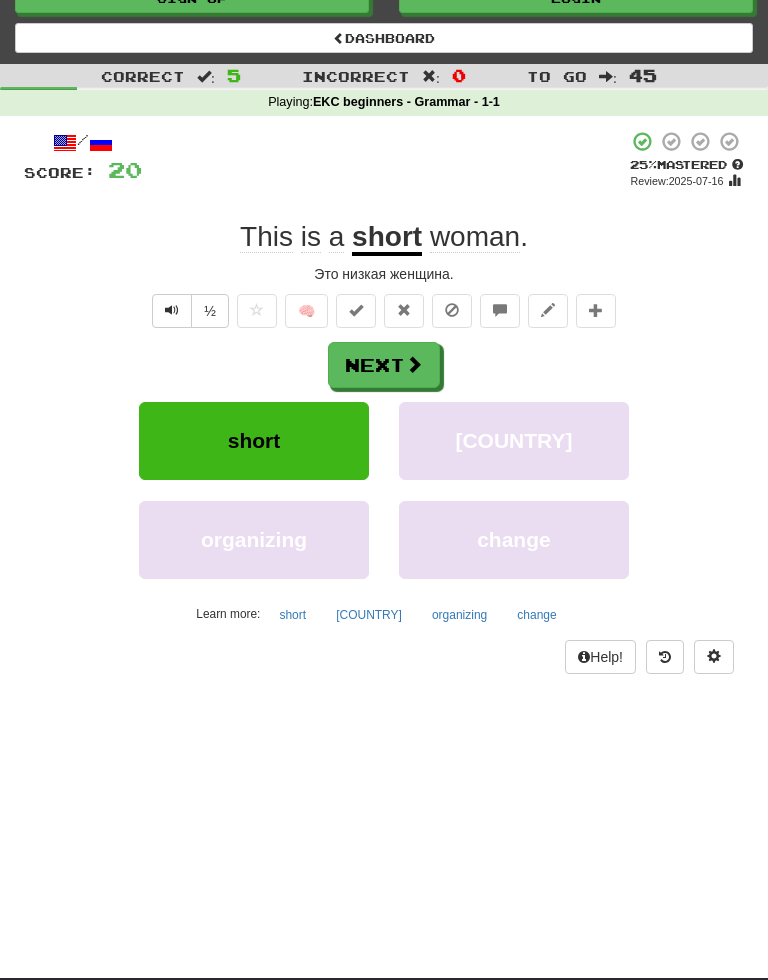 click on "Next" at bounding box center [384, 365] 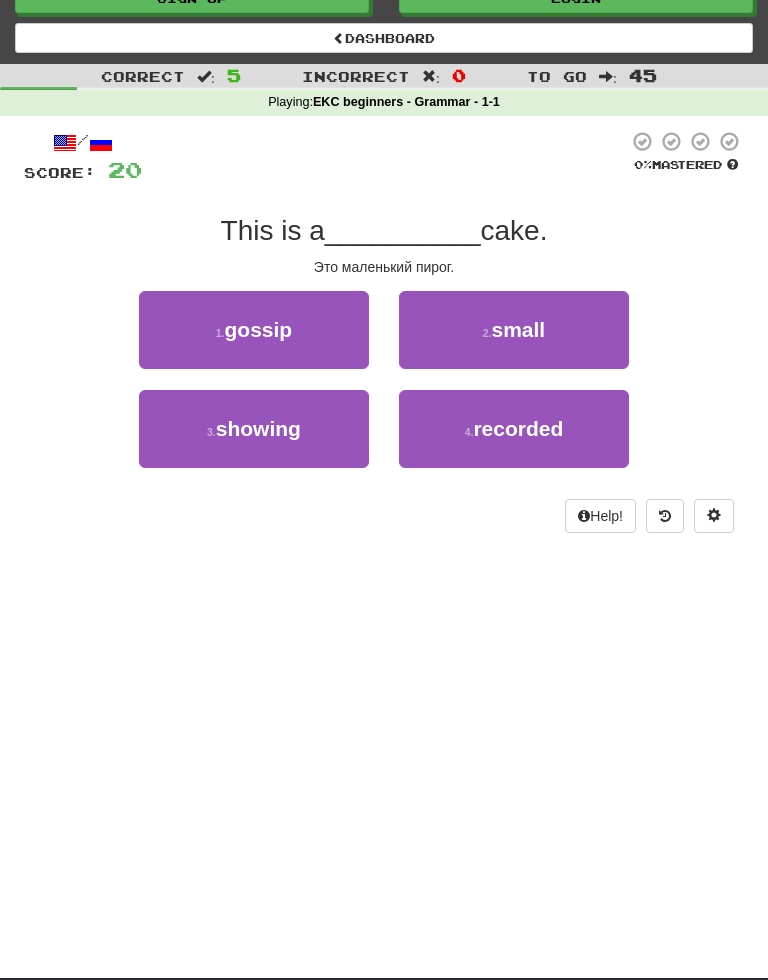 click on "small" at bounding box center (518, 329) 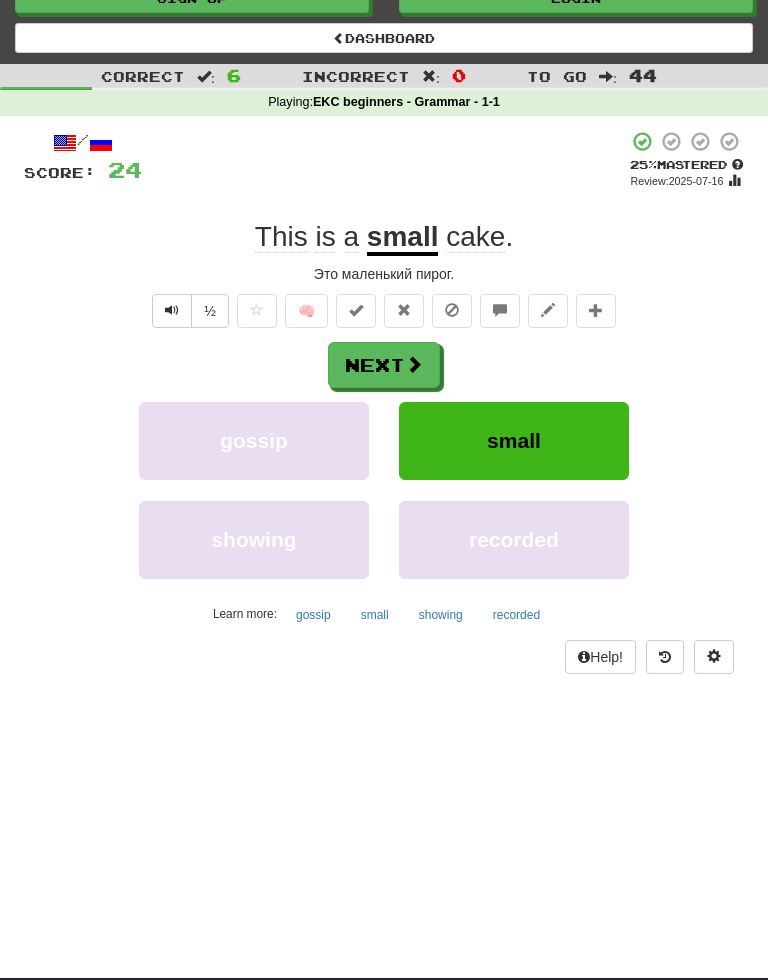click on "Next" at bounding box center [384, 365] 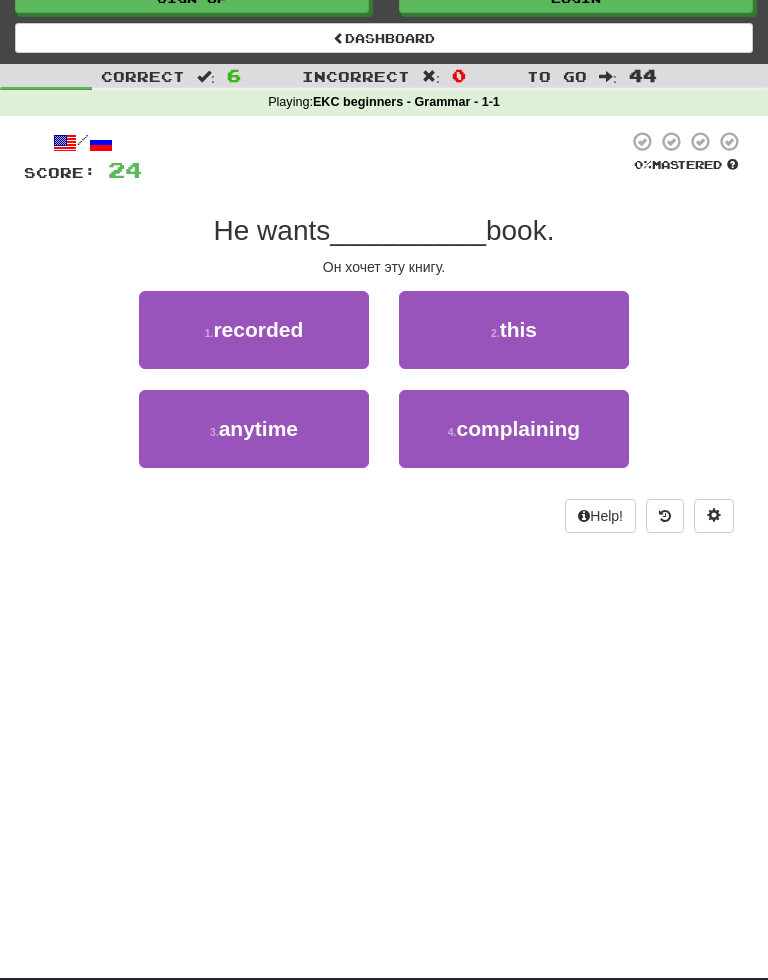click on "this" at bounding box center (518, 329) 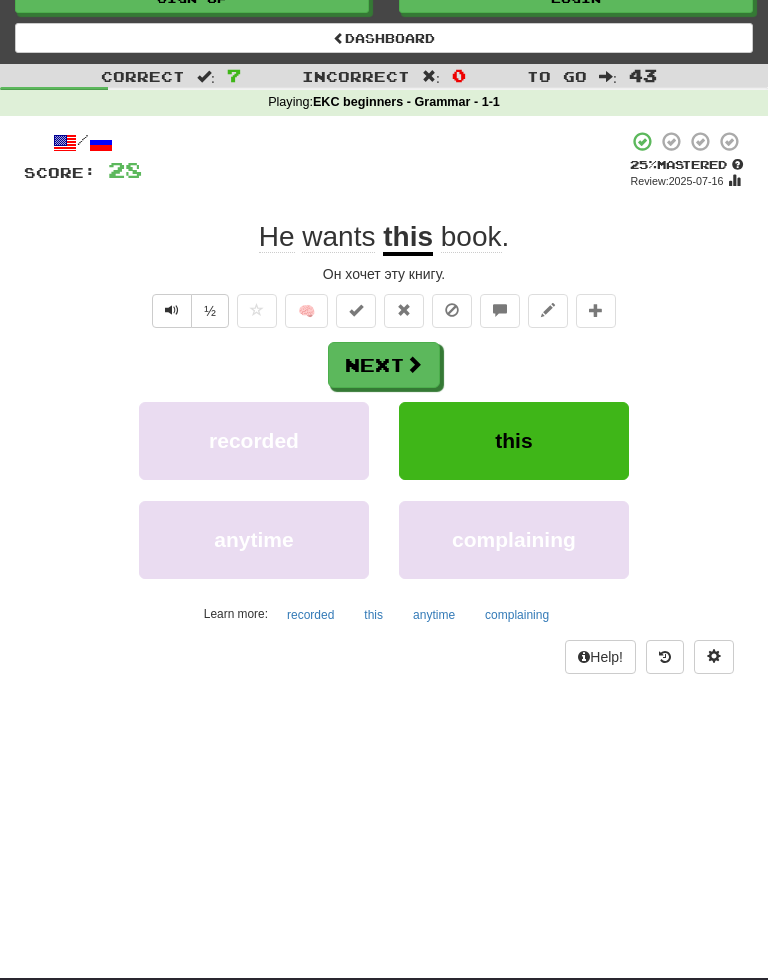 click on "Next" at bounding box center [384, 365] 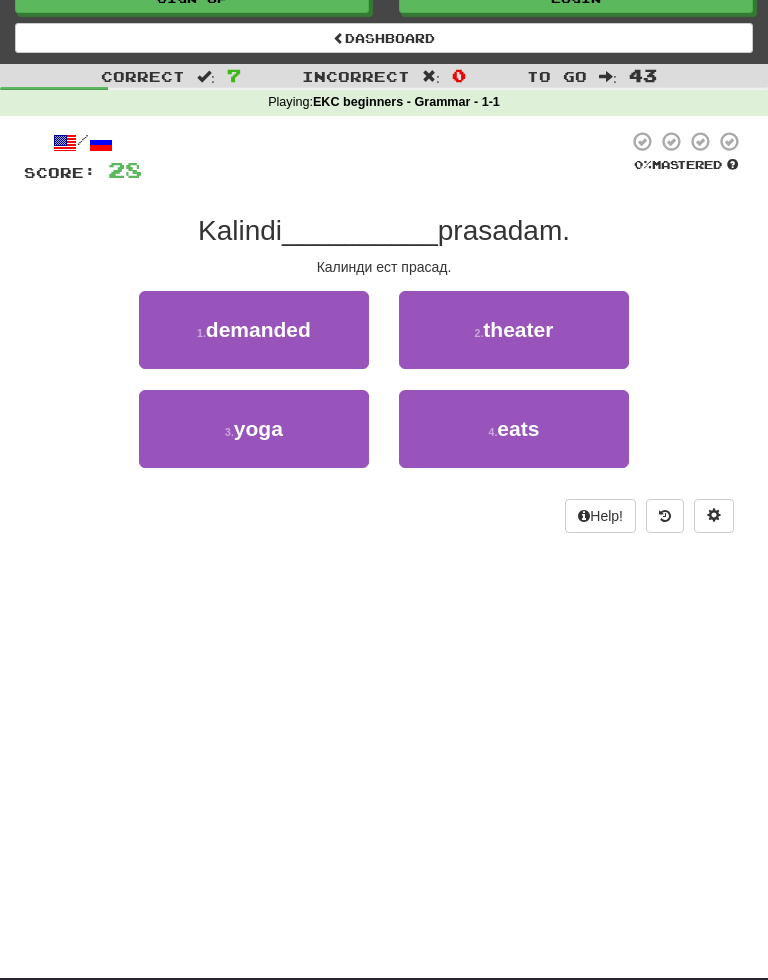 click on "eats" at bounding box center [518, 428] 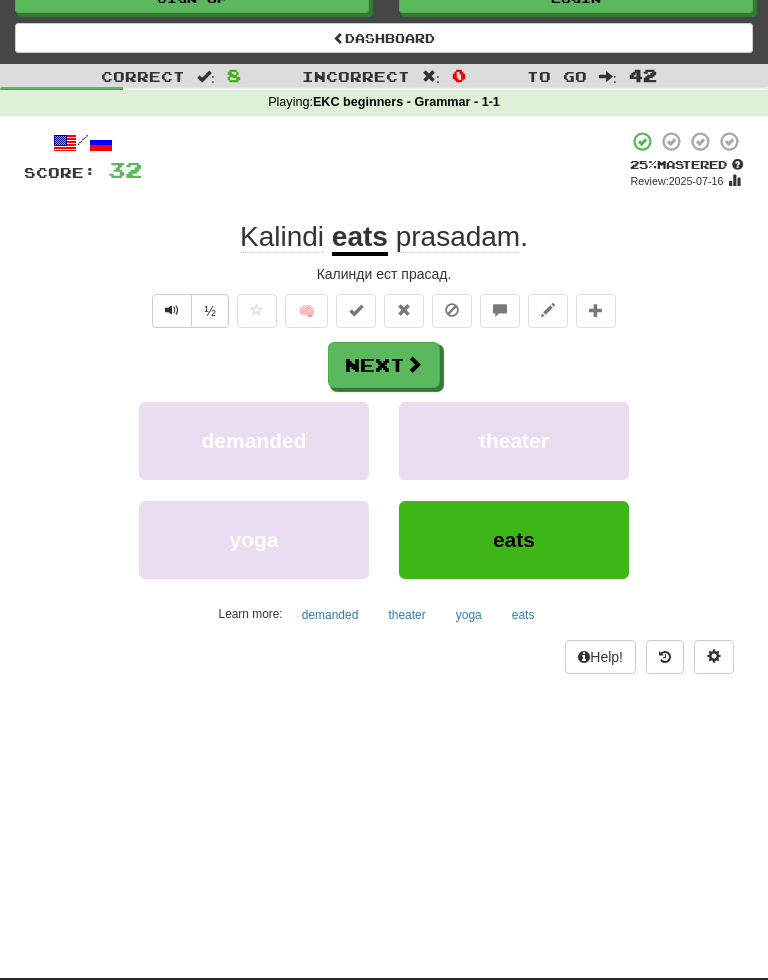 click on "Next" at bounding box center (384, 365) 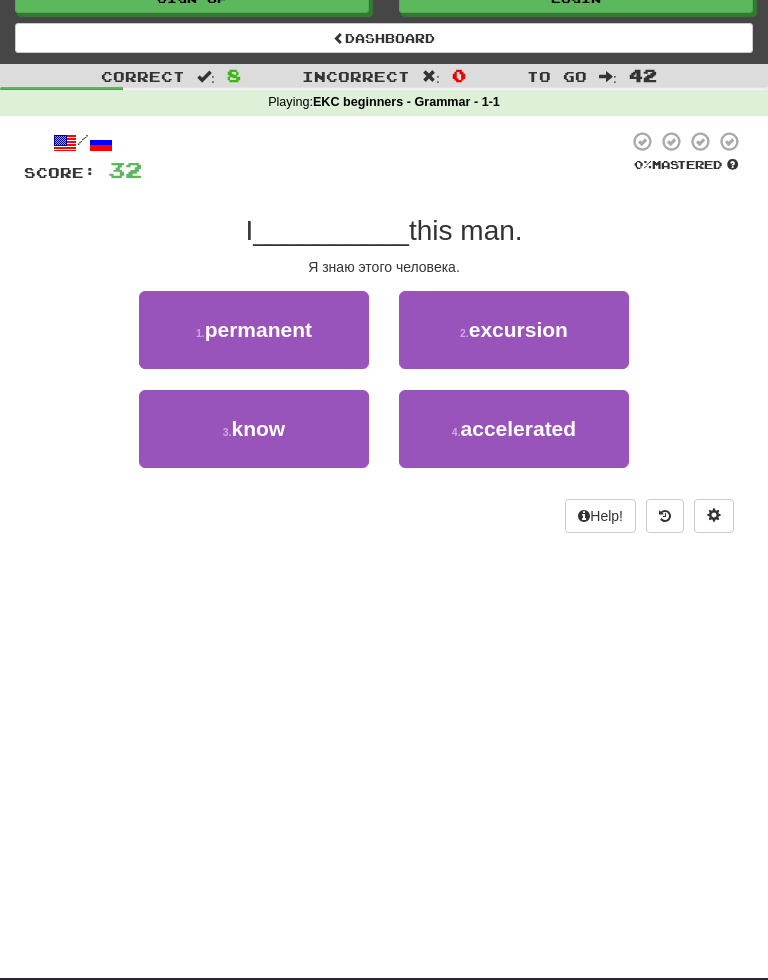 click on "know" at bounding box center (259, 428) 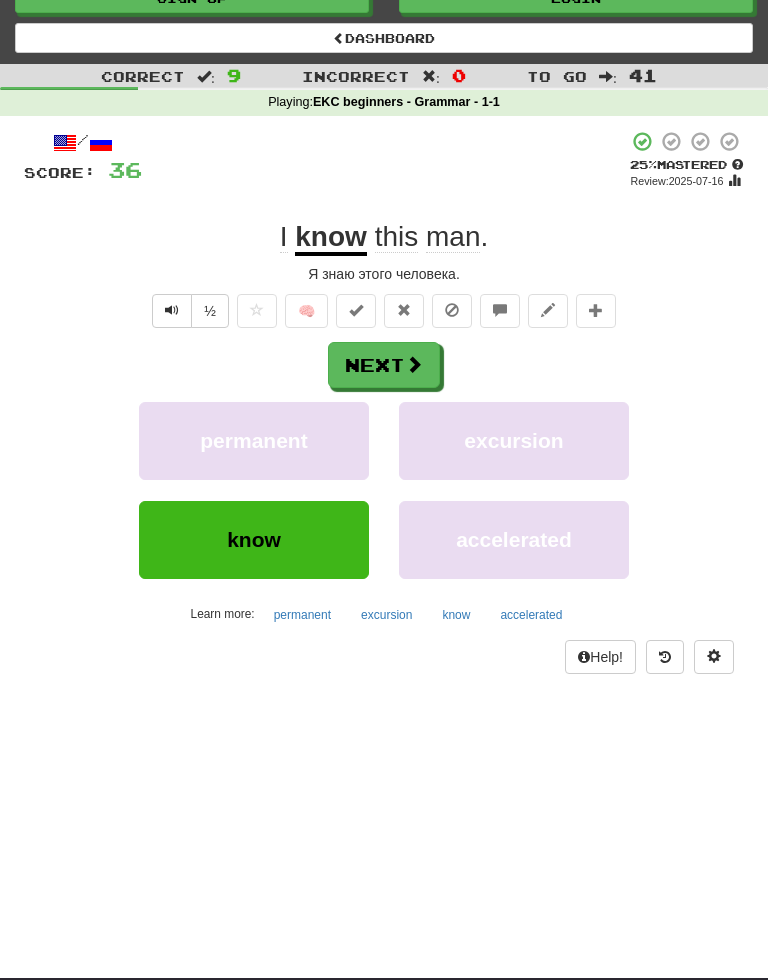click on "Next" at bounding box center (384, 365) 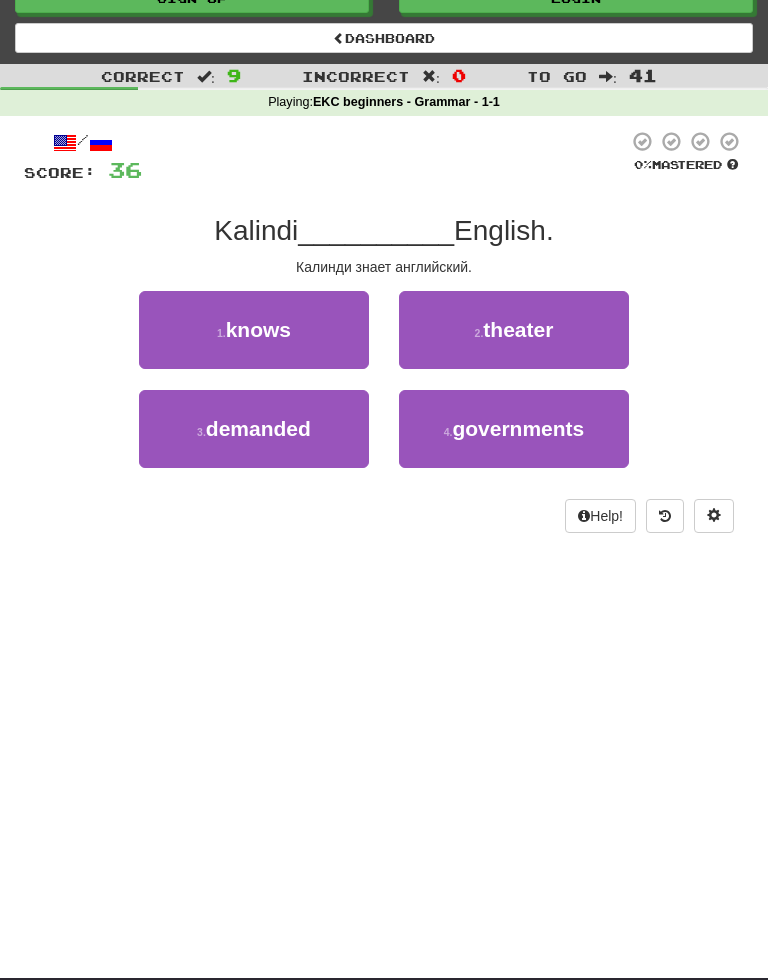 click on "1 .  knows" at bounding box center [254, 330] 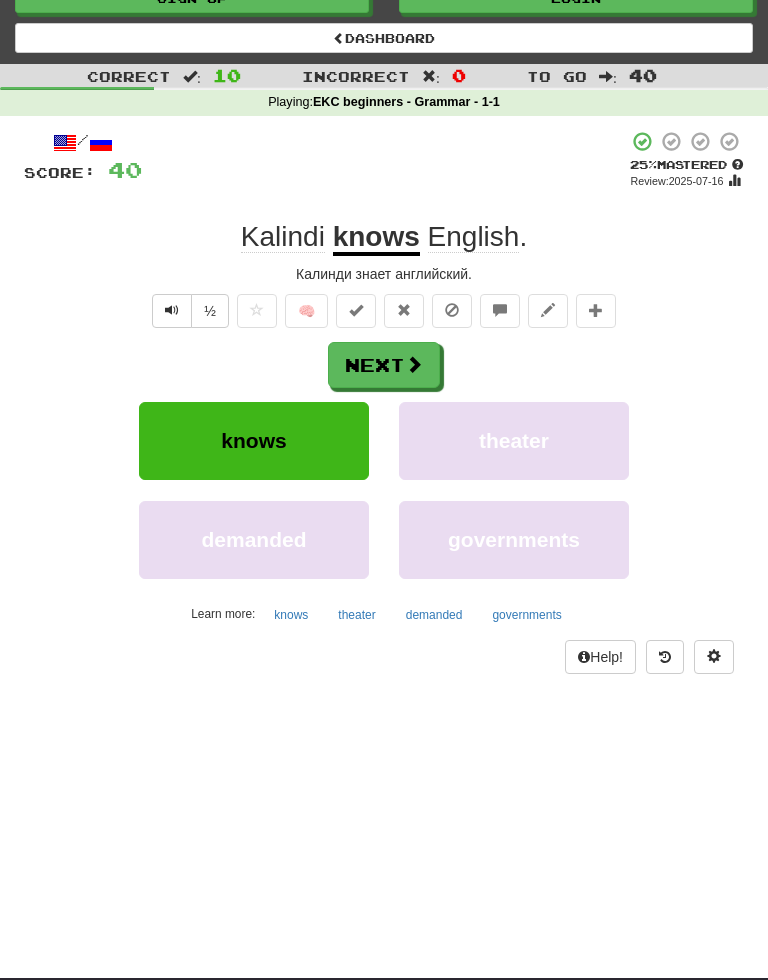 click on "Next" at bounding box center (384, 365) 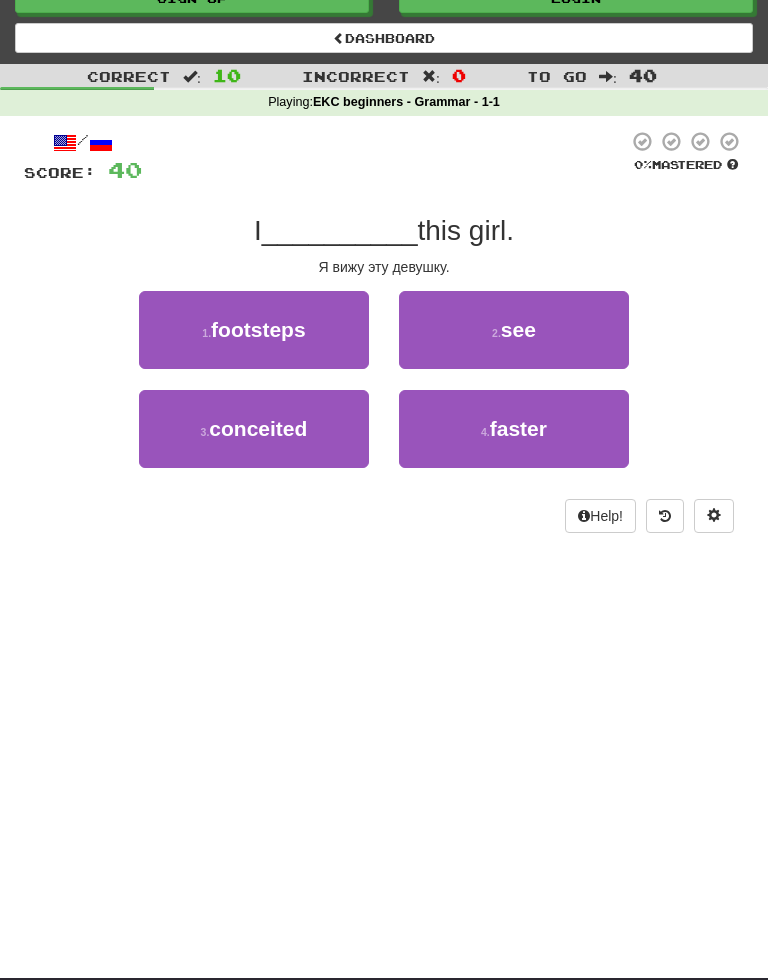 click on "see" at bounding box center [518, 329] 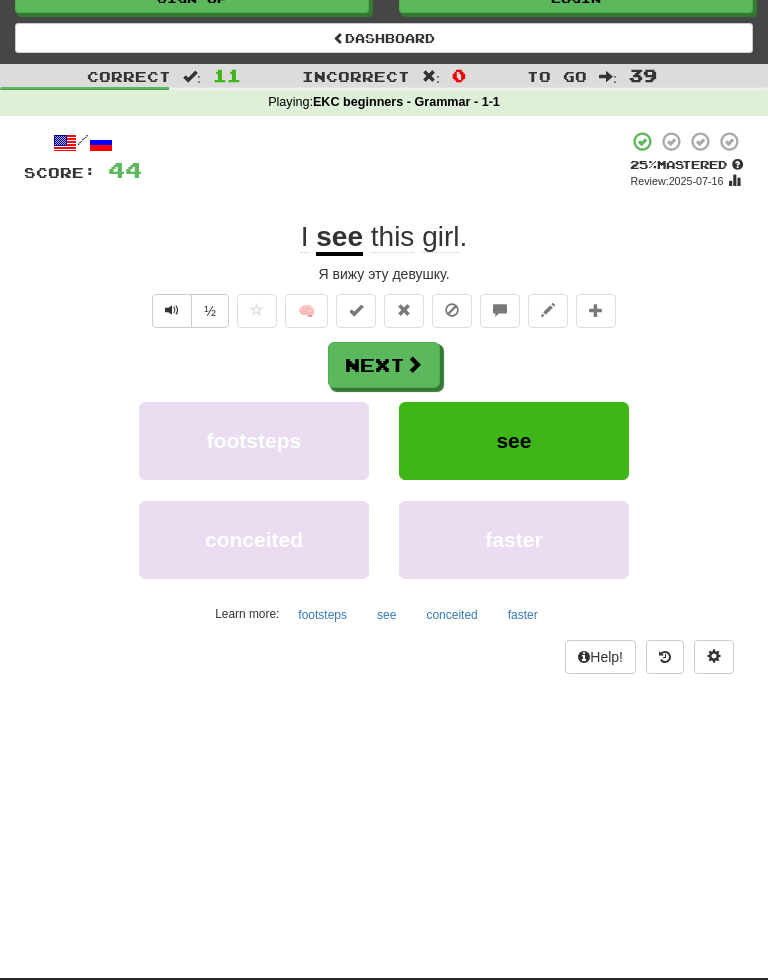 click on "Next" at bounding box center (384, 365) 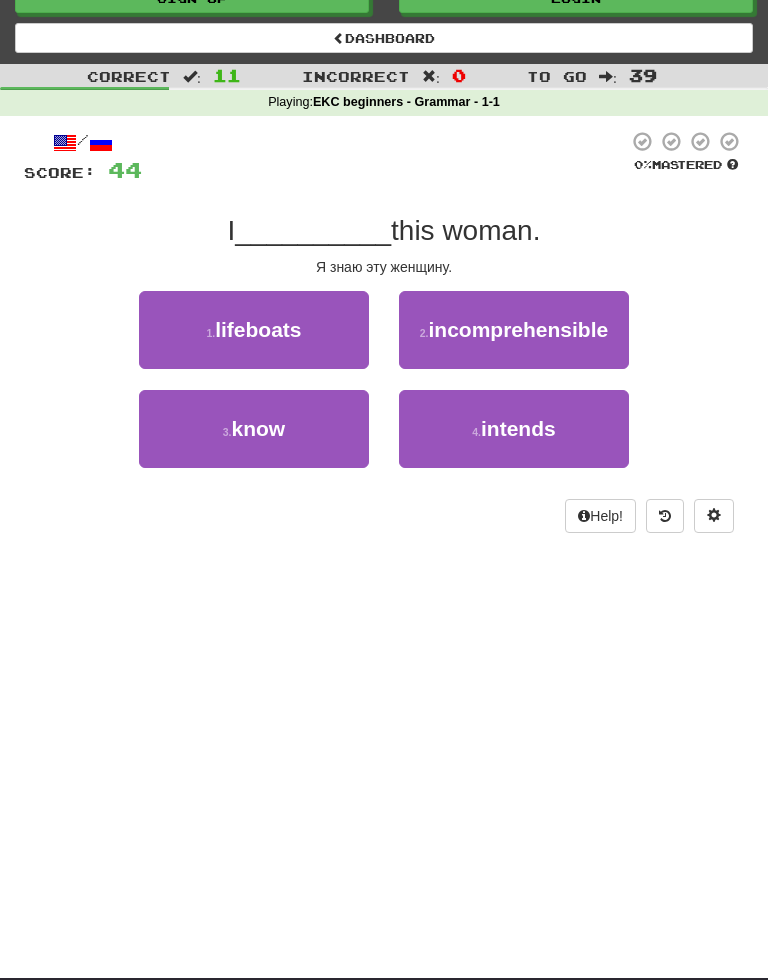 click on "/  Score:   44 0 %  Mastered I  __________  this woman.  Я знаю эту женщину.  1 .  lifeboats 2 .  incomprehensible 3 .  know 4 .  intends  Help!" at bounding box center (384, 331) 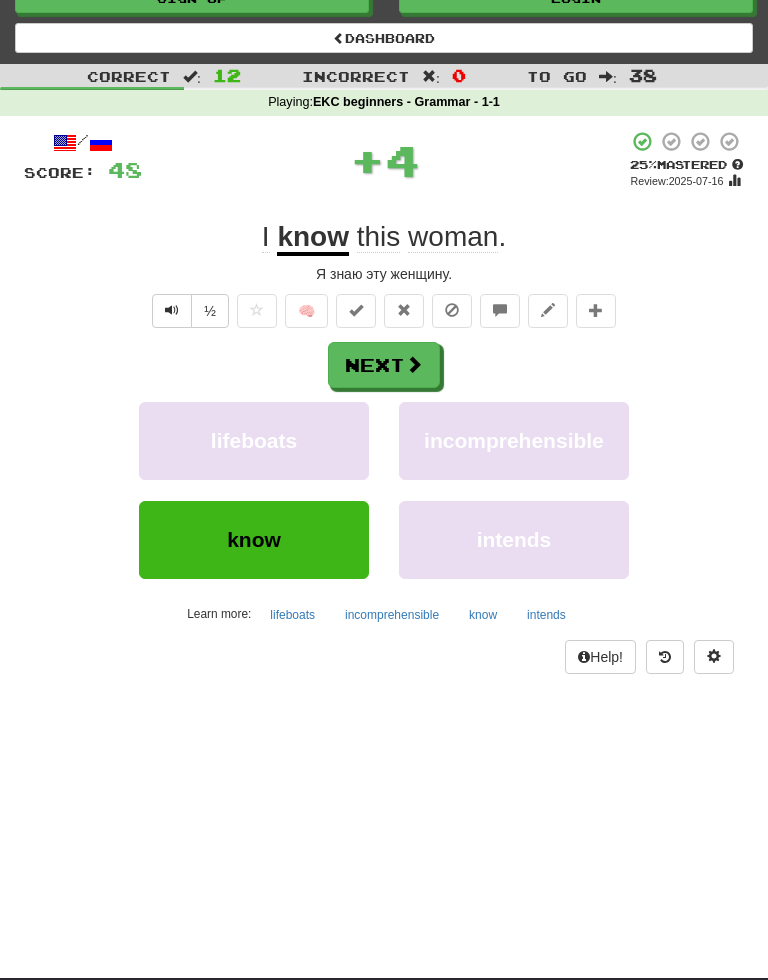 click on "Next" at bounding box center [384, 365] 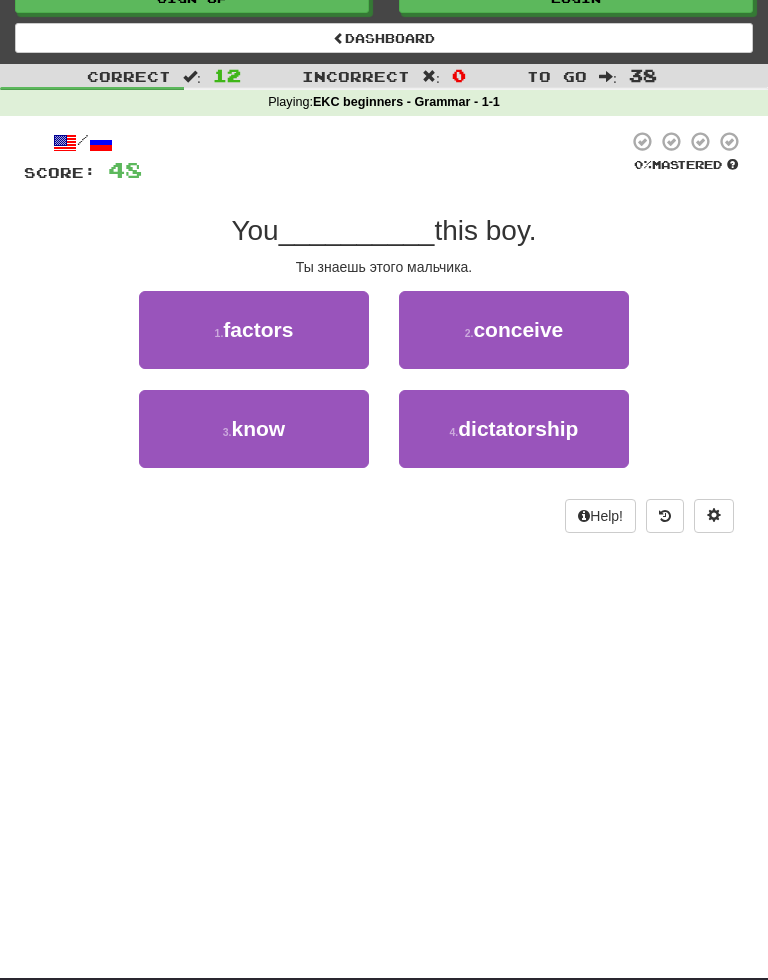 click on "know" at bounding box center (259, 428) 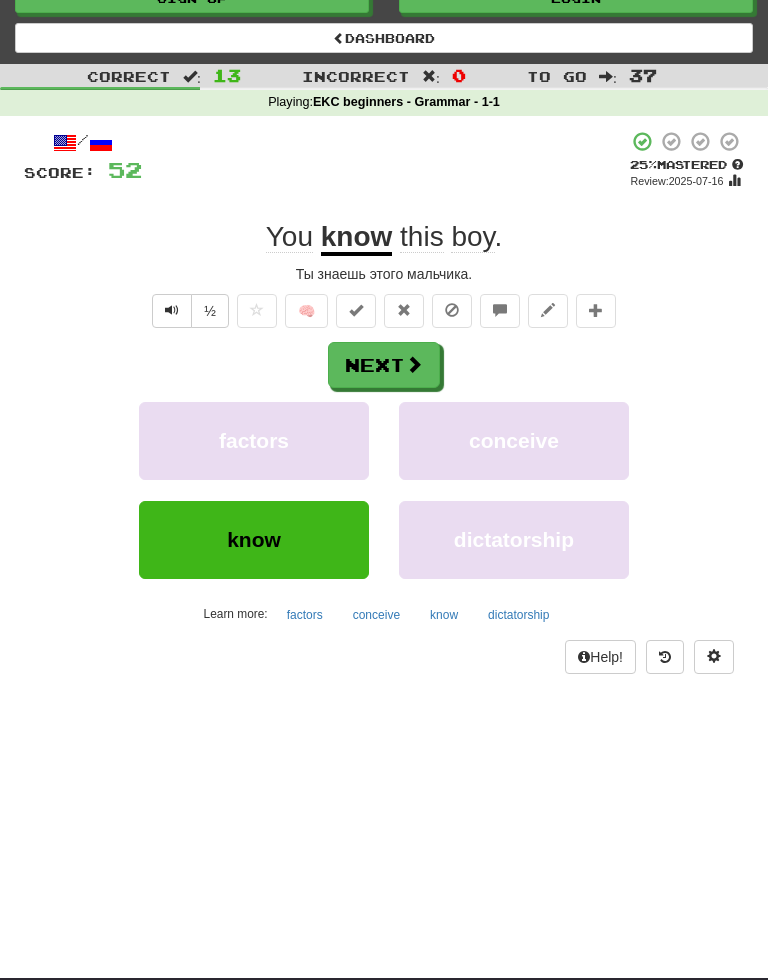 click on "Next" at bounding box center (384, 365) 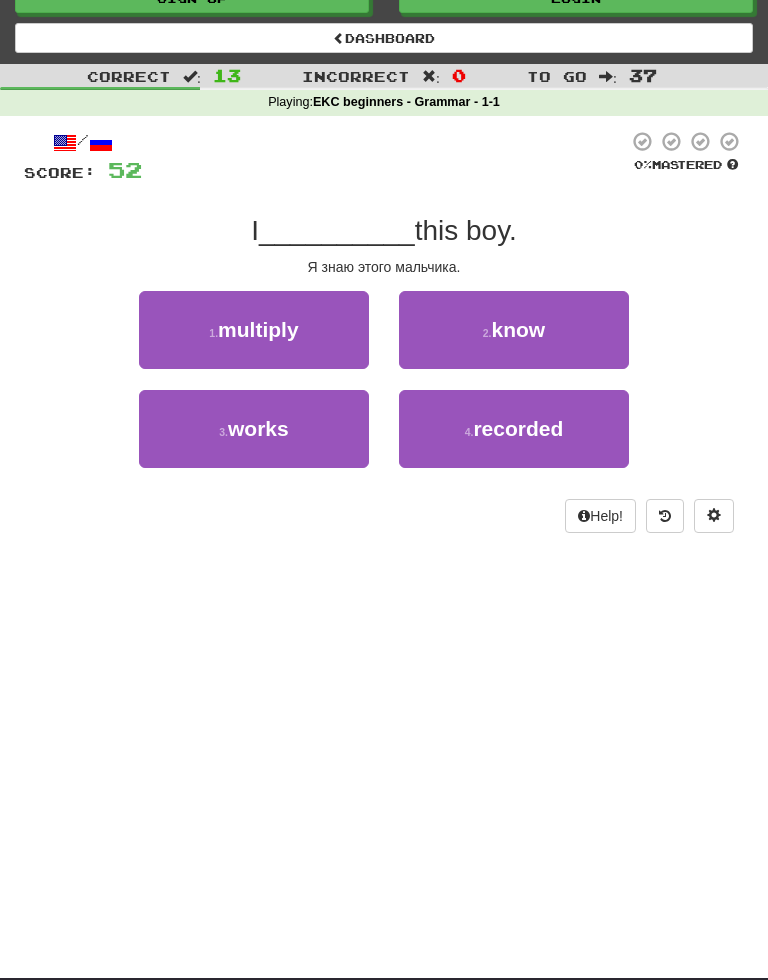 click on "know" at bounding box center (519, 329) 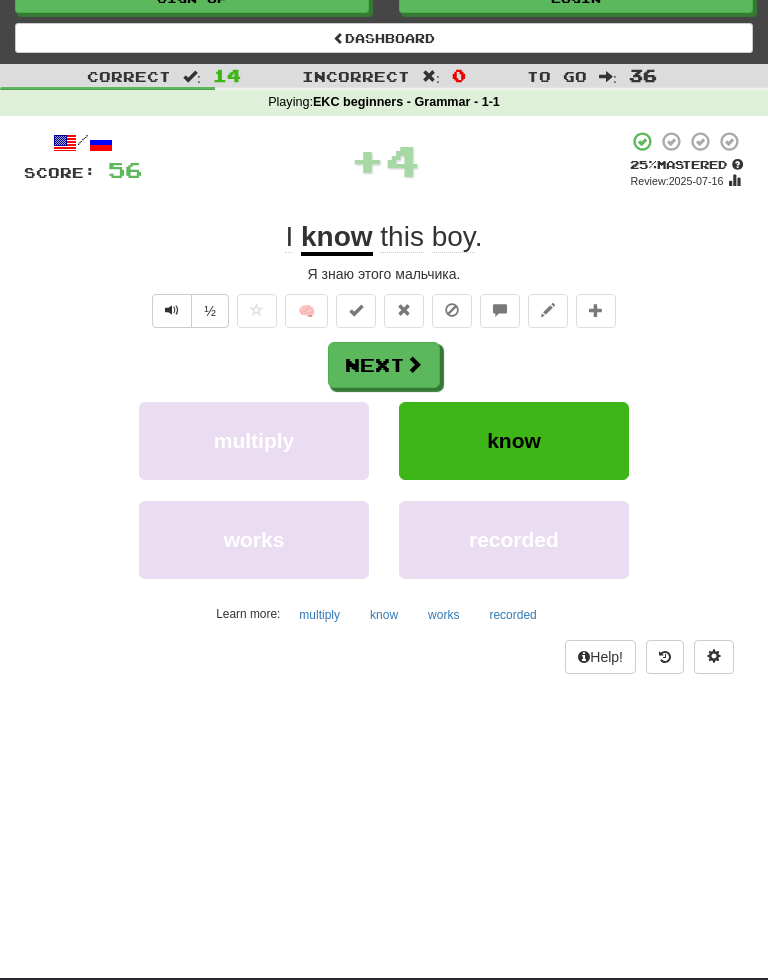 click on "Next" at bounding box center (384, 365) 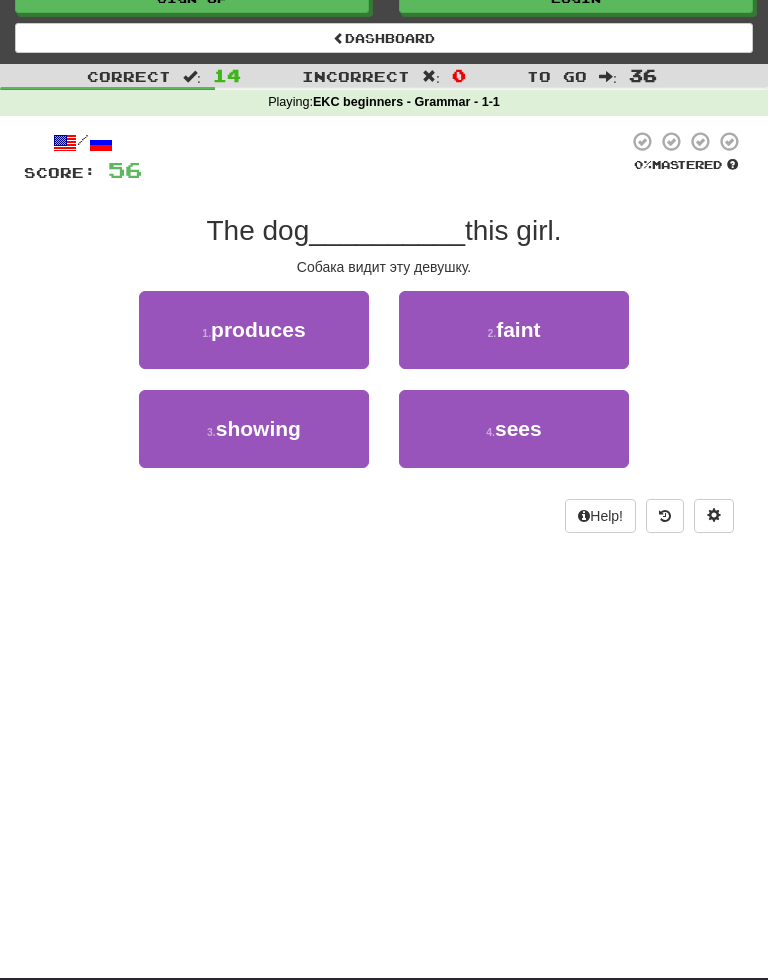 click on "sees" at bounding box center (518, 428) 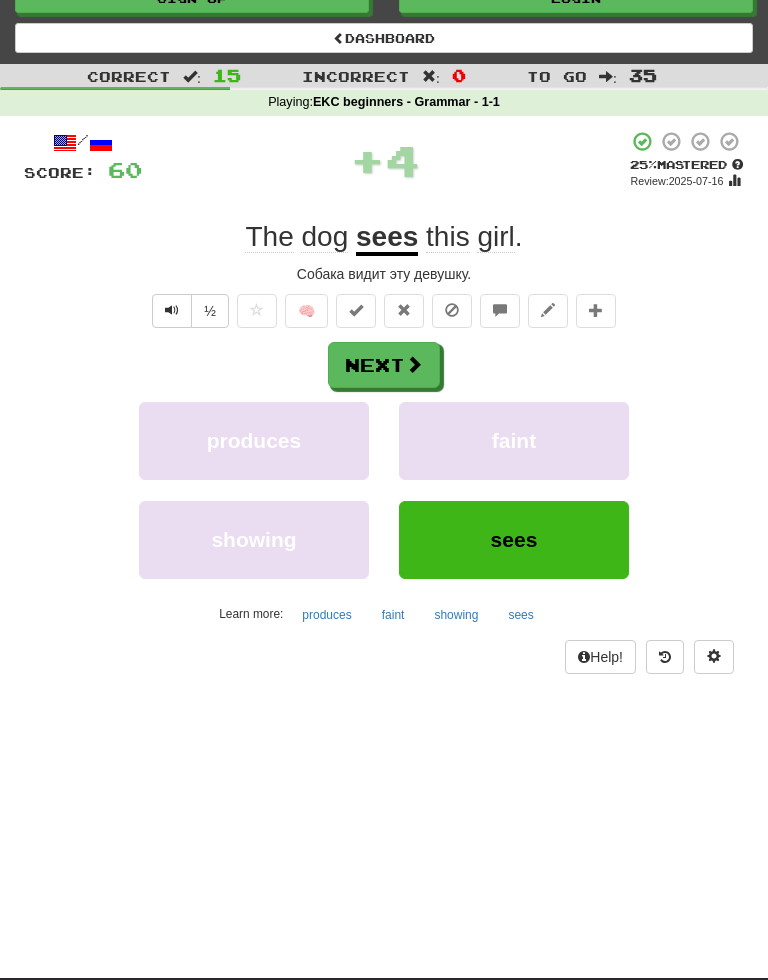 click on "Next" at bounding box center (384, 365) 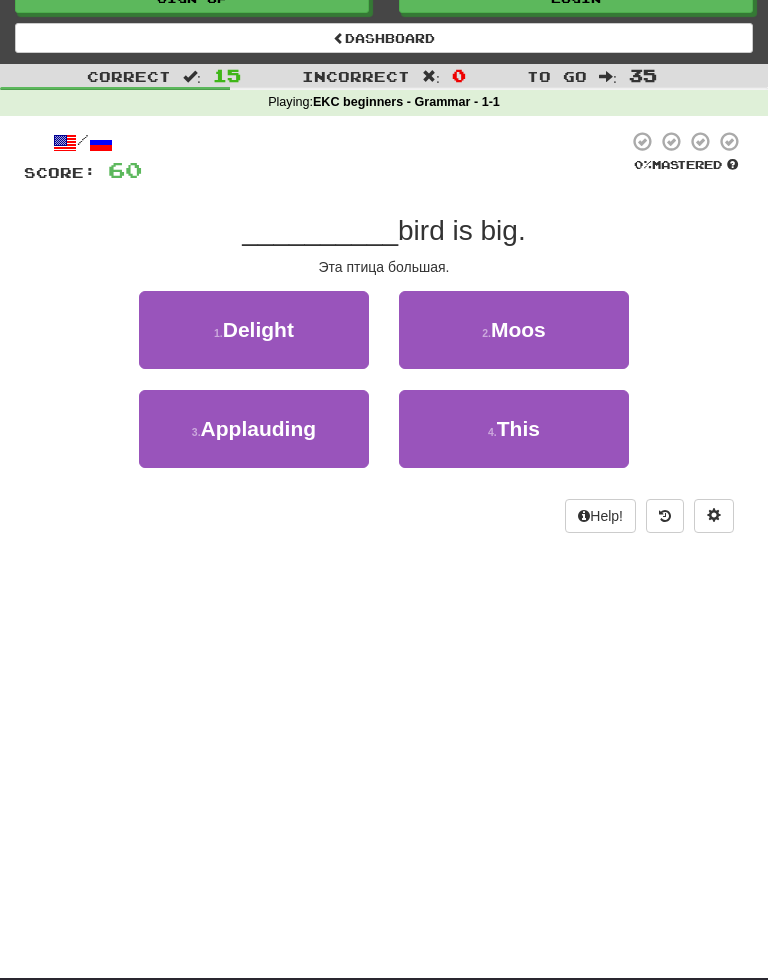 click on "This" at bounding box center [518, 428] 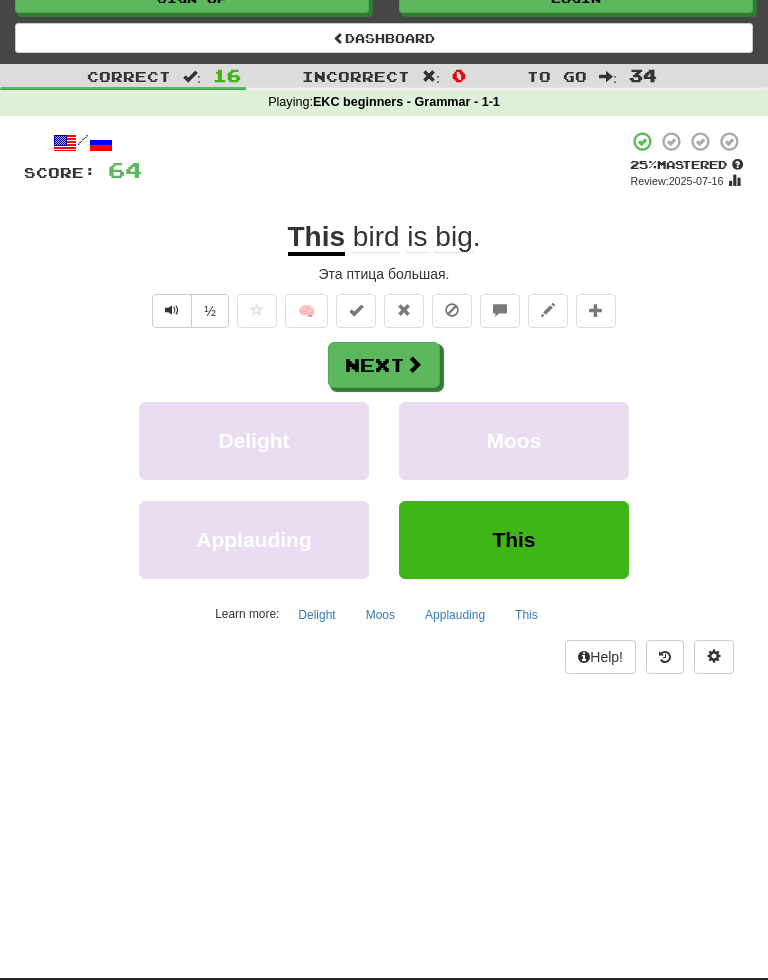 click on "Next" at bounding box center [384, 365] 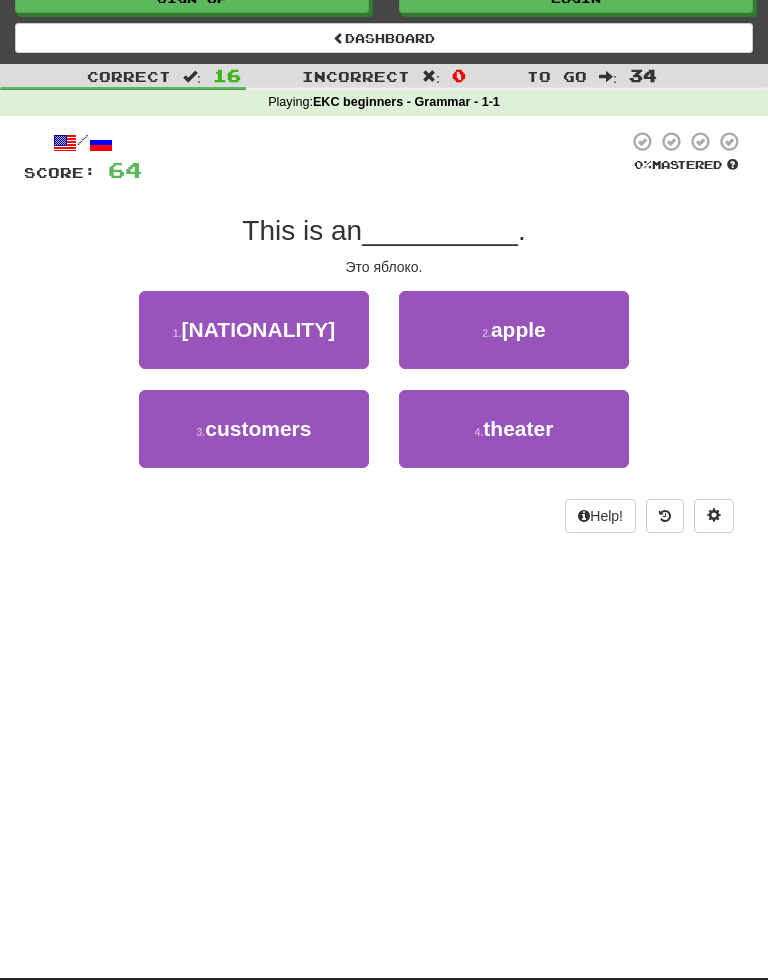 click on "apple" at bounding box center (518, 329) 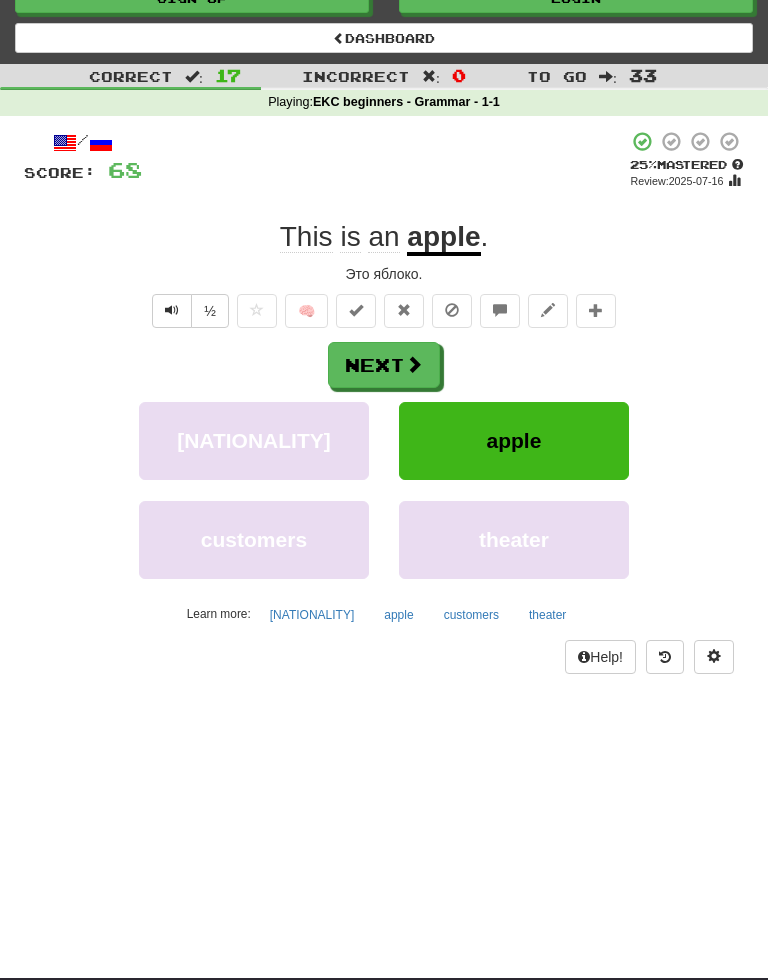 click on "Next" at bounding box center (384, 365) 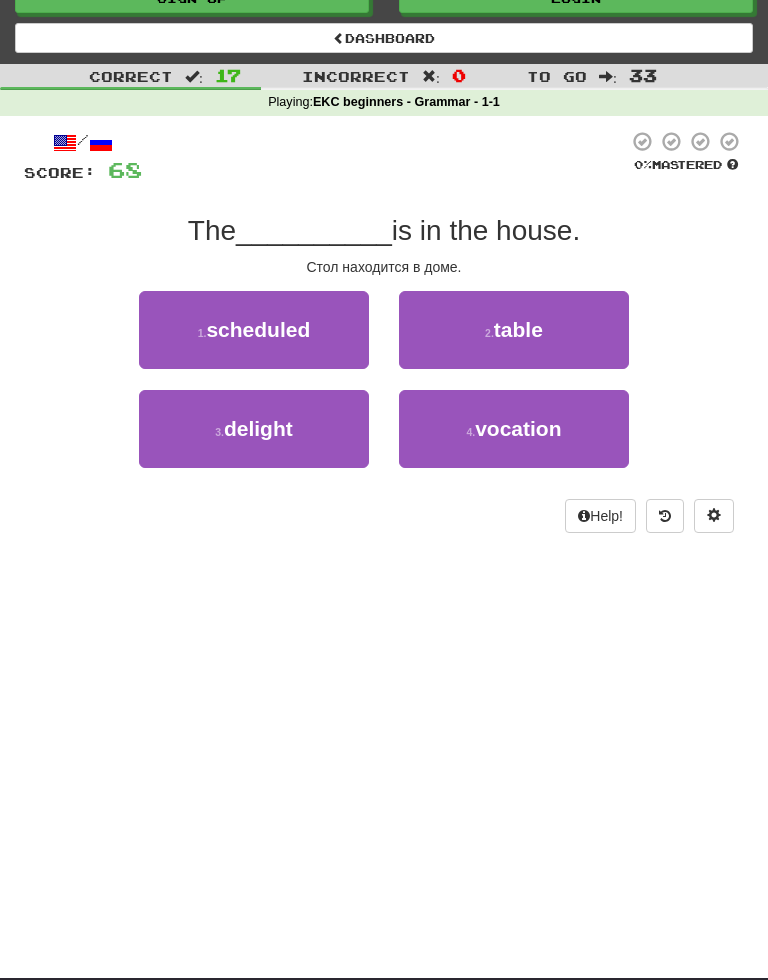 click on "table" at bounding box center [518, 329] 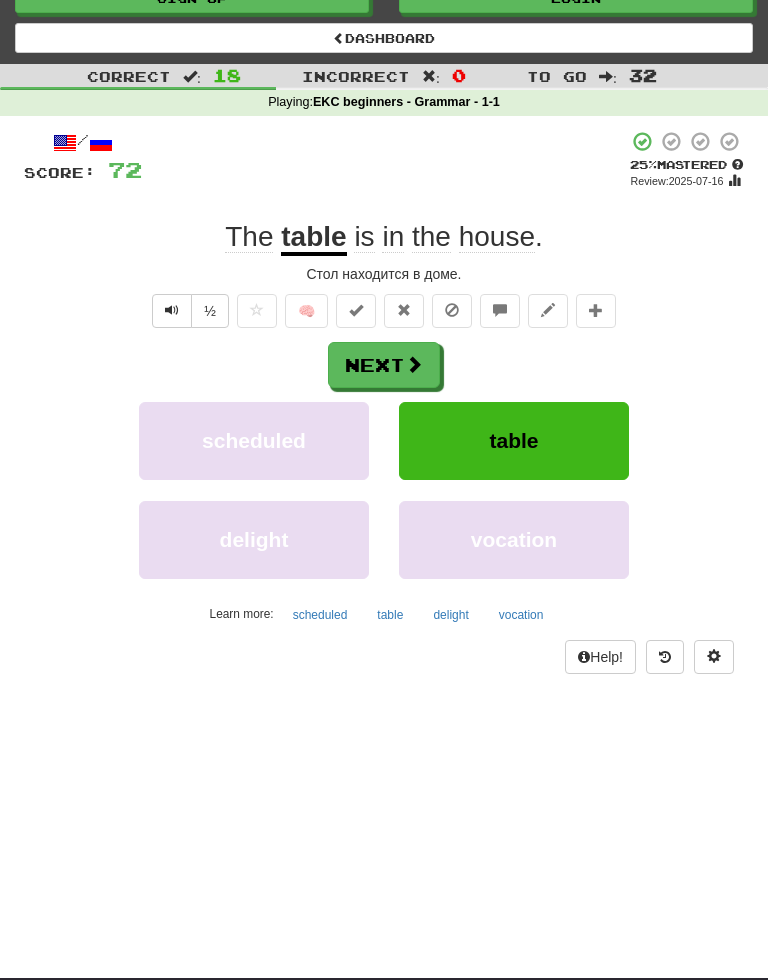 click on "Next" at bounding box center [384, 365] 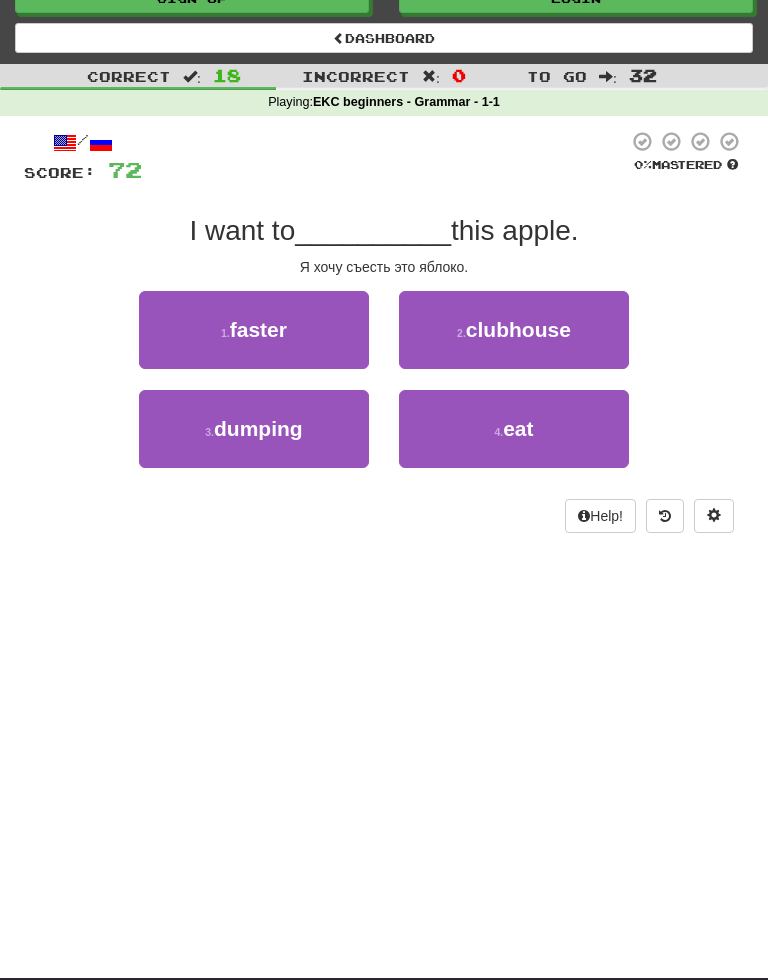click on "eat" at bounding box center [518, 428] 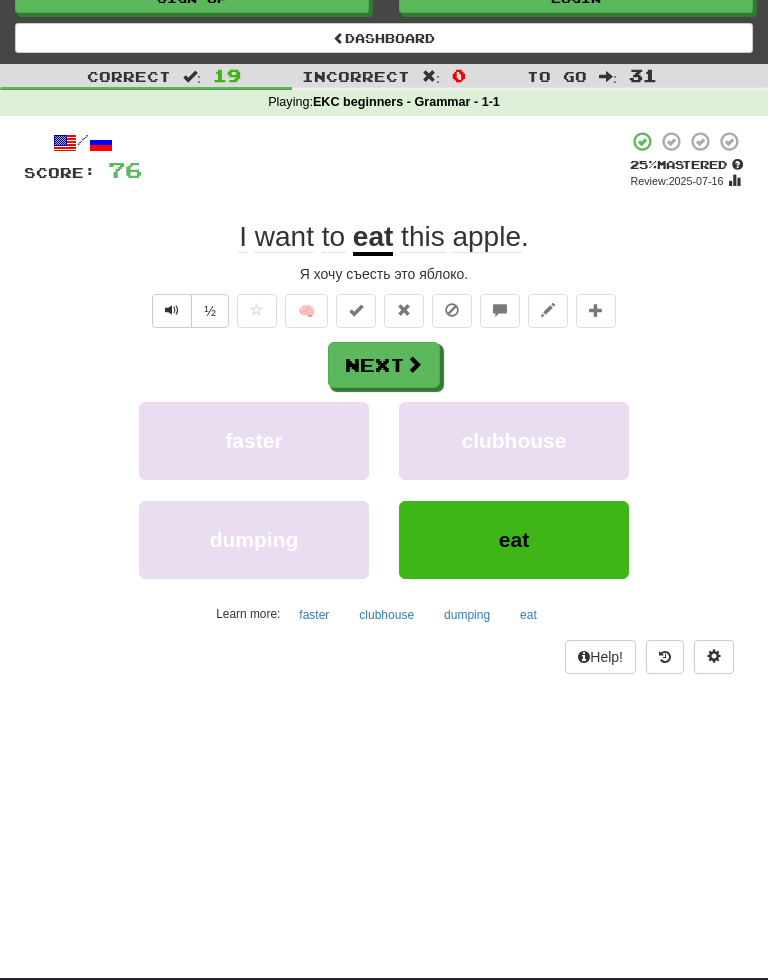 click on "Next" at bounding box center [384, 365] 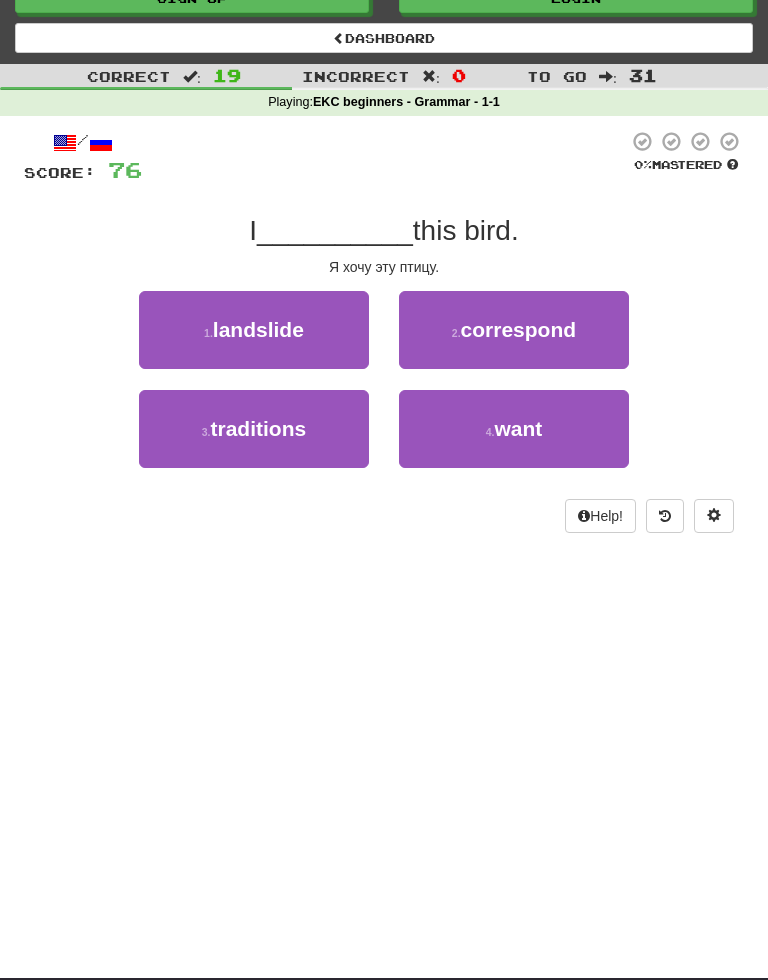 click on "want" at bounding box center (518, 428) 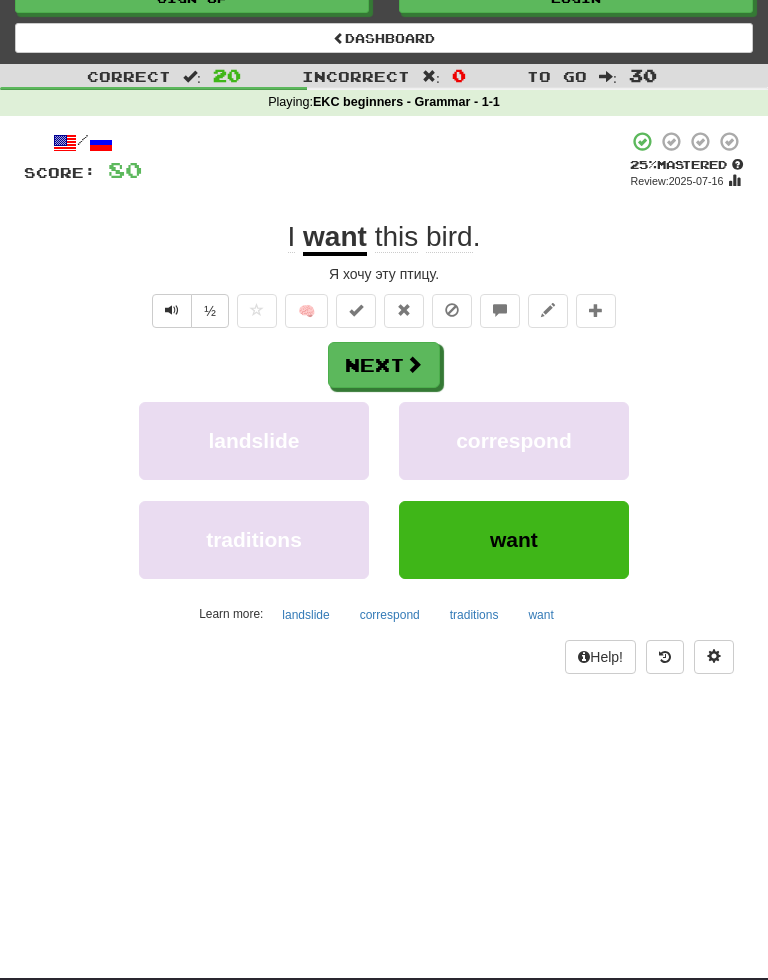 click on "Next" at bounding box center (384, 365) 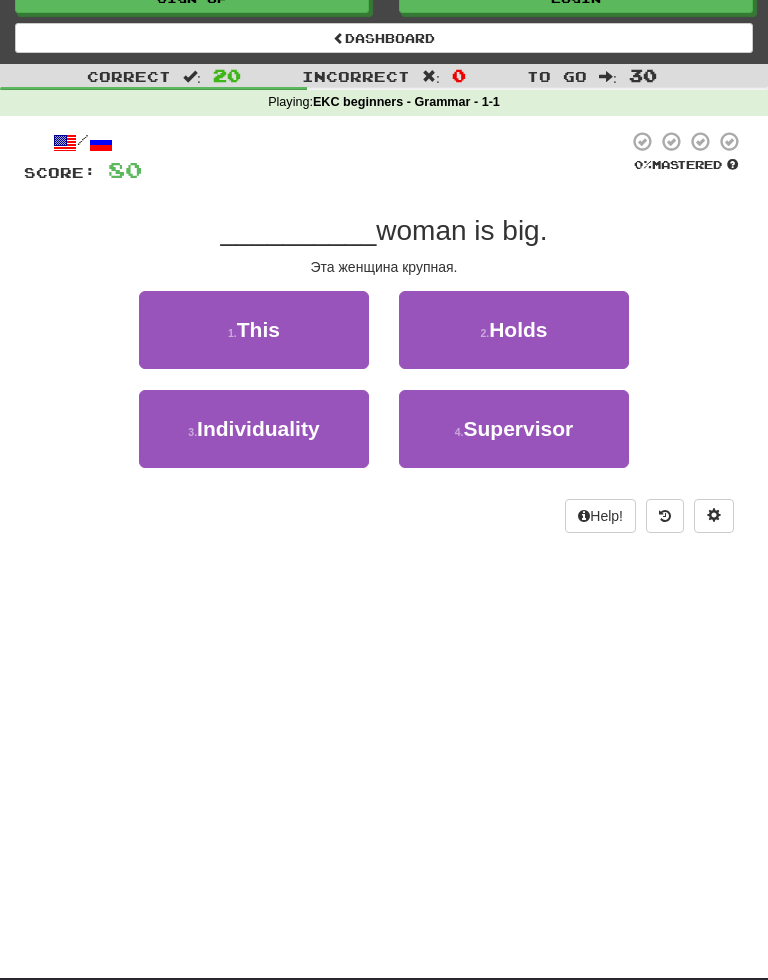 click on "1 .  This" at bounding box center (254, 340) 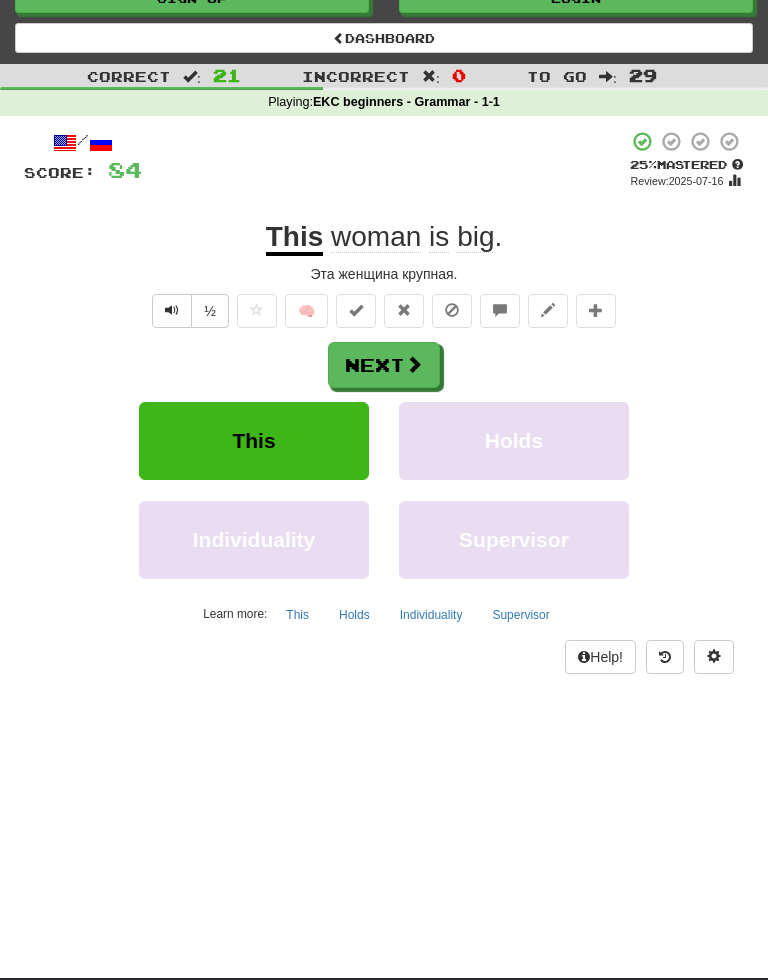click on "Next" at bounding box center [384, 365] 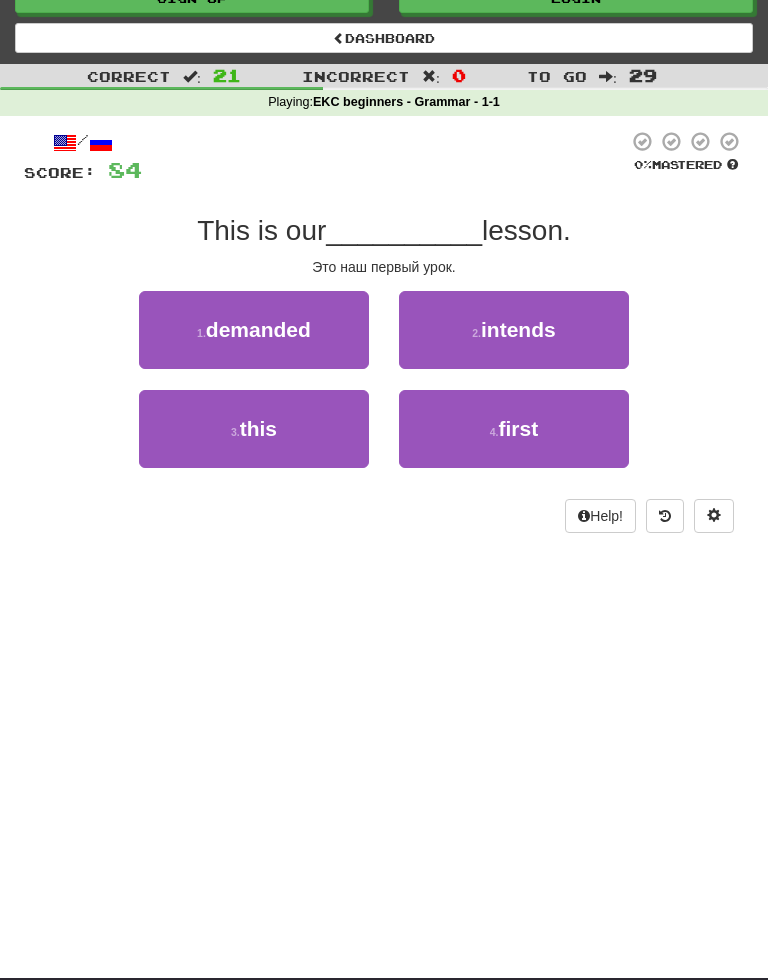 click on "first" at bounding box center (519, 428) 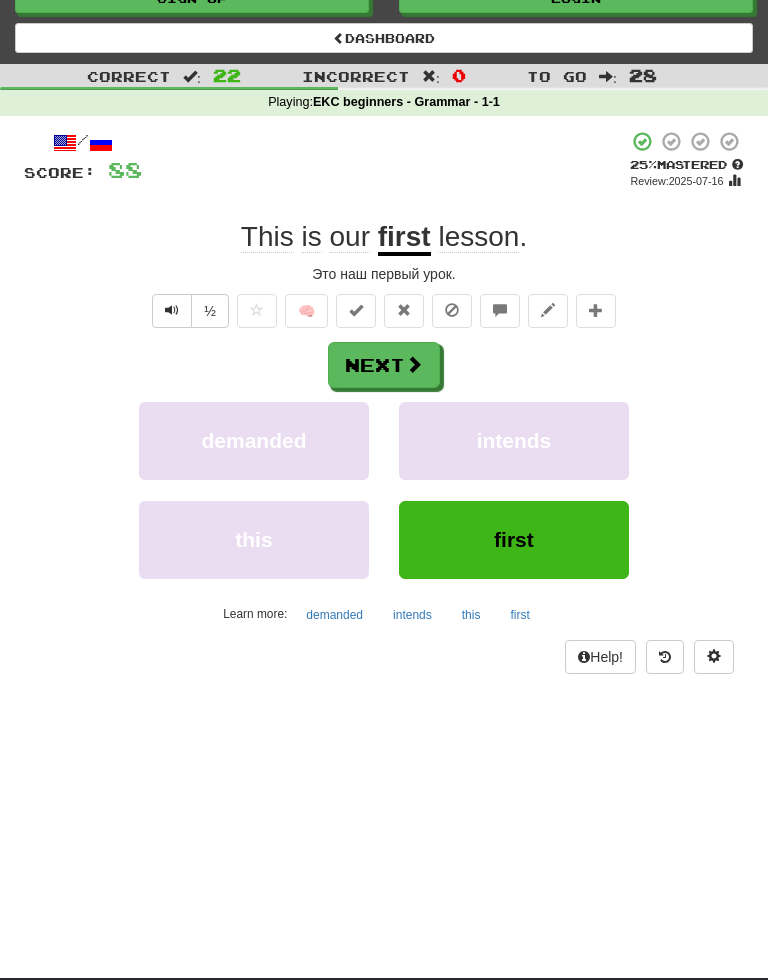 click on "Next" at bounding box center (384, 365) 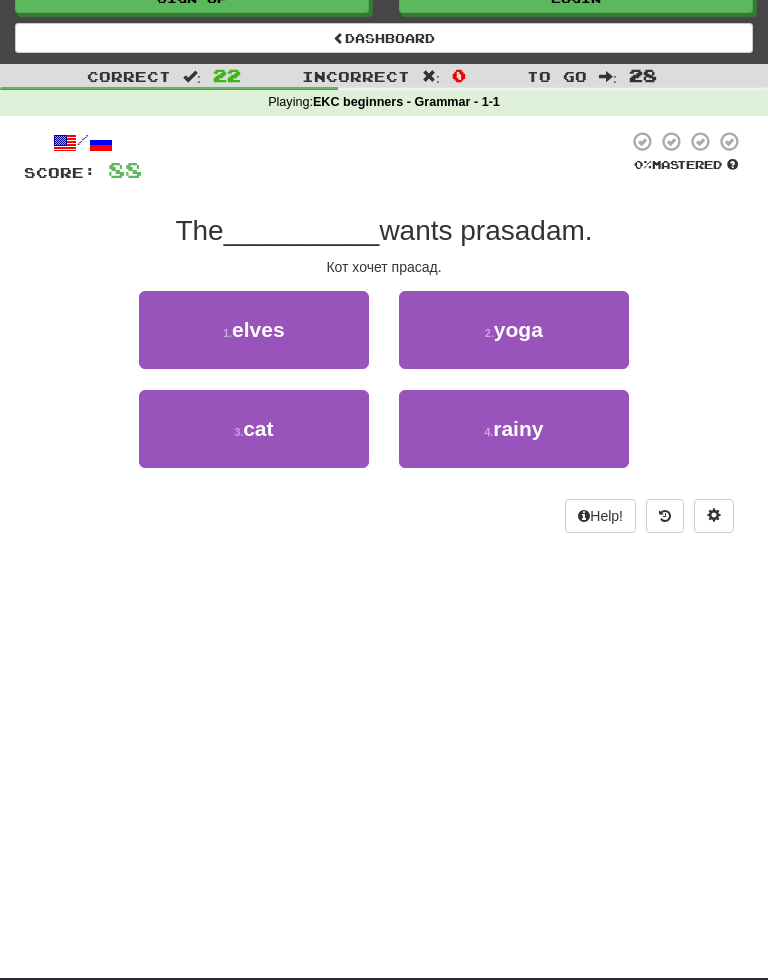 click on "The  __________  wants prasadam." at bounding box center [384, 231] 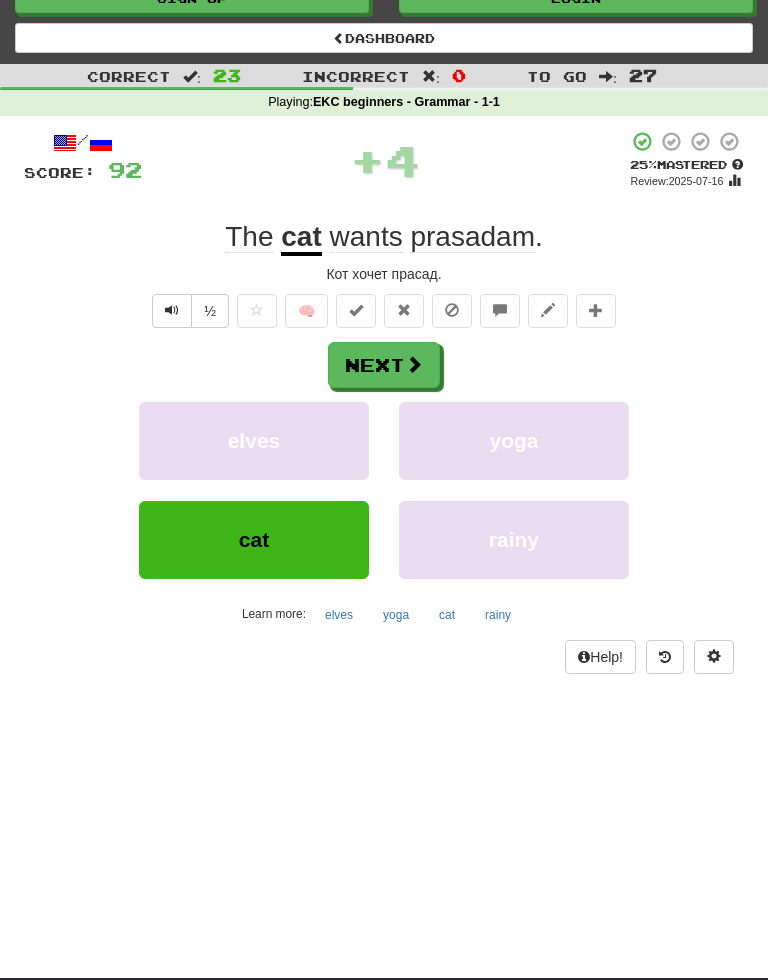 click on "Next" at bounding box center (384, 365) 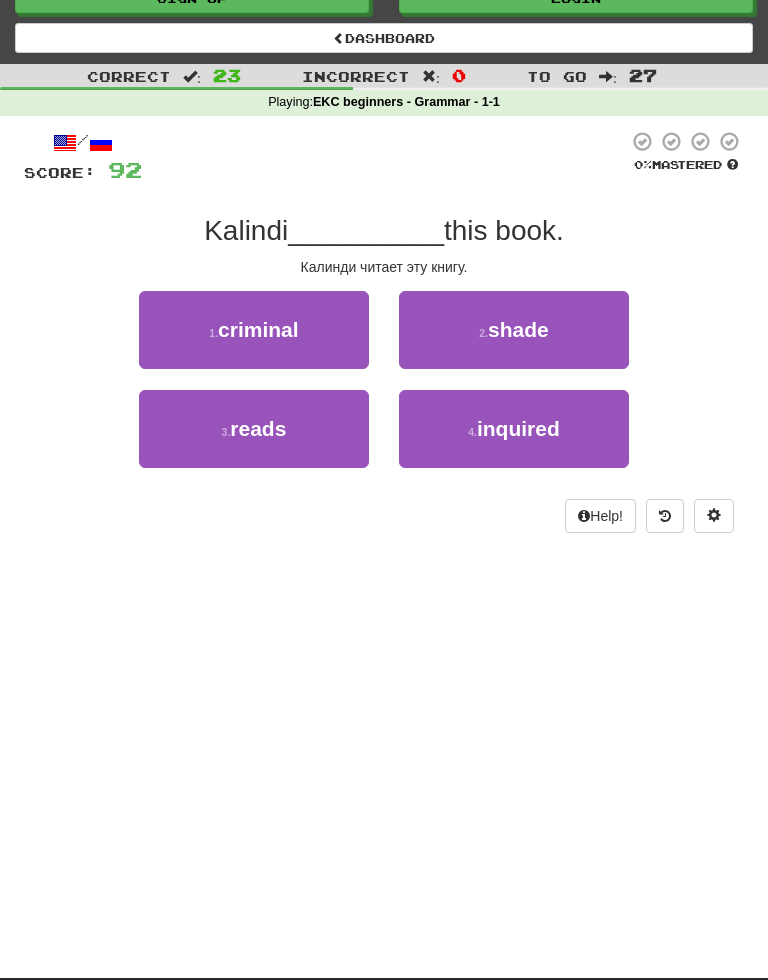 click on "reads" at bounding box center [258, 428] 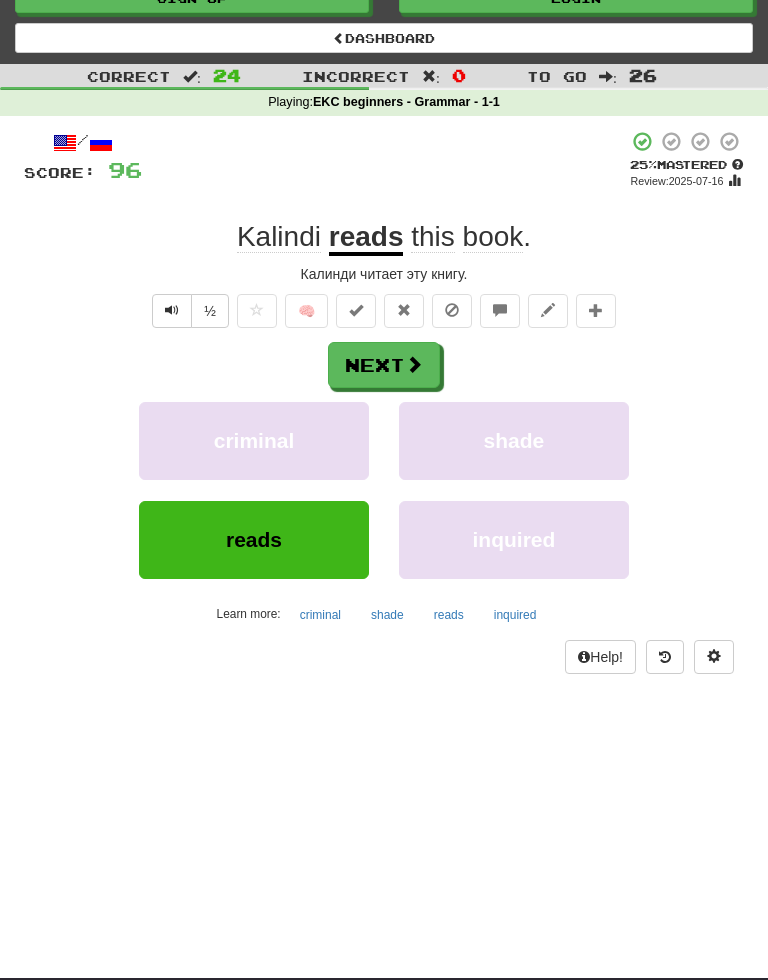 click on "Next" at bounding box center [384, 365] 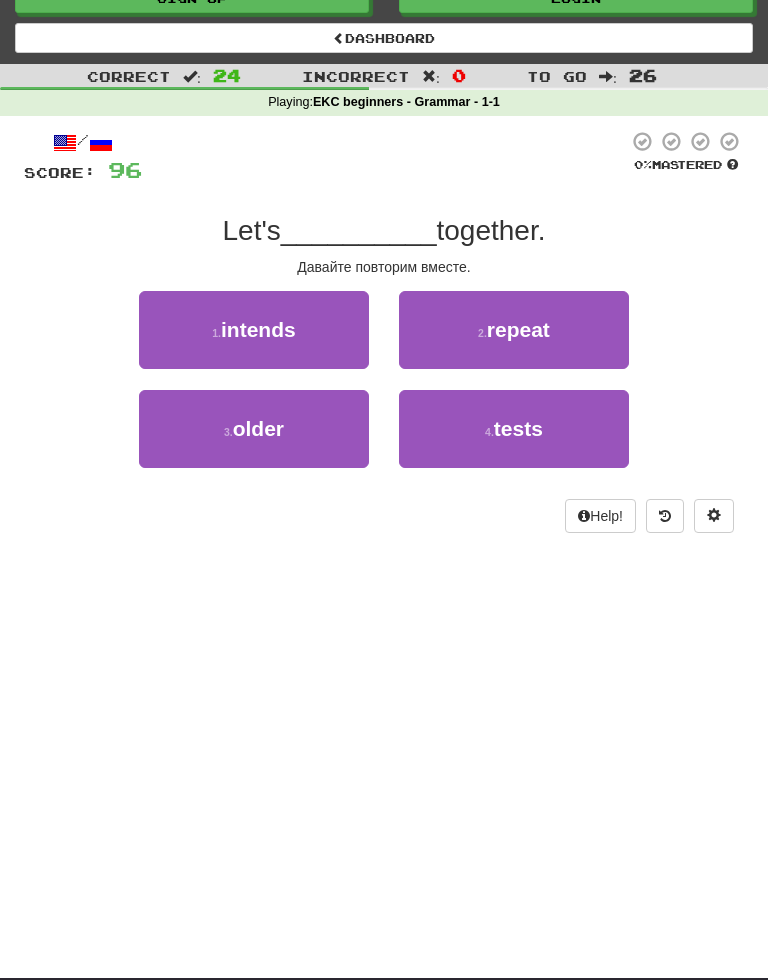 click on "2 .  repeat" at bounding box center [514, 330] 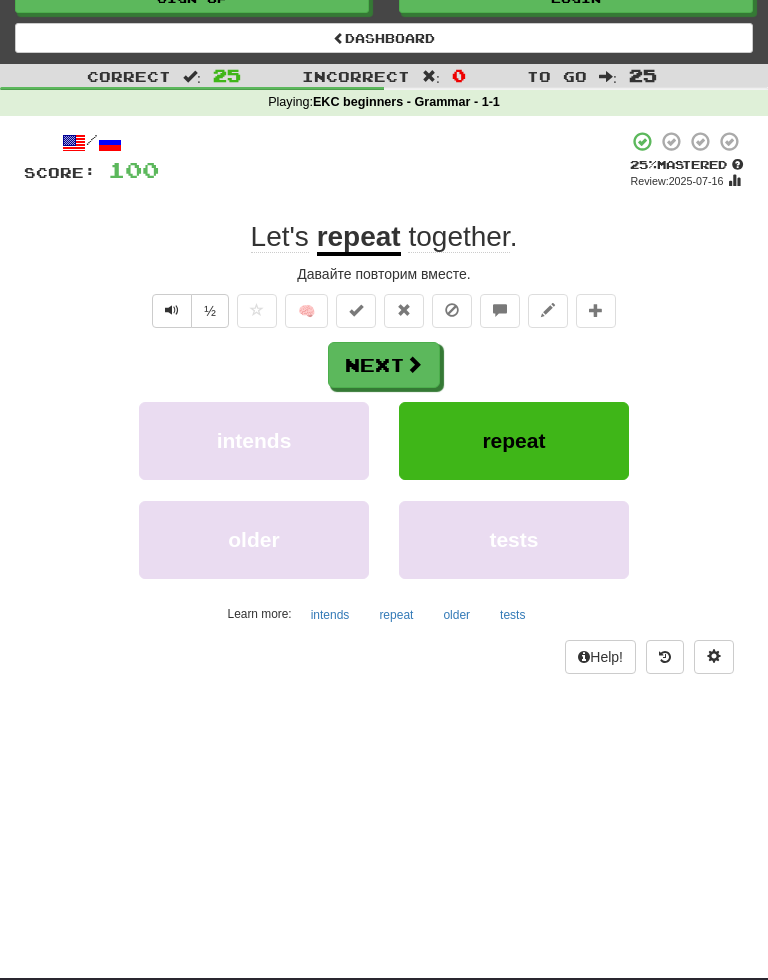 click at bounding box center [172, 310] 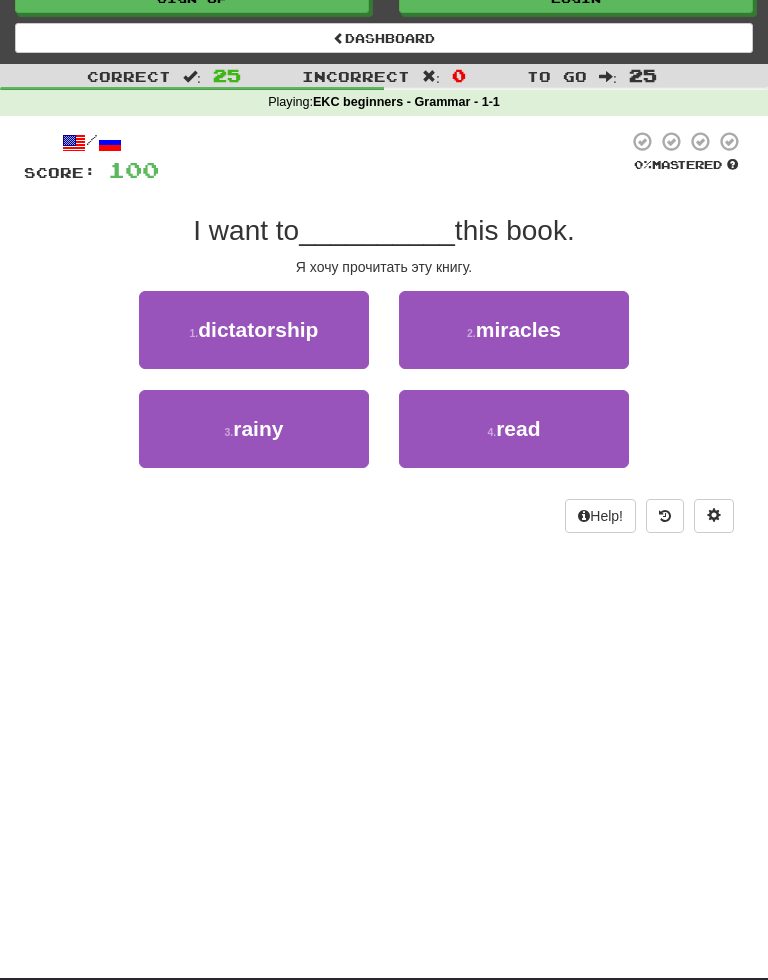 click on "read" at bounding box center [518, 428] 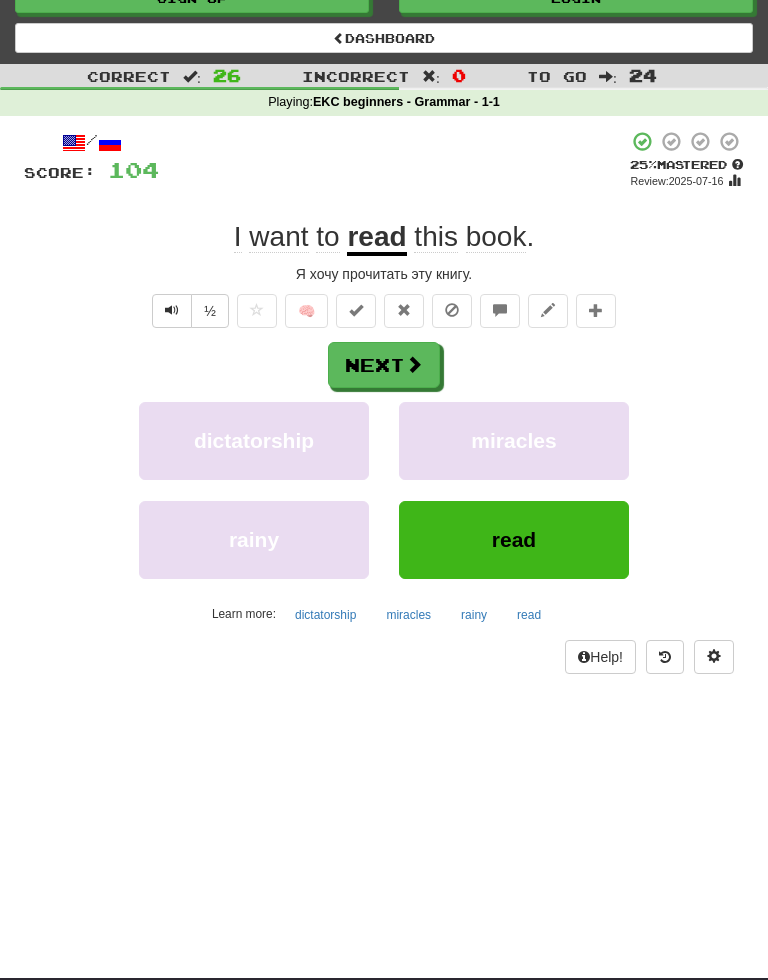 click on "Next" at bounding box center [384, 365] 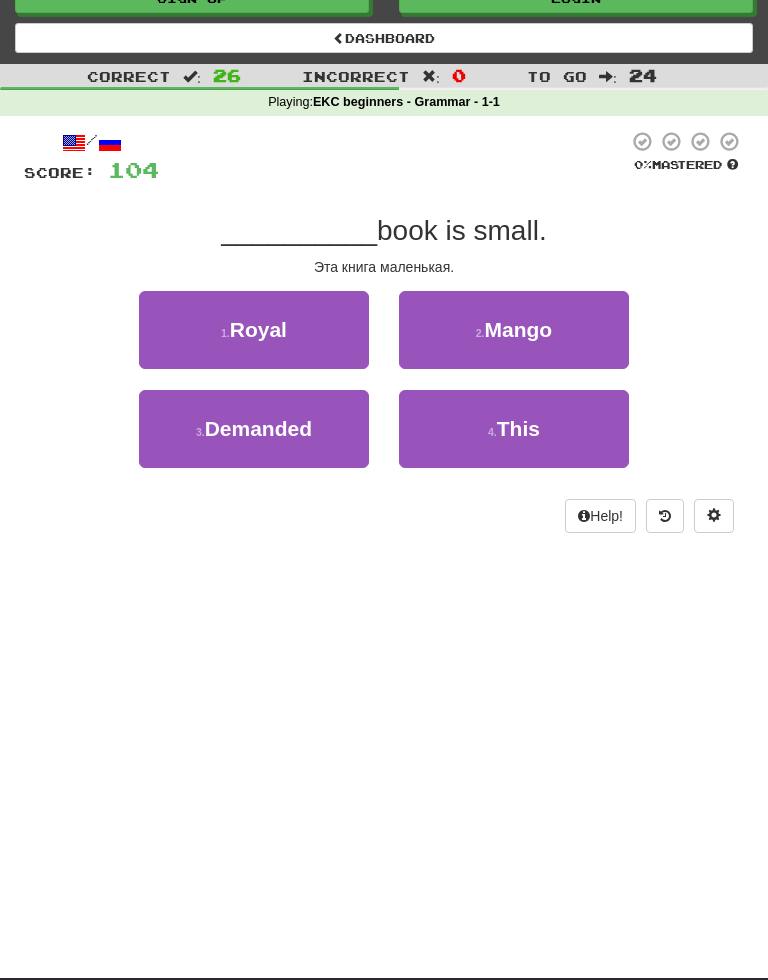 click on "4 .  This" at bounding box center [514, 429] 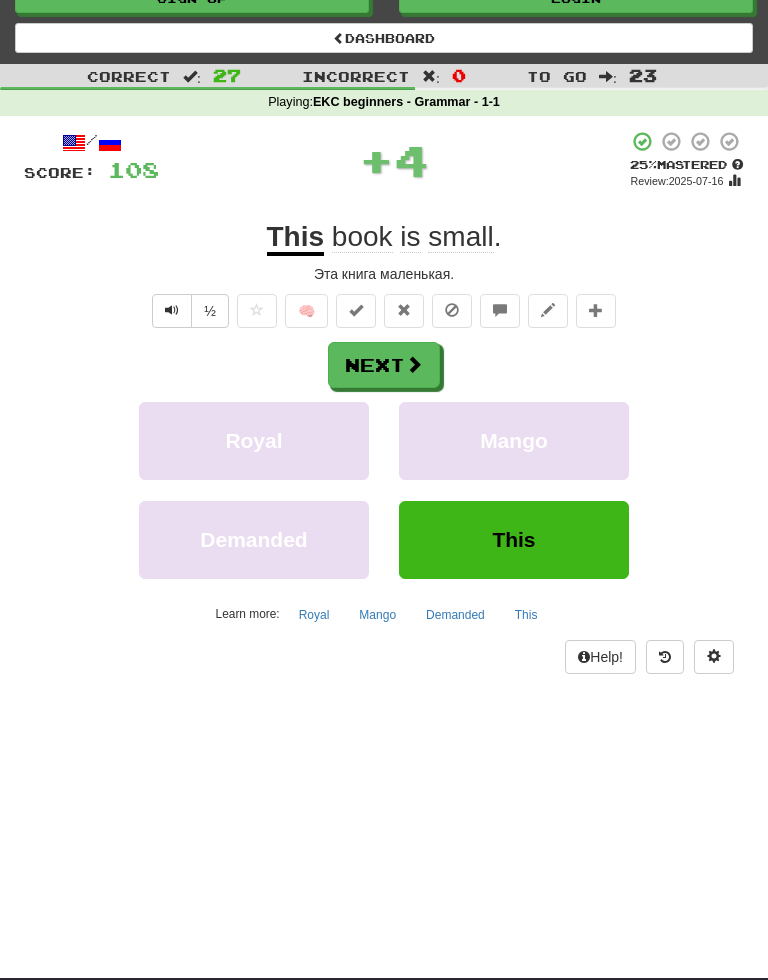 click on "Next" at bounding box center (384, 365) 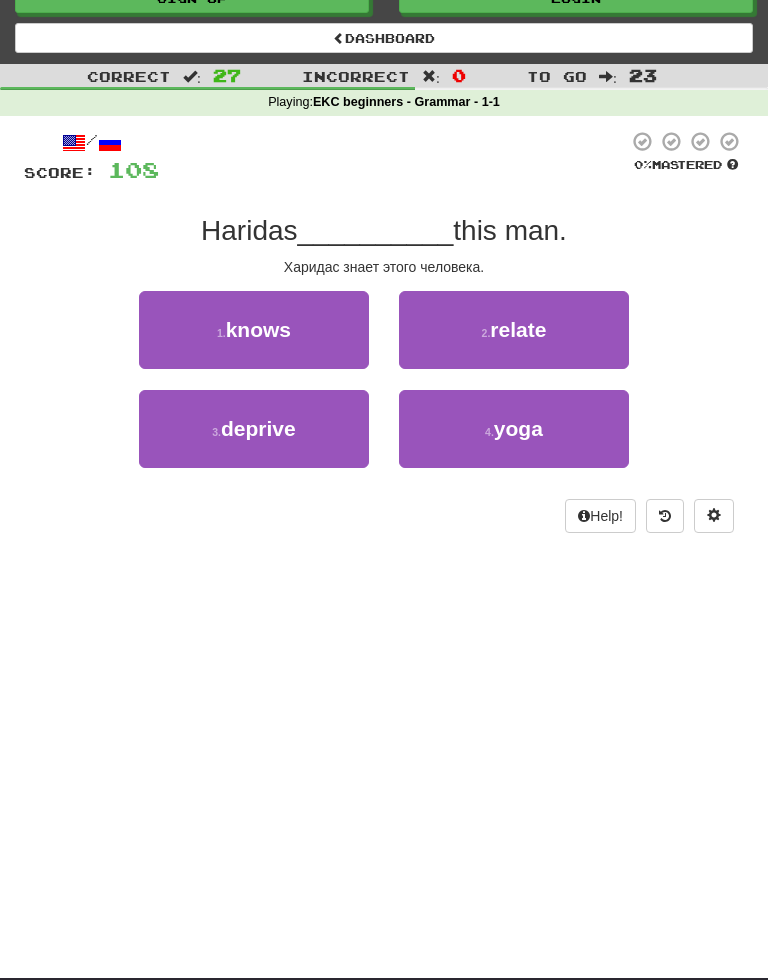 click on "knows" at bounding box center [258, 329] 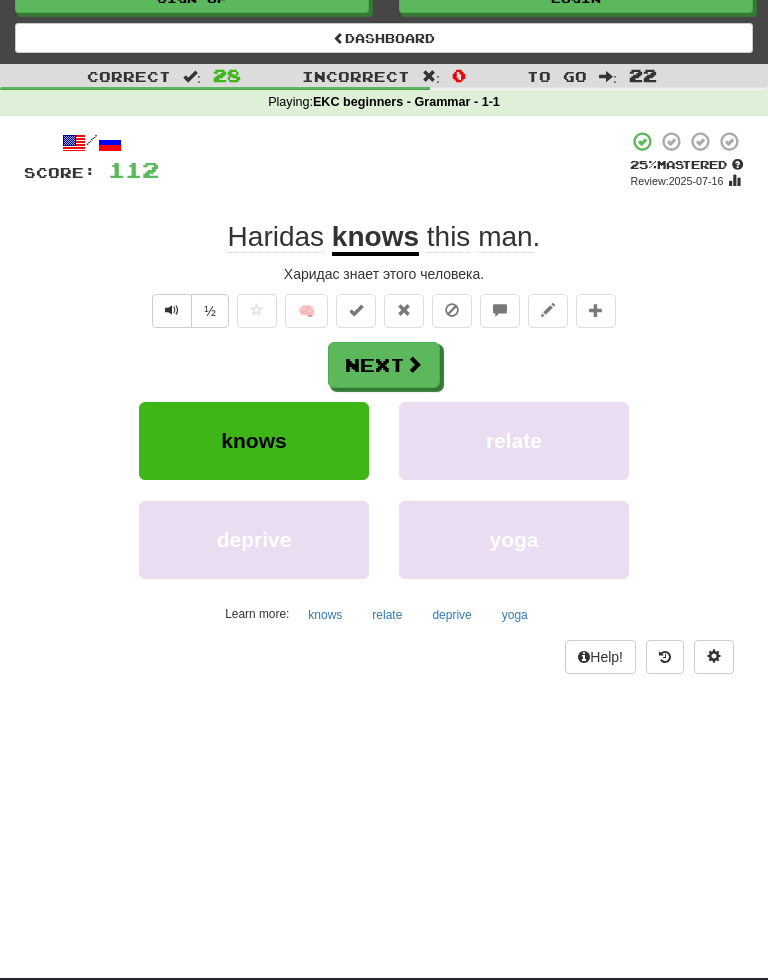 click on "Next" at bounding box center [384, 365] 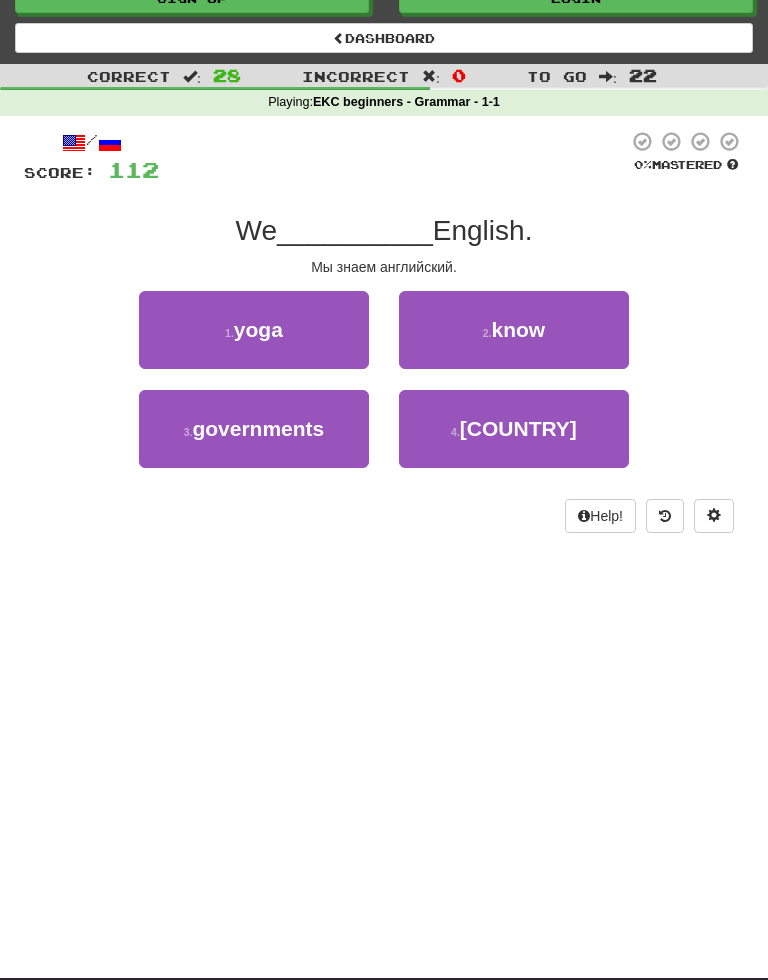 click on "know" at bounding box center [519, 329] 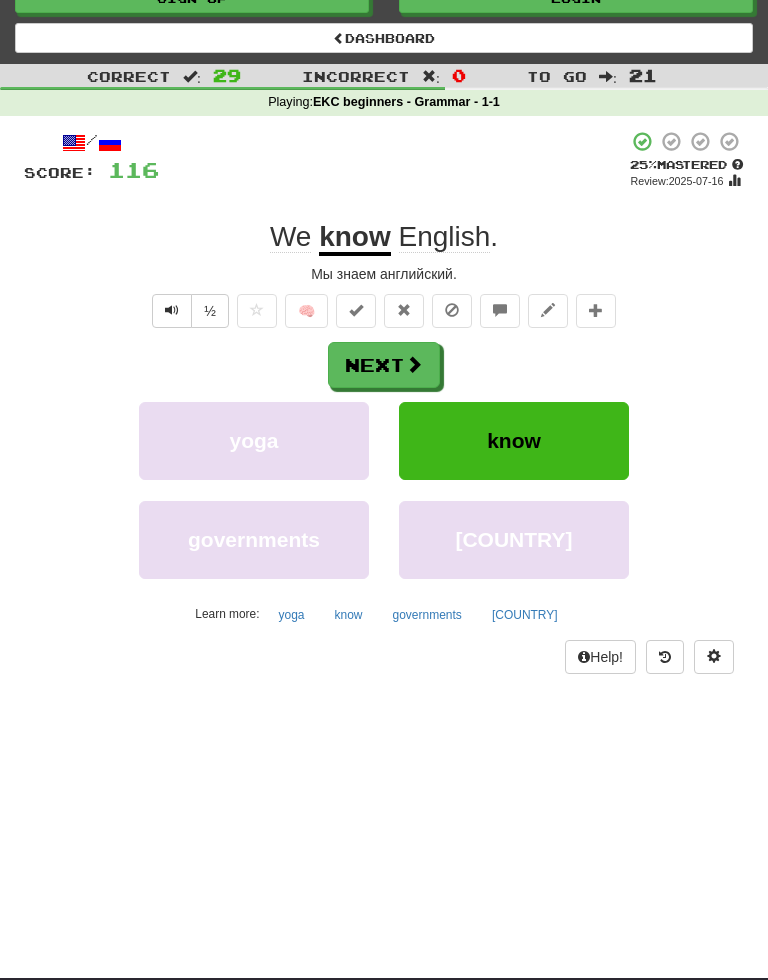 click on "Next" at bounding box center (384, 365) 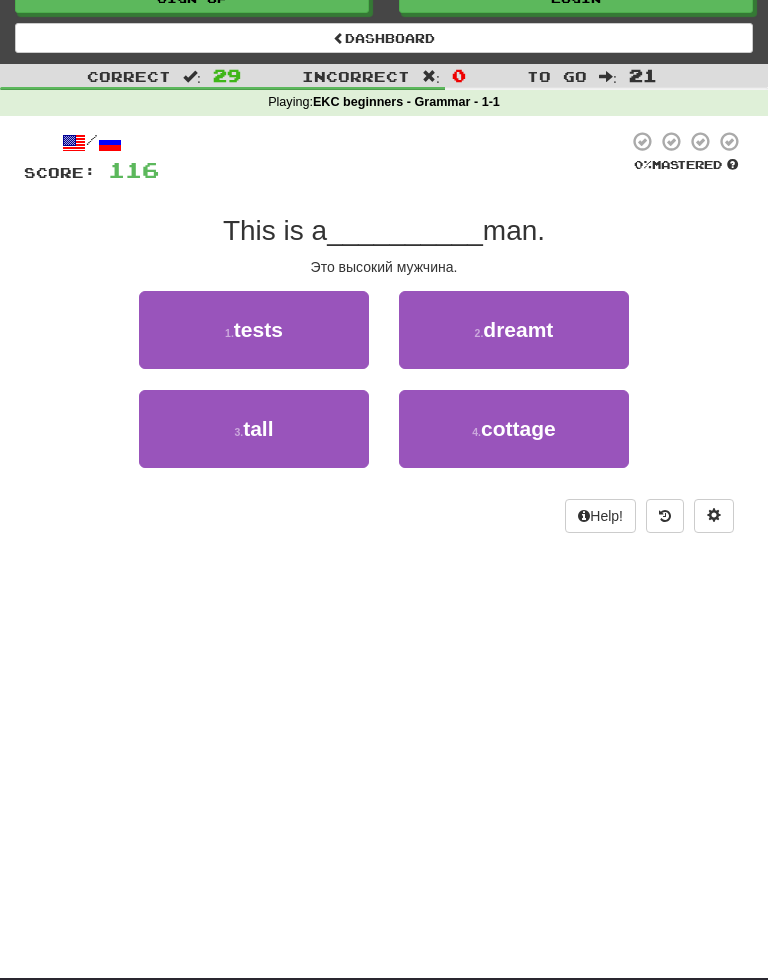 click on "3 .  tall" at bounding box center [254, 429] 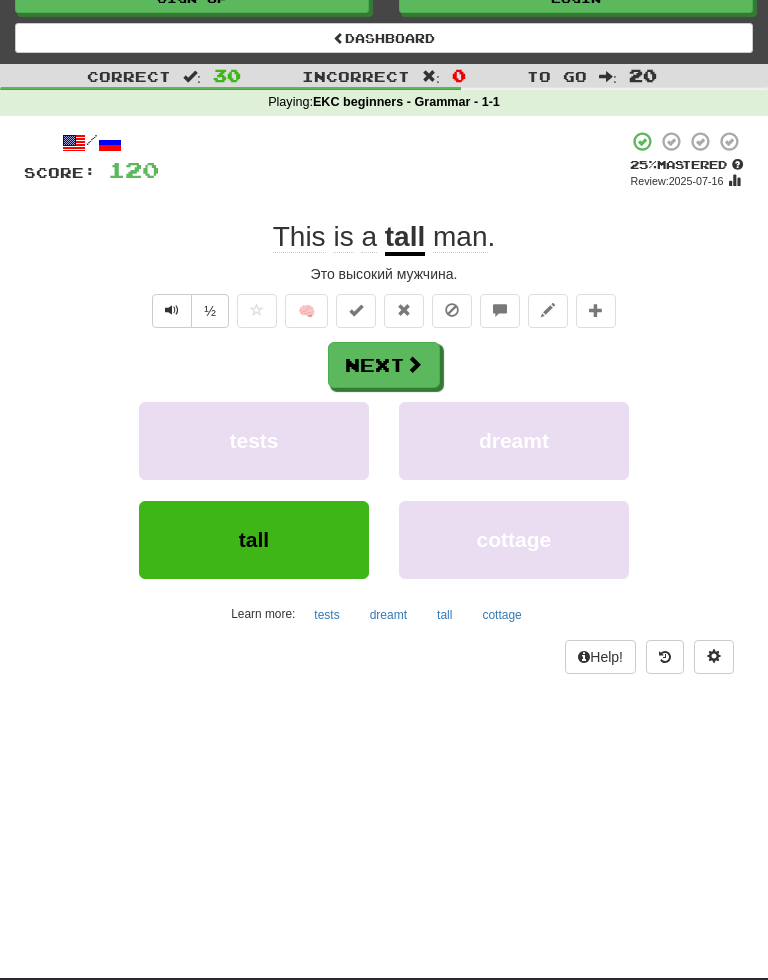 click on "Next" at bounding box center (384, 365) 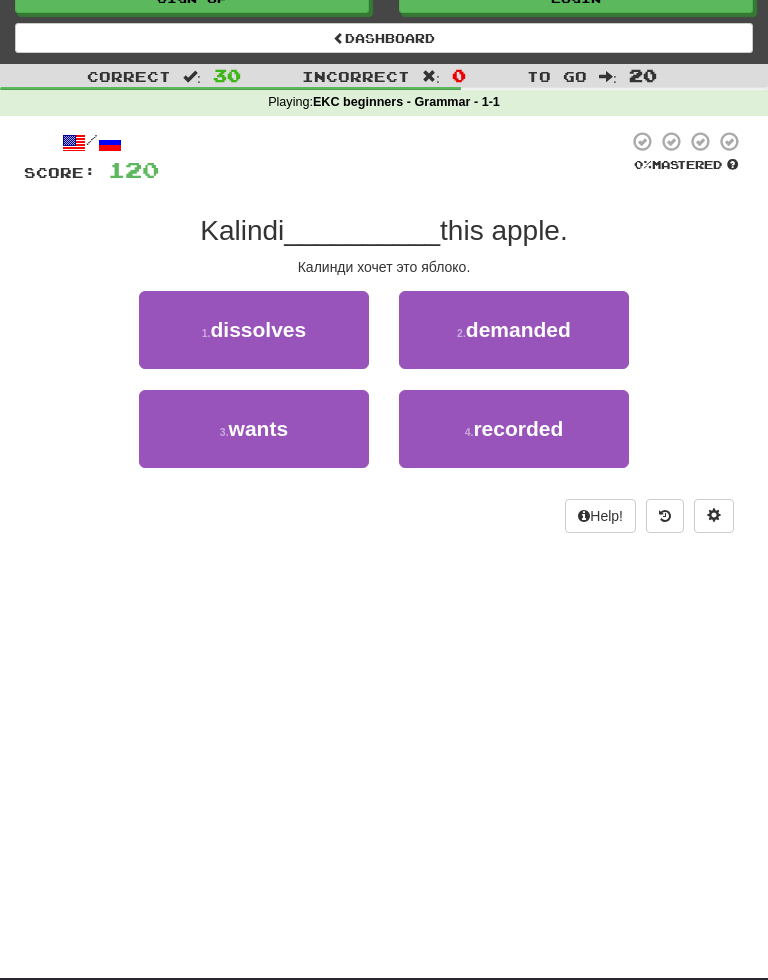 click on "3 .  wants" at bounding box center (254, 429) 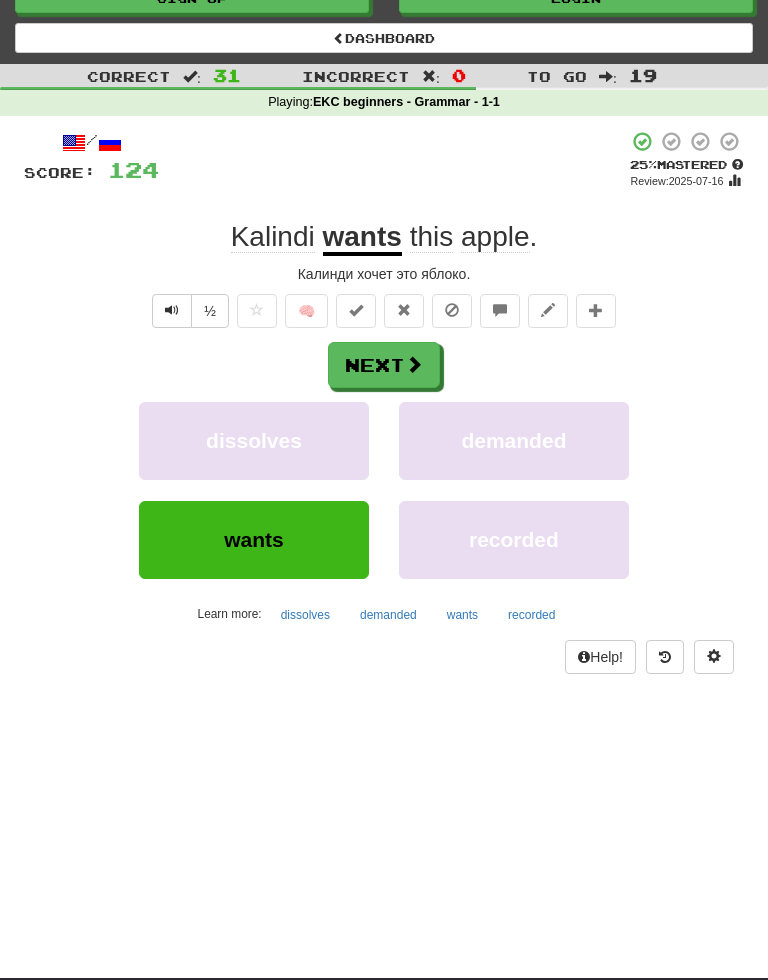 click on "Next" at bounding box center (384, 365) 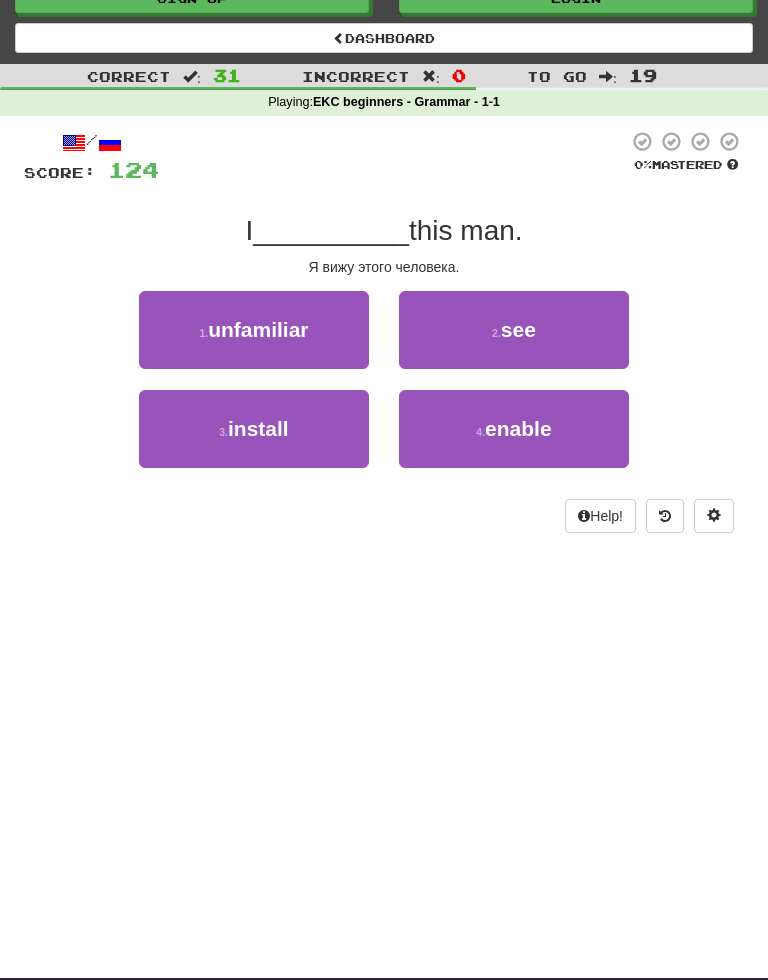 click on "2 .  see" at bounding box center (514, 330) 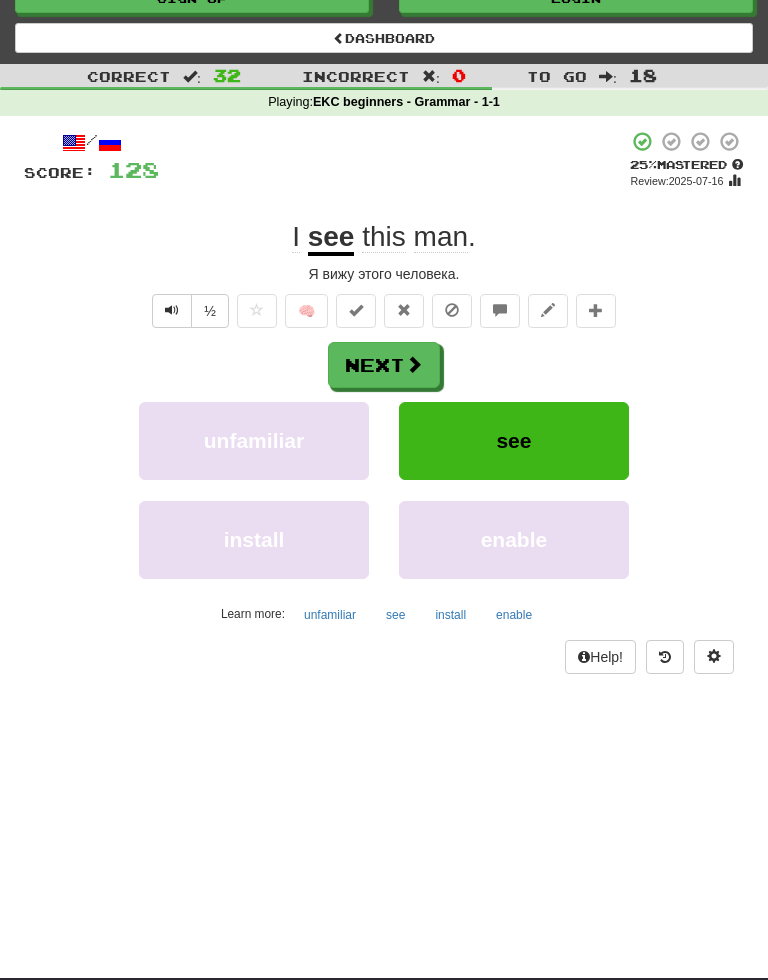 click on "Next" at bounding box center [384, 365] 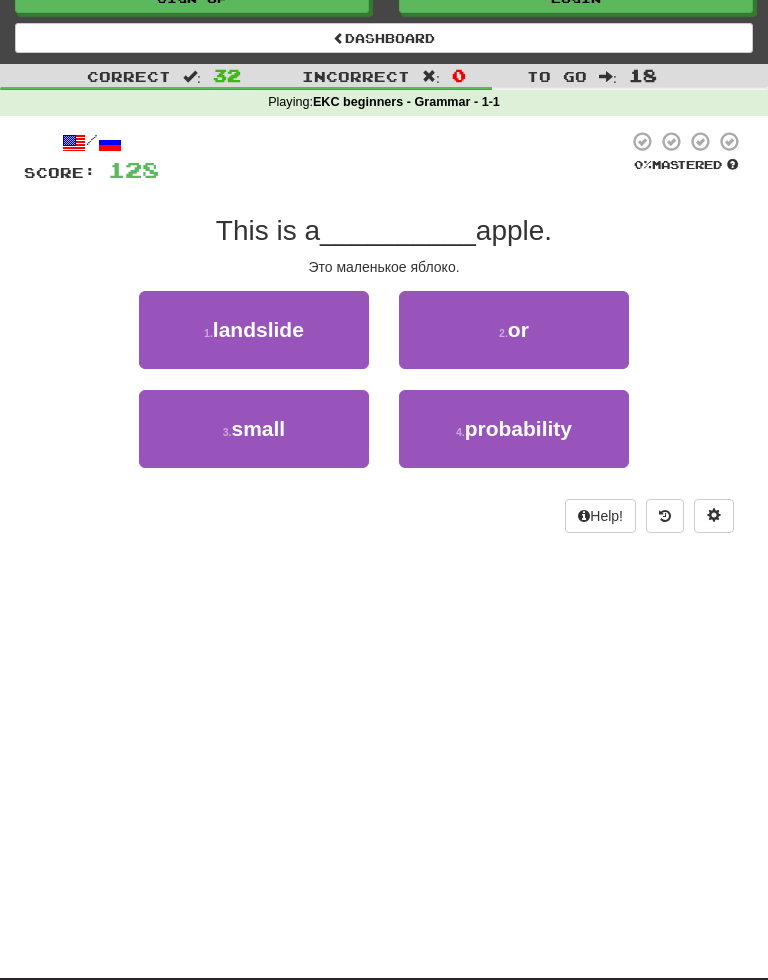 click on "small" at bounding box center [259, 428] 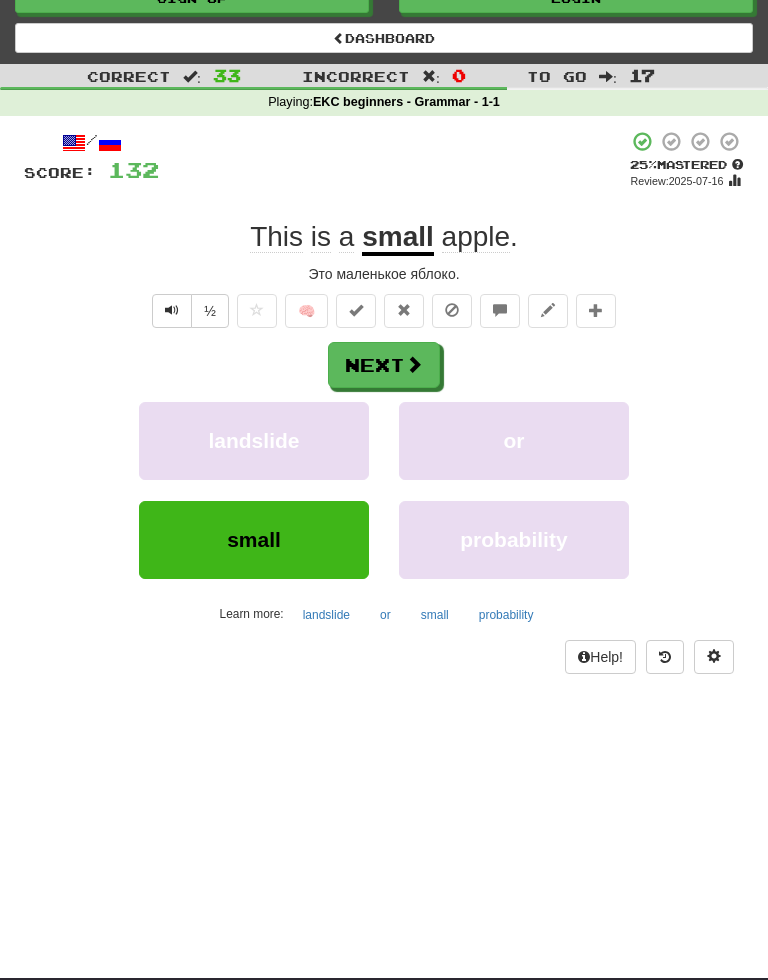click on "Next" at bounding box center (384, 365) 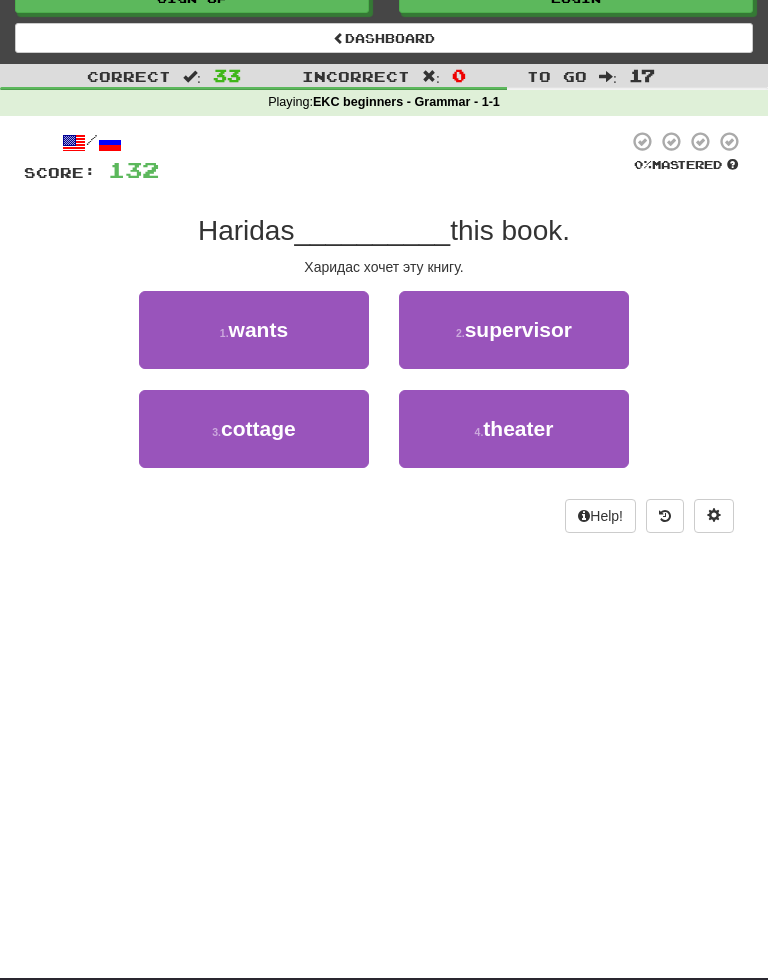 click on "1 .  wants" at bounding box center [254, 330] 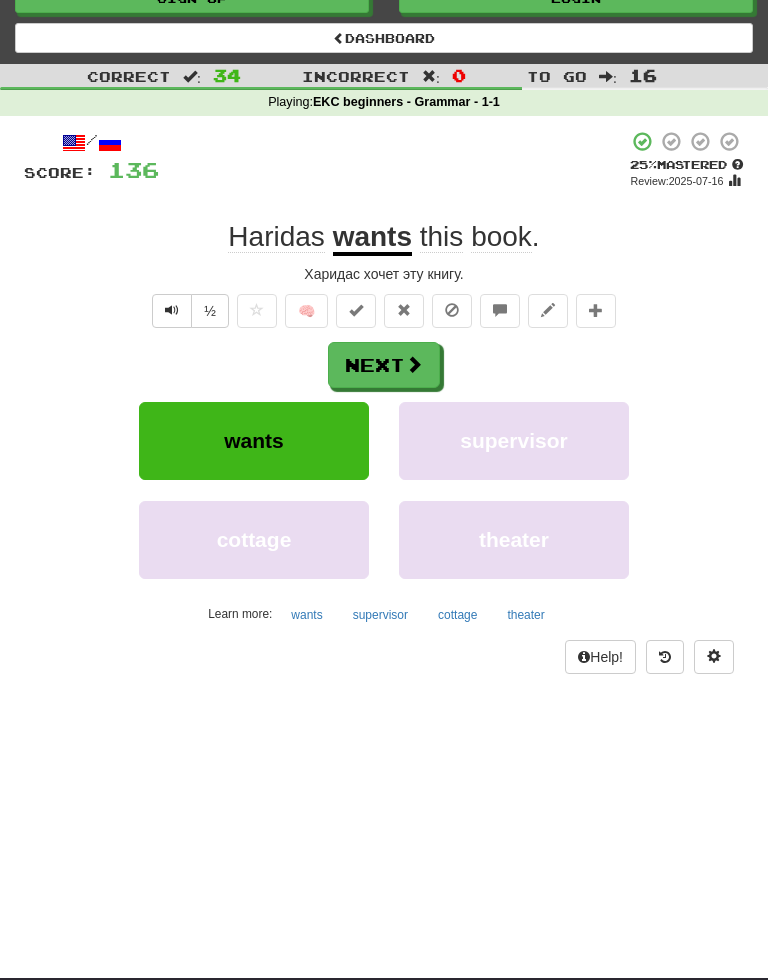 click on "Next" at bounding box center [384, 365] 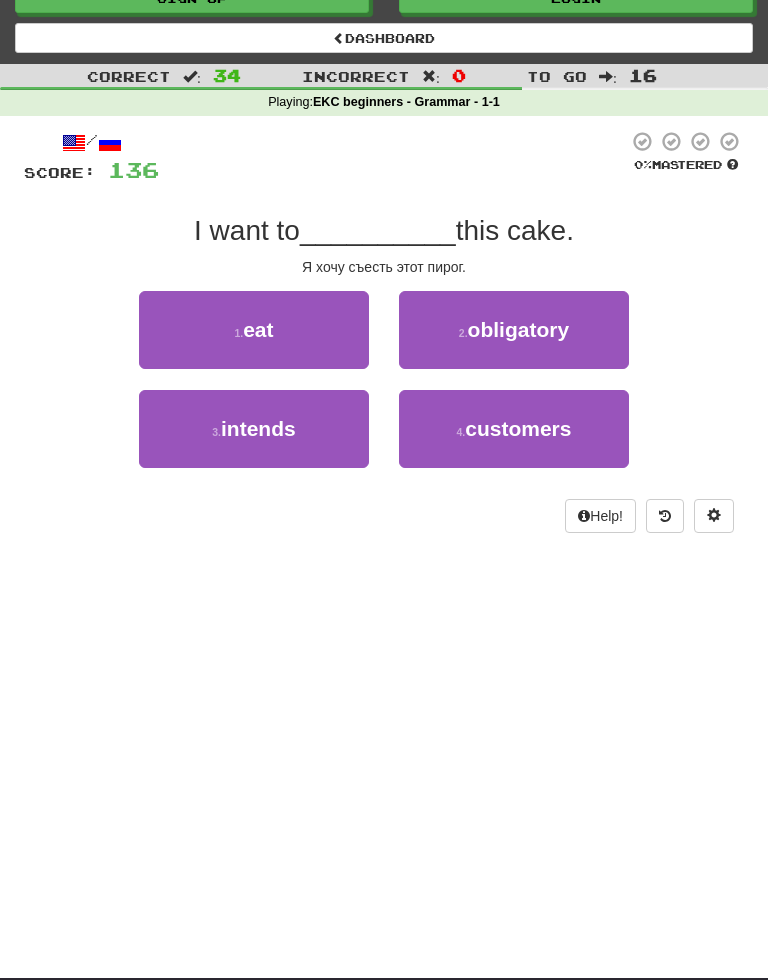 click on "eat" at bounding box center (258, 329) 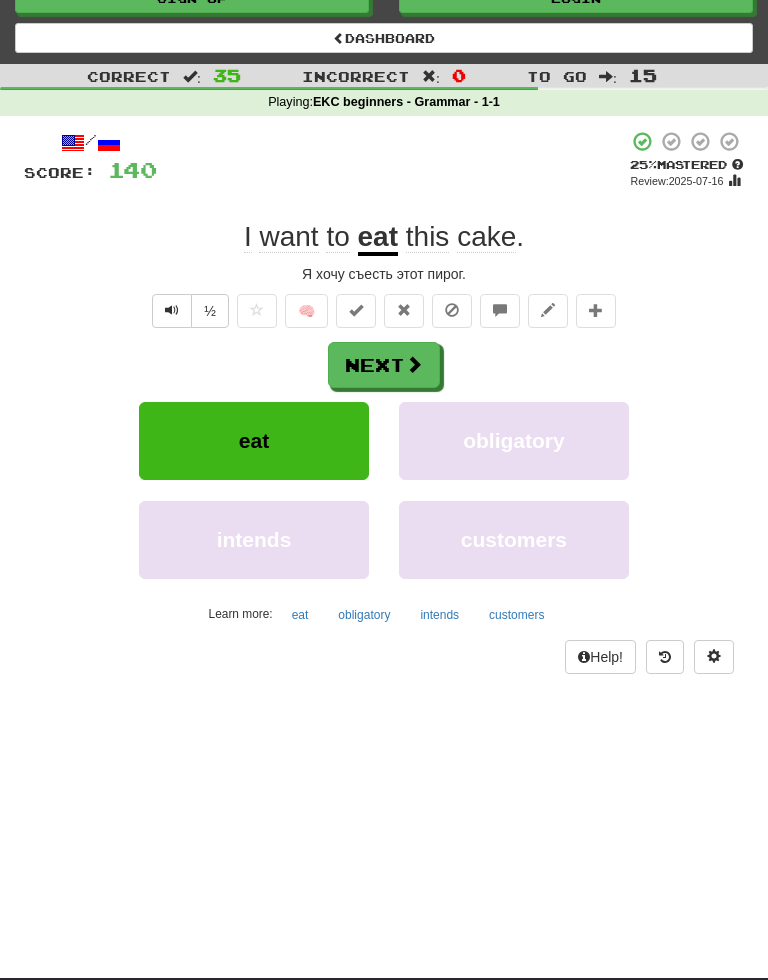 click on "Next" at bounding box center (384, 365) 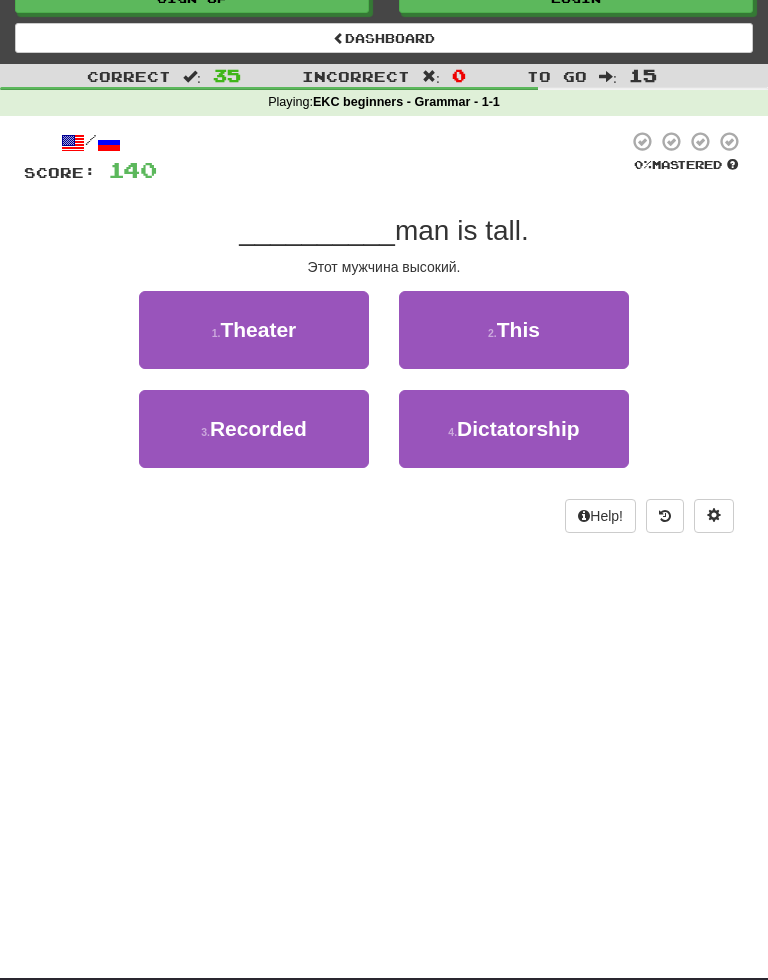 click on "This" at bounding box center (518, 329) 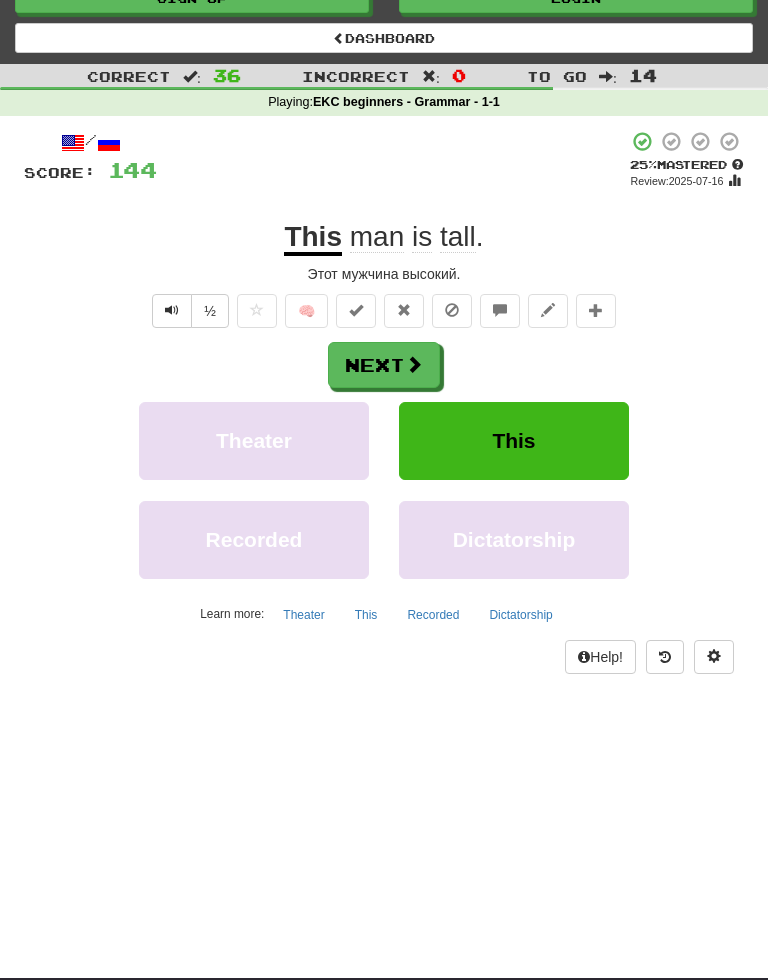 click on "Next" at bounding box center (384, 365) 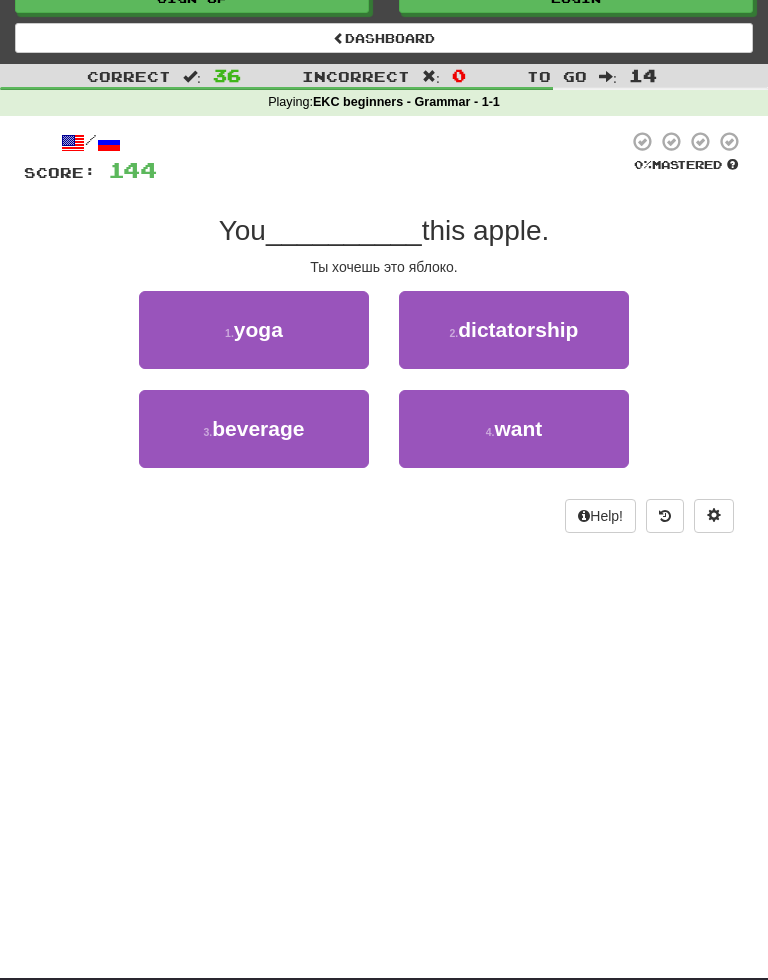 click on "want" at bounding box center (518, 428) 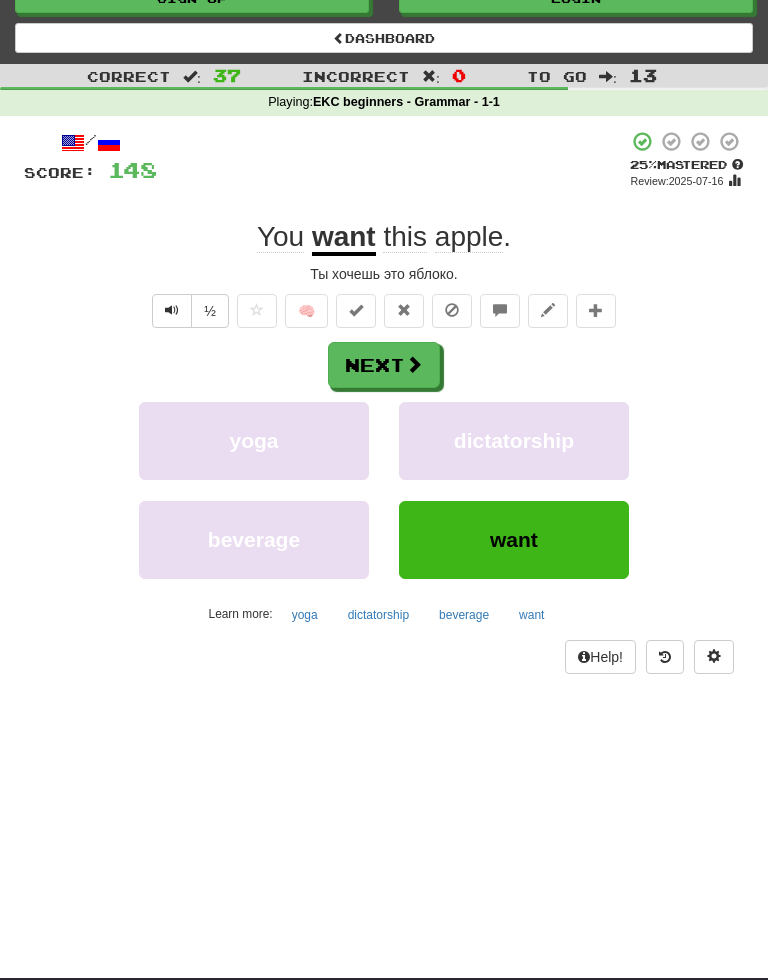 click on "Next" at bounding box center (384, 365) 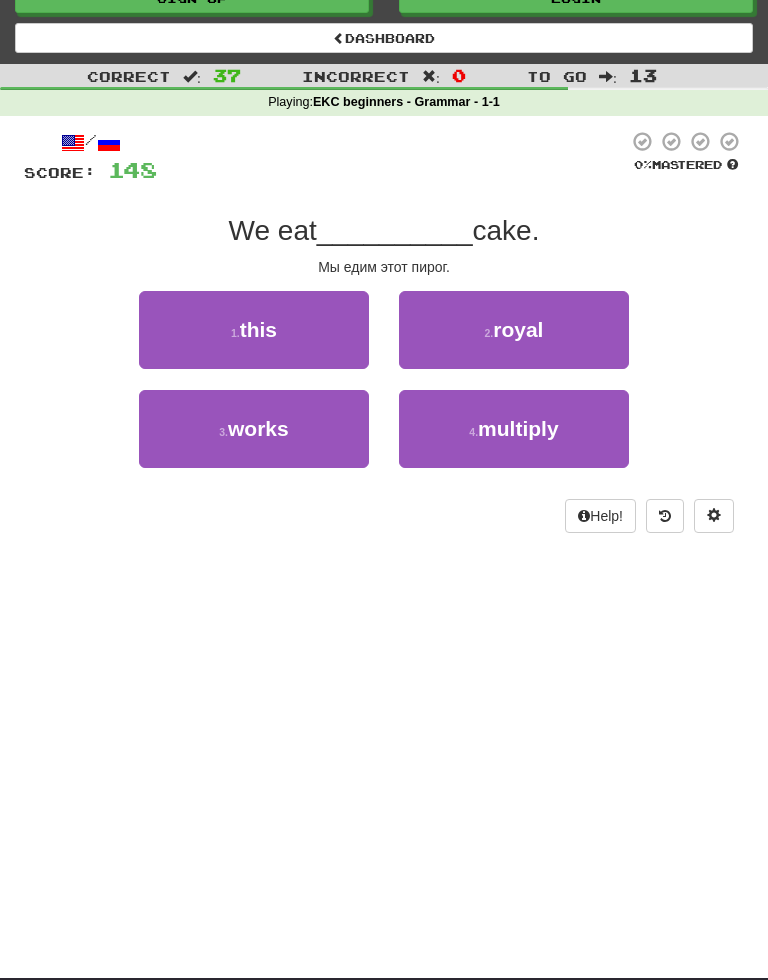 click on "this" at bounding box center (258, 329) 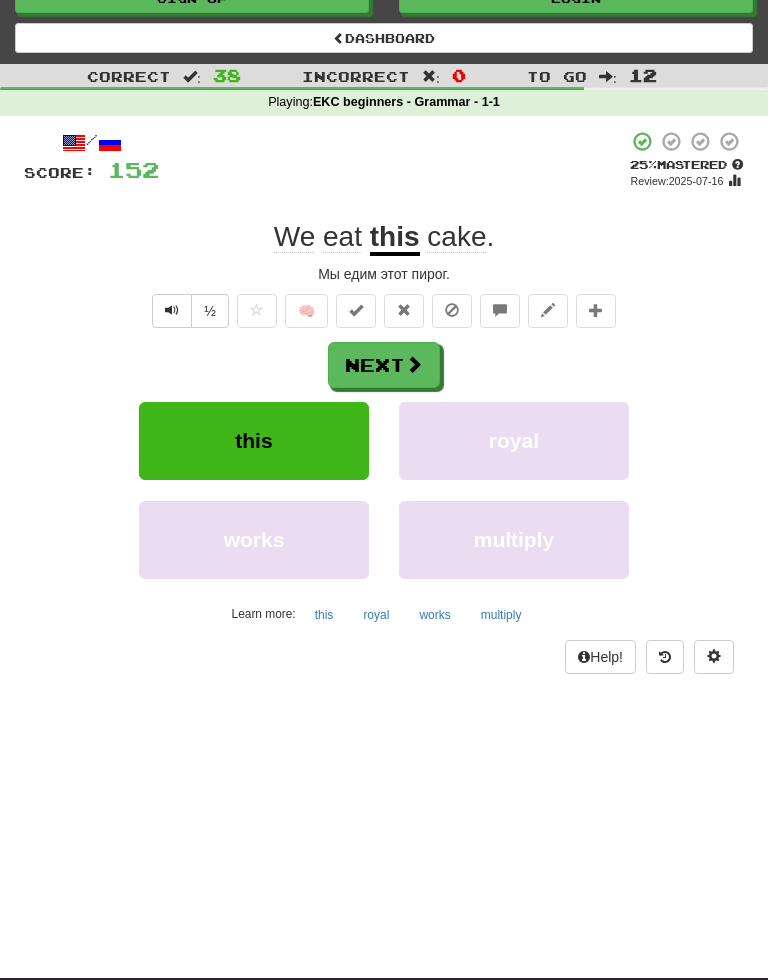 click on "Next" at bounding box center [384, 365] 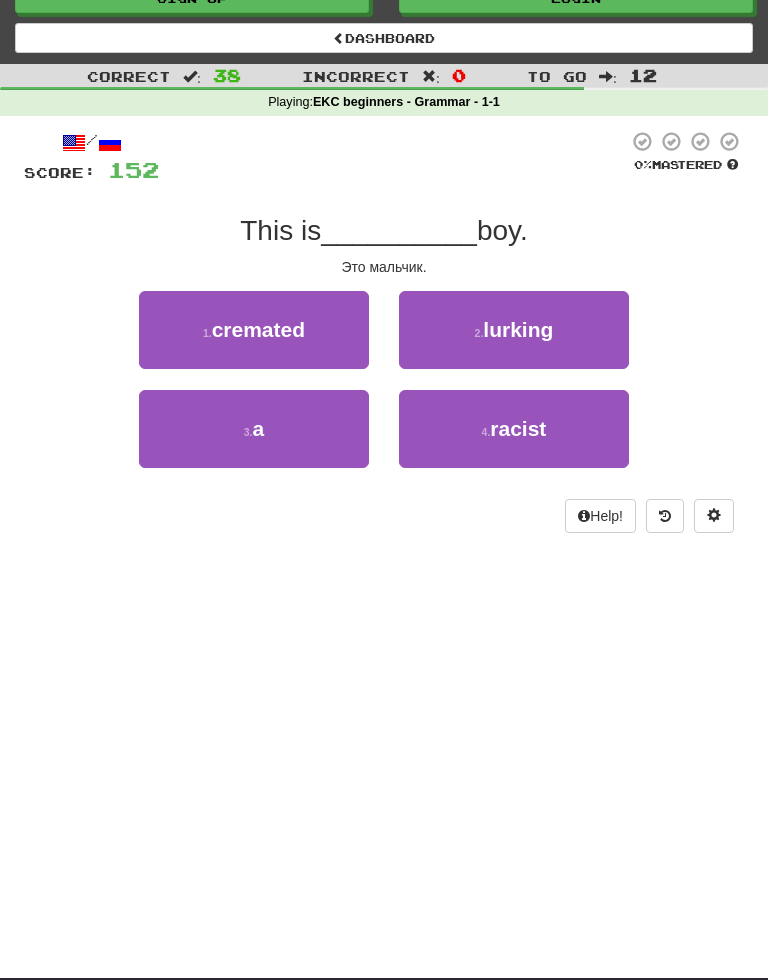 click on "3 ." at bounding box center [248, 432] 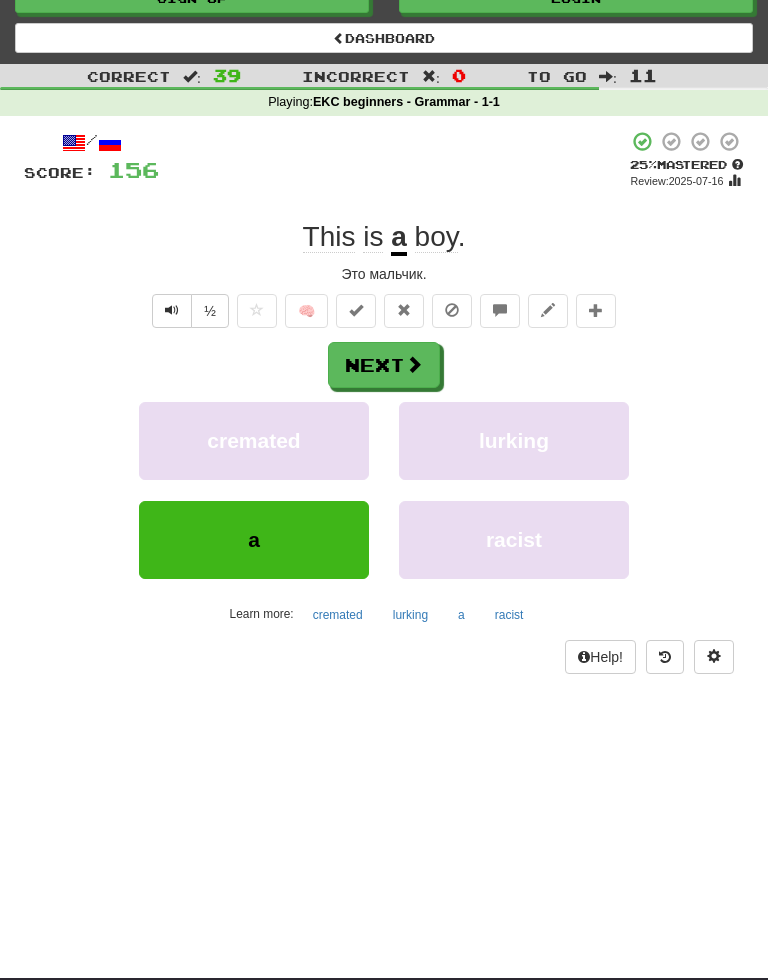 click on "Next" at bounding box center (384, 365) 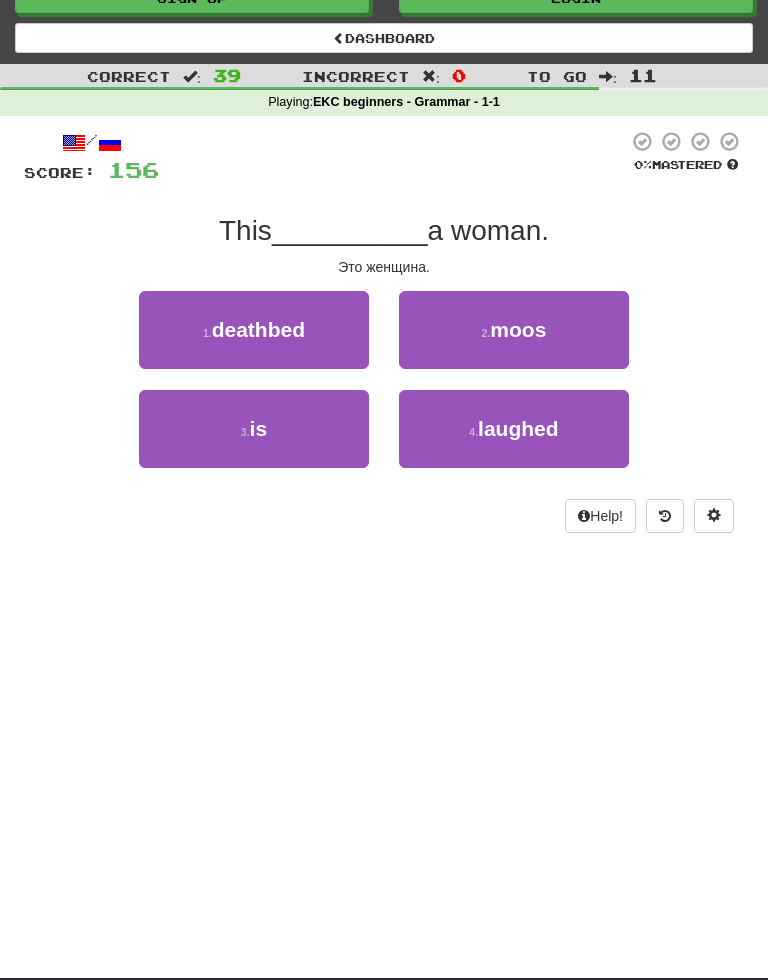 click on "is" at bounding box center [259, 428] 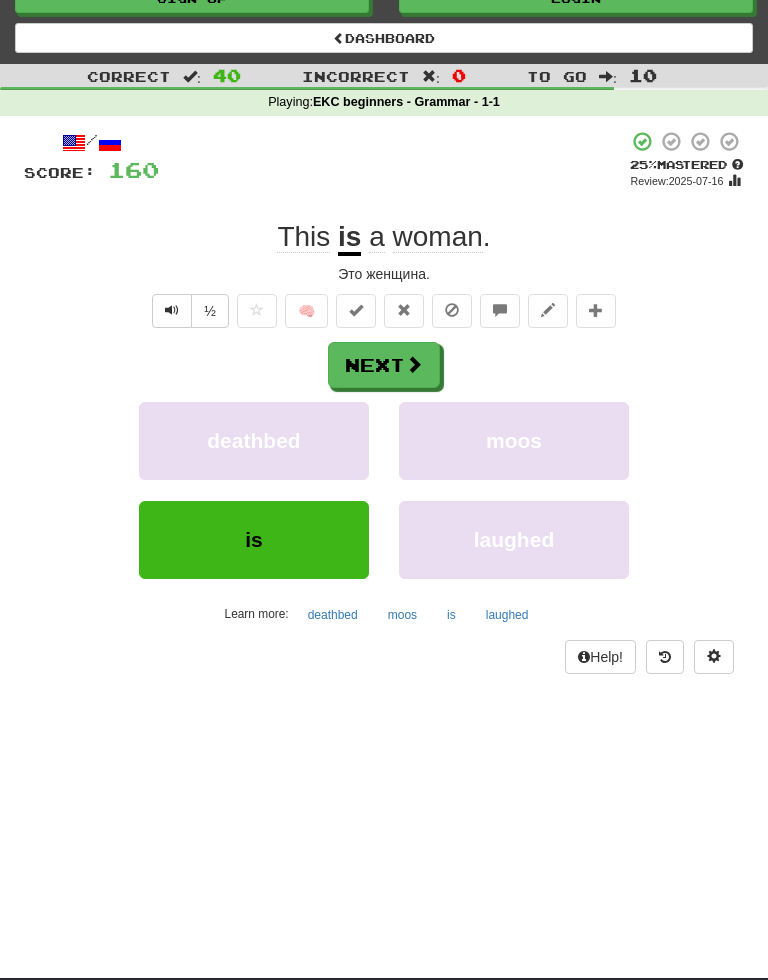click on "Next" at bounding box center [384, 365] 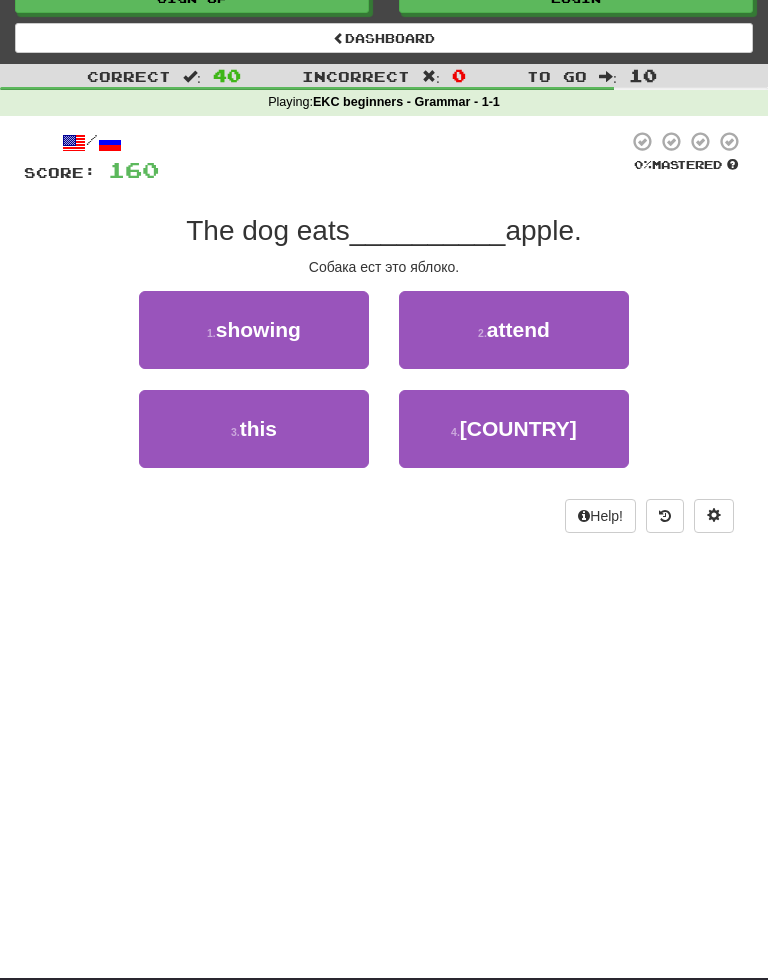 click on "this" at bounding box center [258, 428] 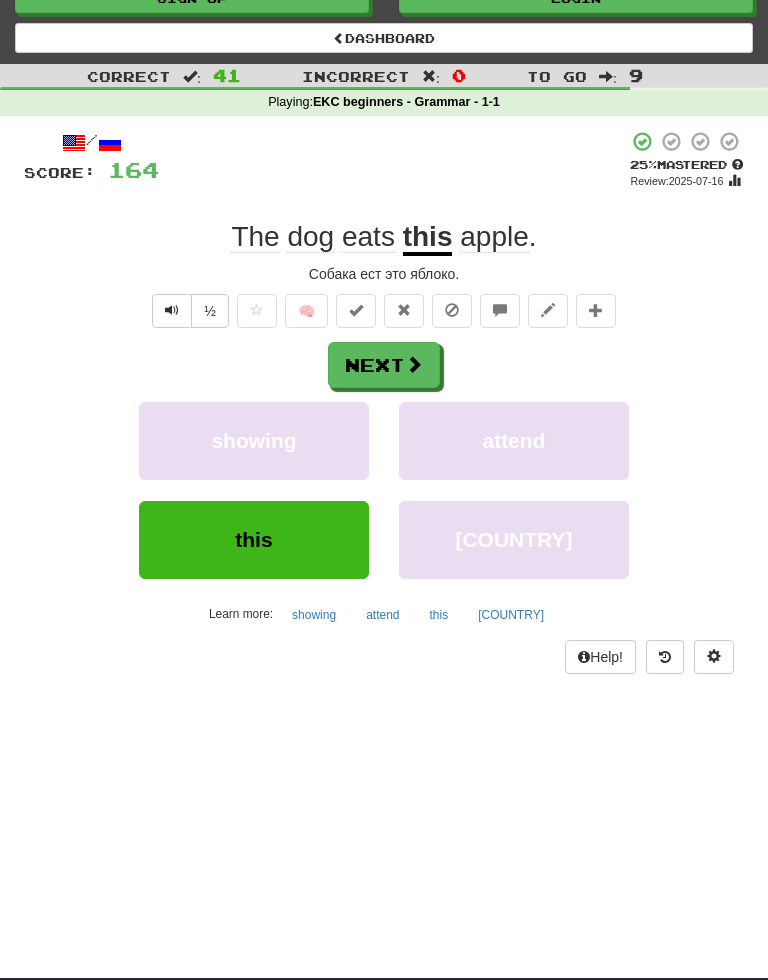 click on "Next" at bounding box center (384, 365) 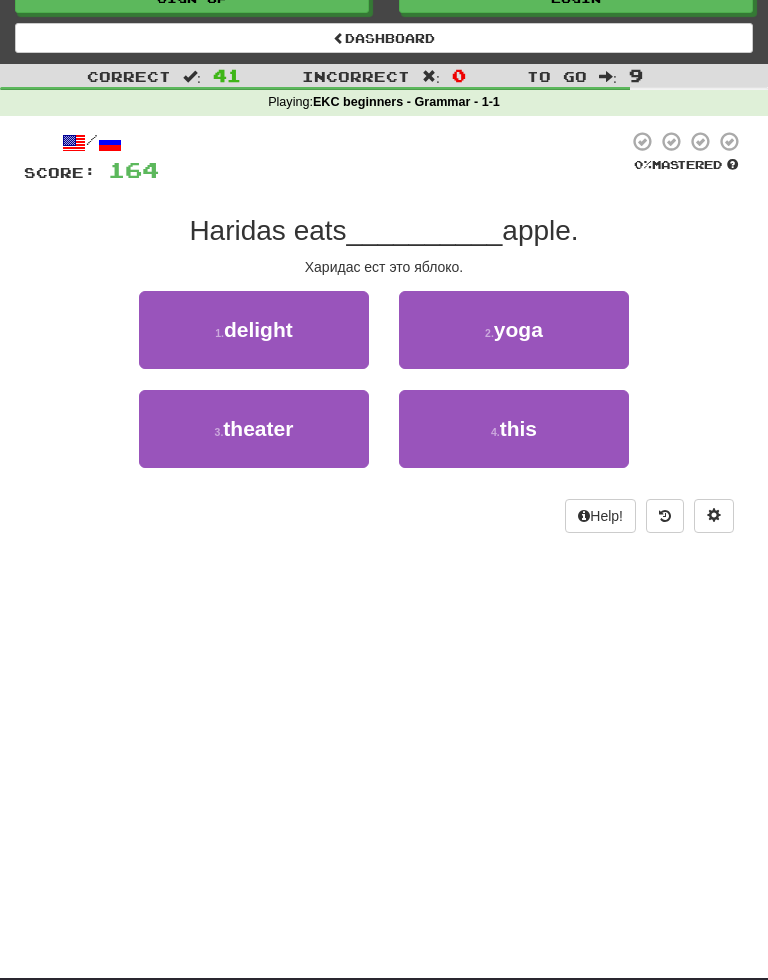 click on "this" at bounding box center [518, 428] 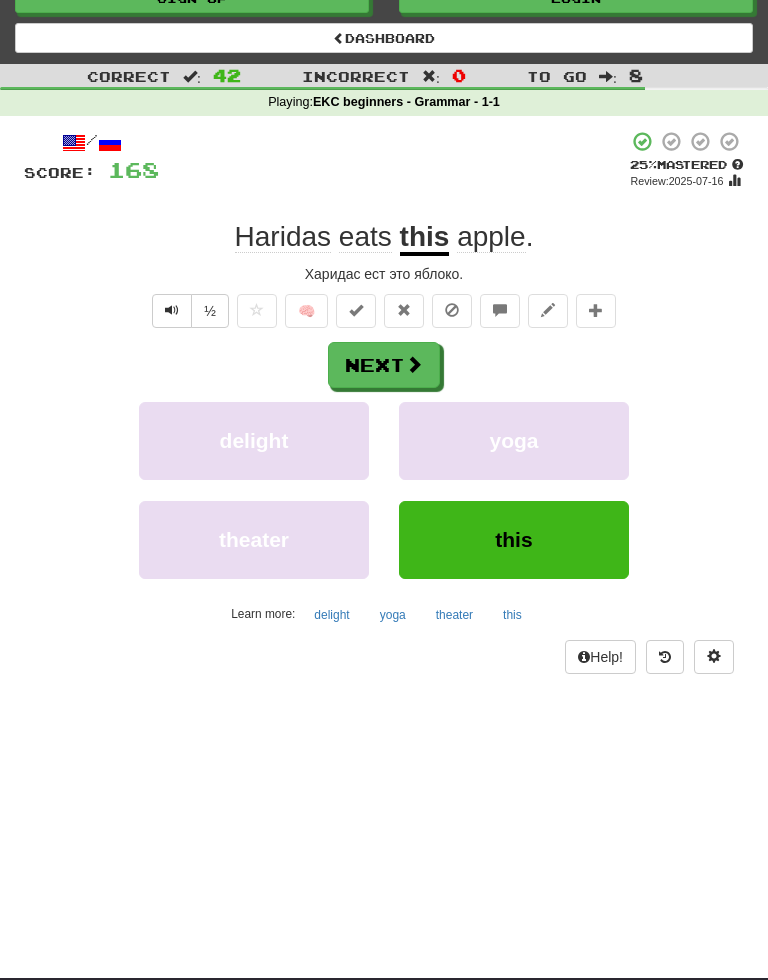 click on "Next" at bounding box center (384, 365) 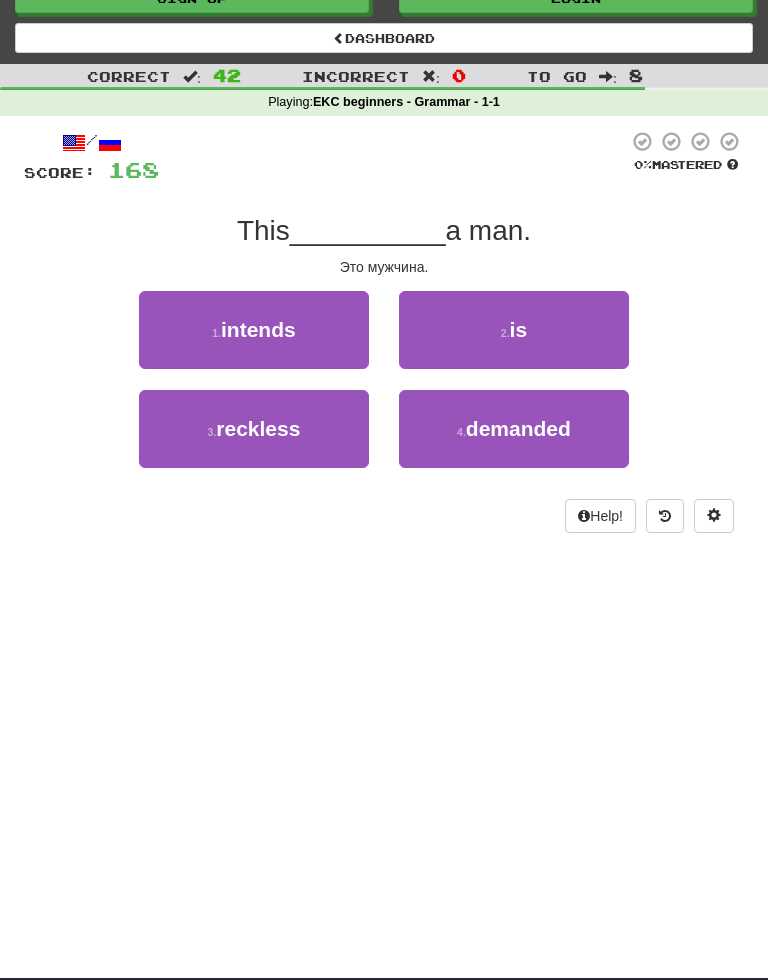 click on "is" at bounding box center [519, 329] 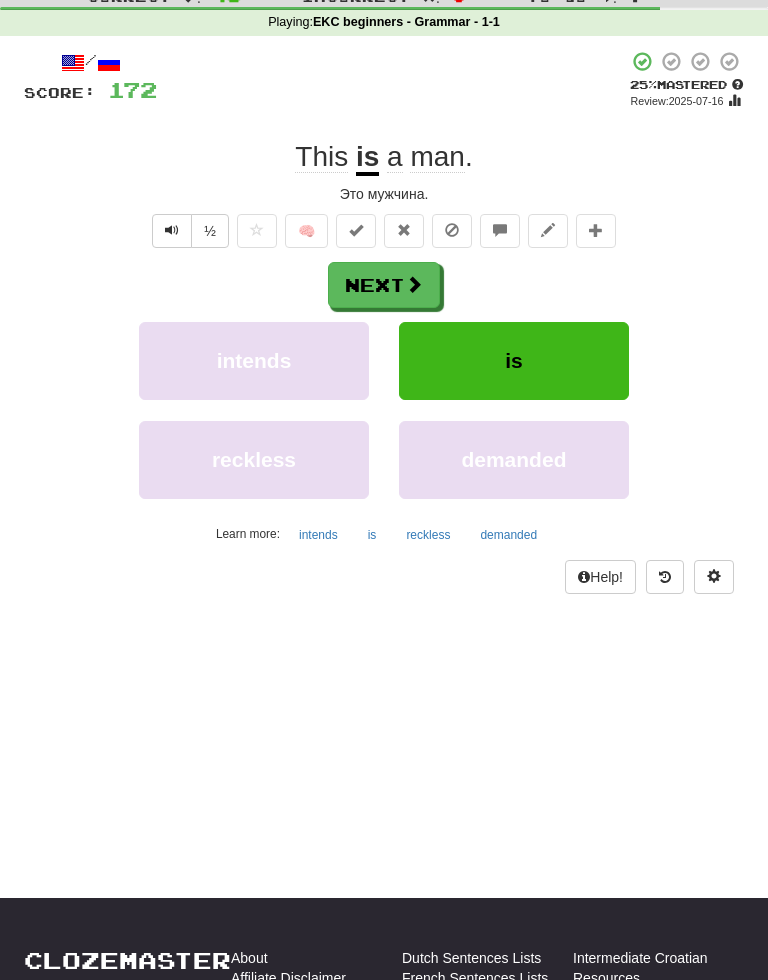 scroll, scrollTop: 132, scrollLeft: 0, axis: vertical 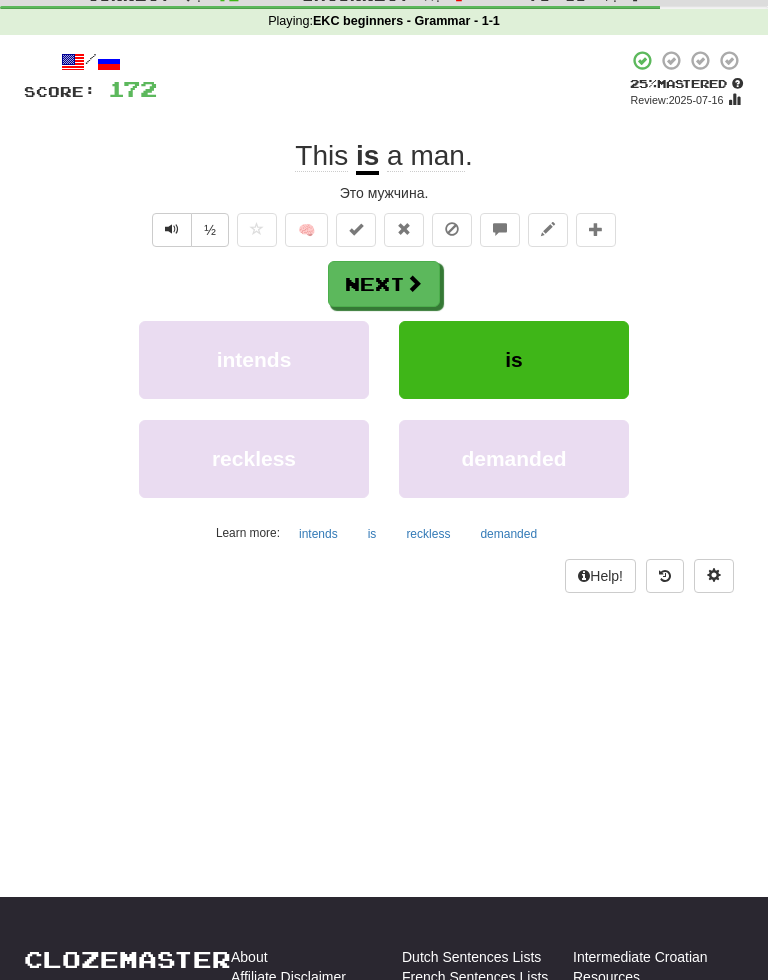 click on "Next" at bounding box center [384, 285] 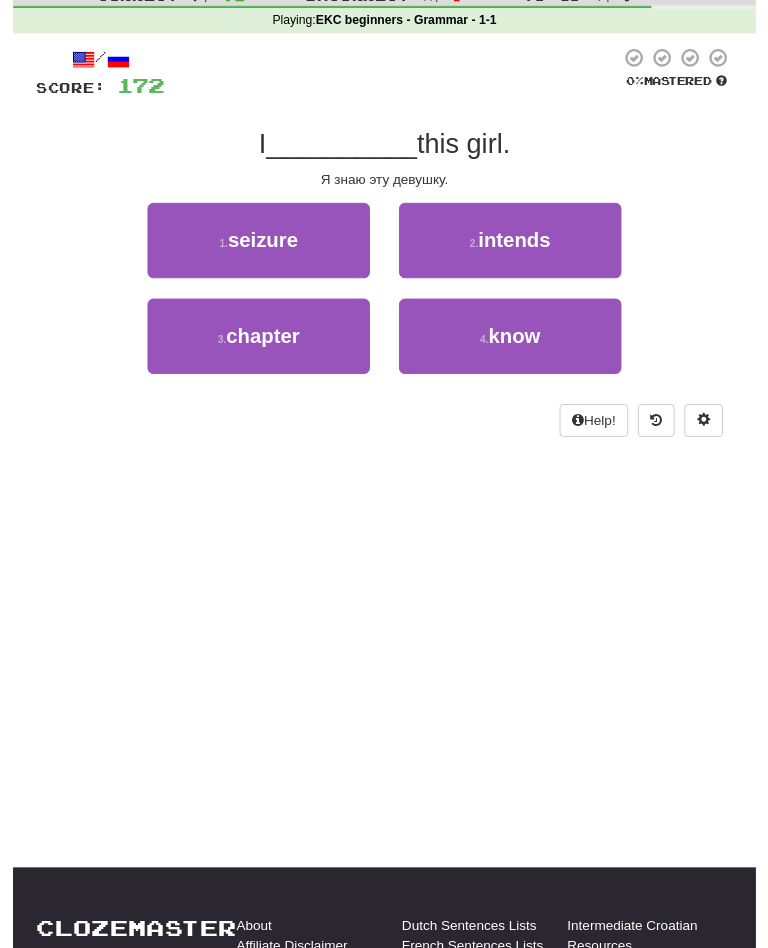 scroll, scrollTop: 26, scrollLeft: 0, axis: vertical 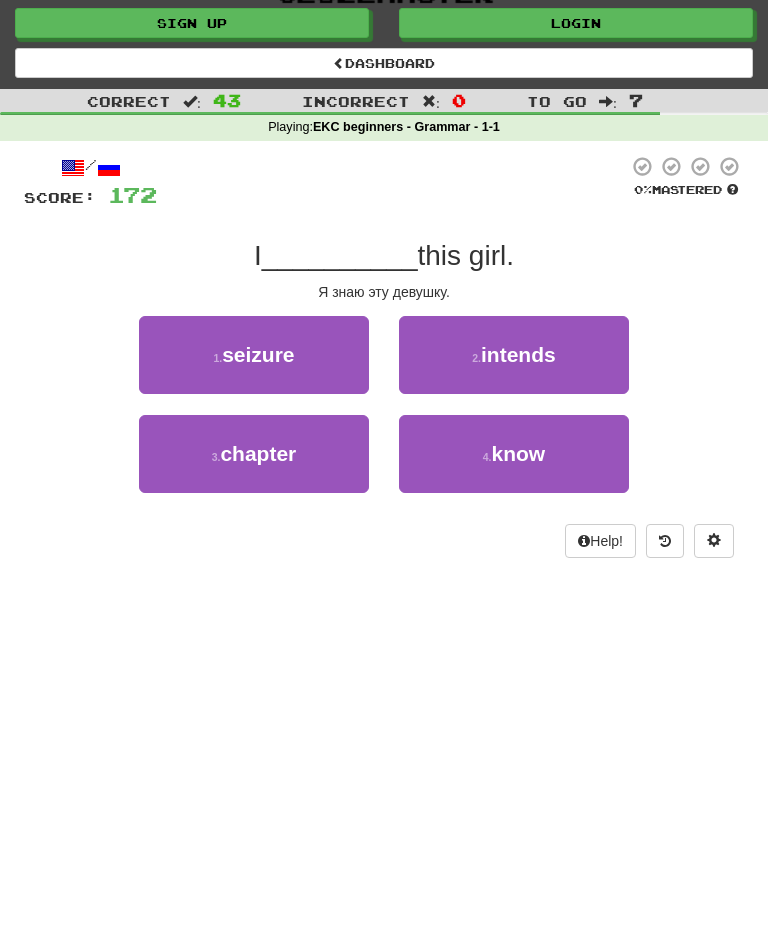 click on "know" at bounding box center [519, 454] 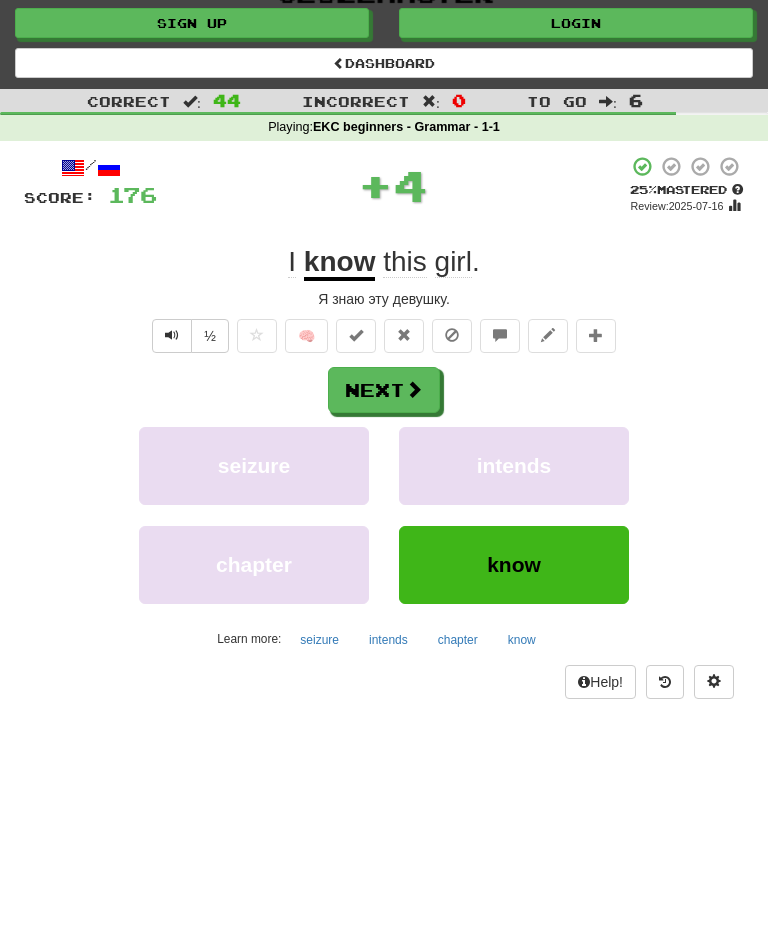 scroll, scrollTop: 27, scrollLeft: 0, axis: vertical 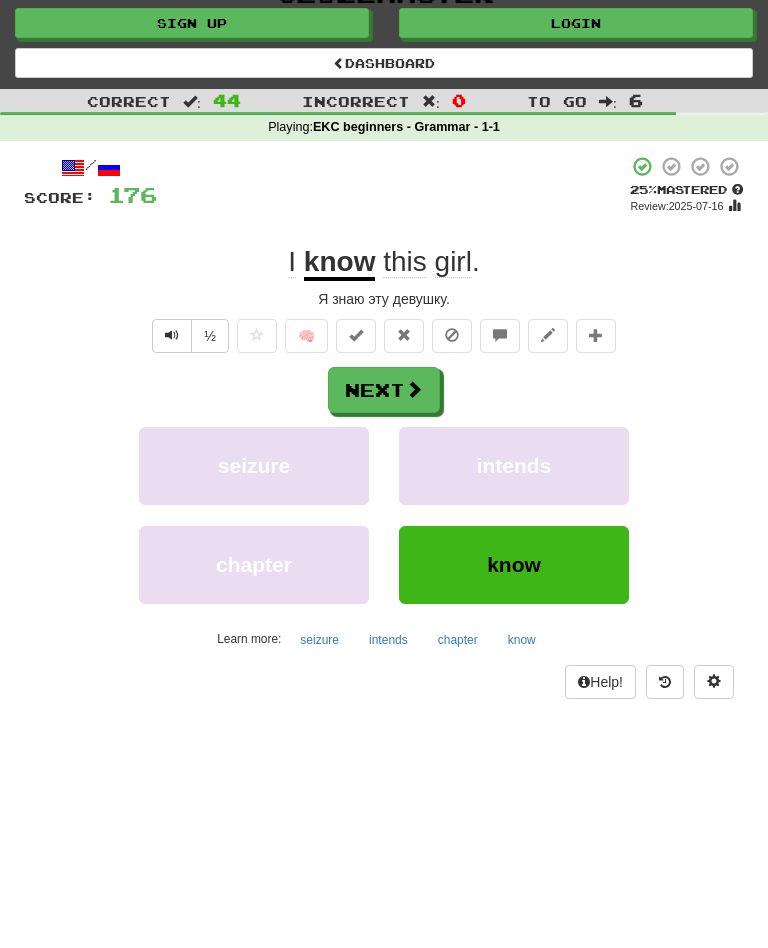 click on "Next" at bounding box center (384, 390) 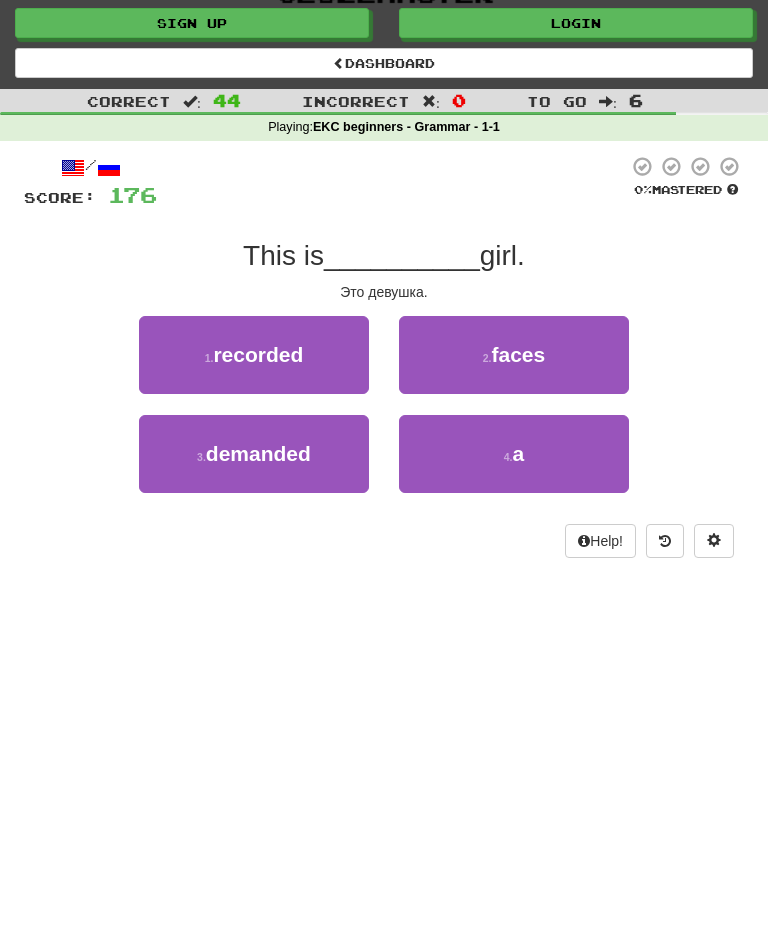 click on "4 ." at bounding box center (508, 457) 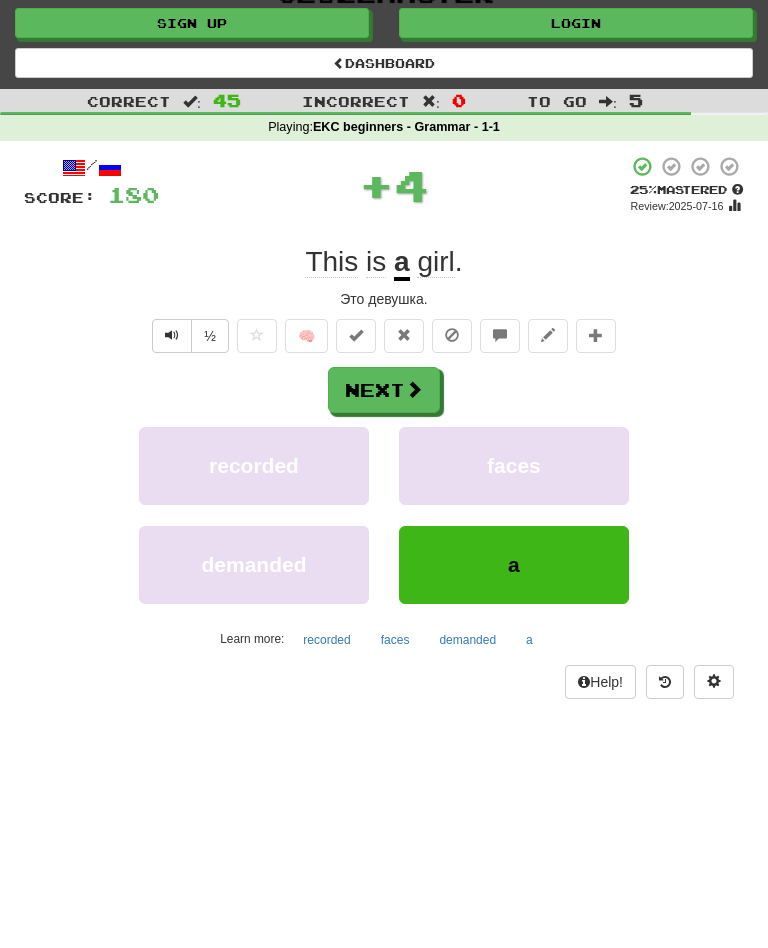 click on "Next" at bounding box center [384, 390] 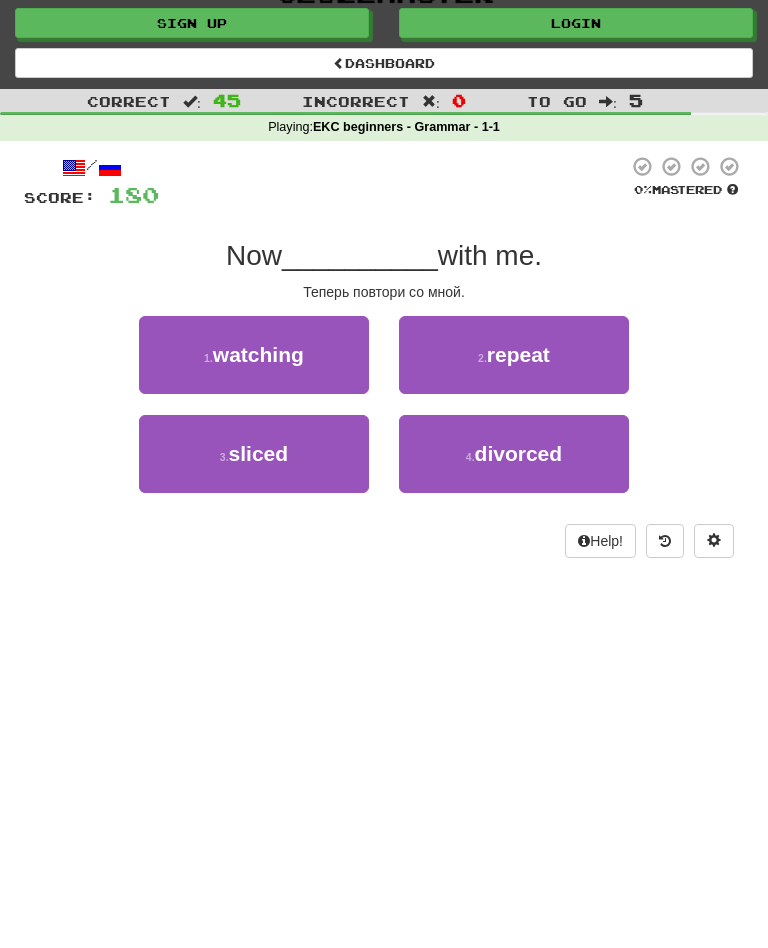 click on "repeat" at bounding box center [518, 354] 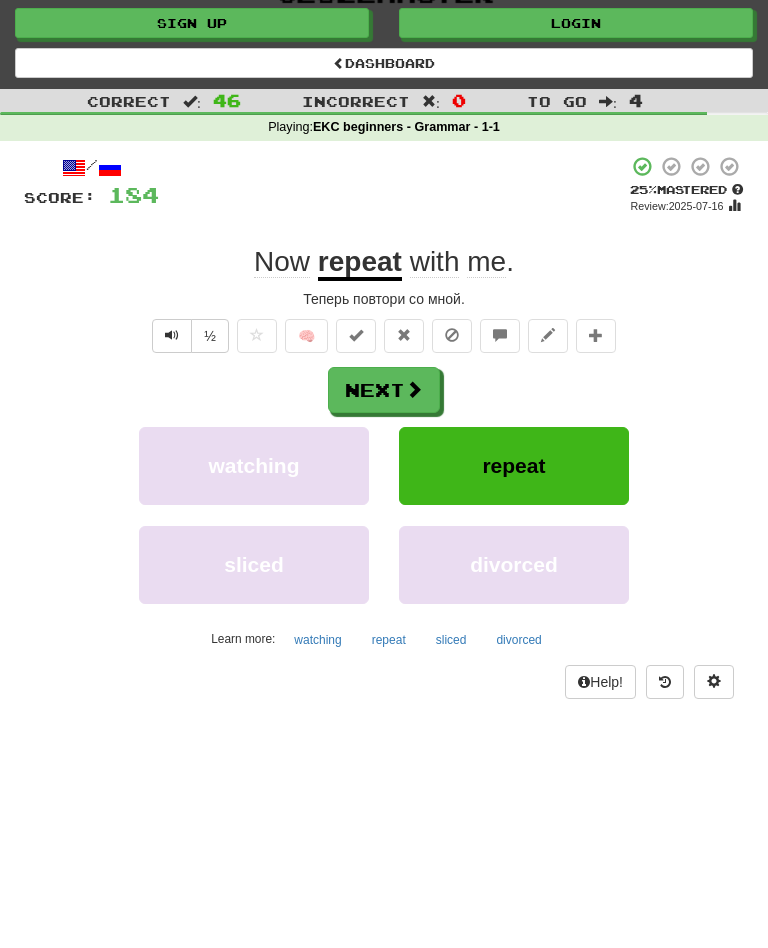 click on "Next" at bounding box center [384, 390] 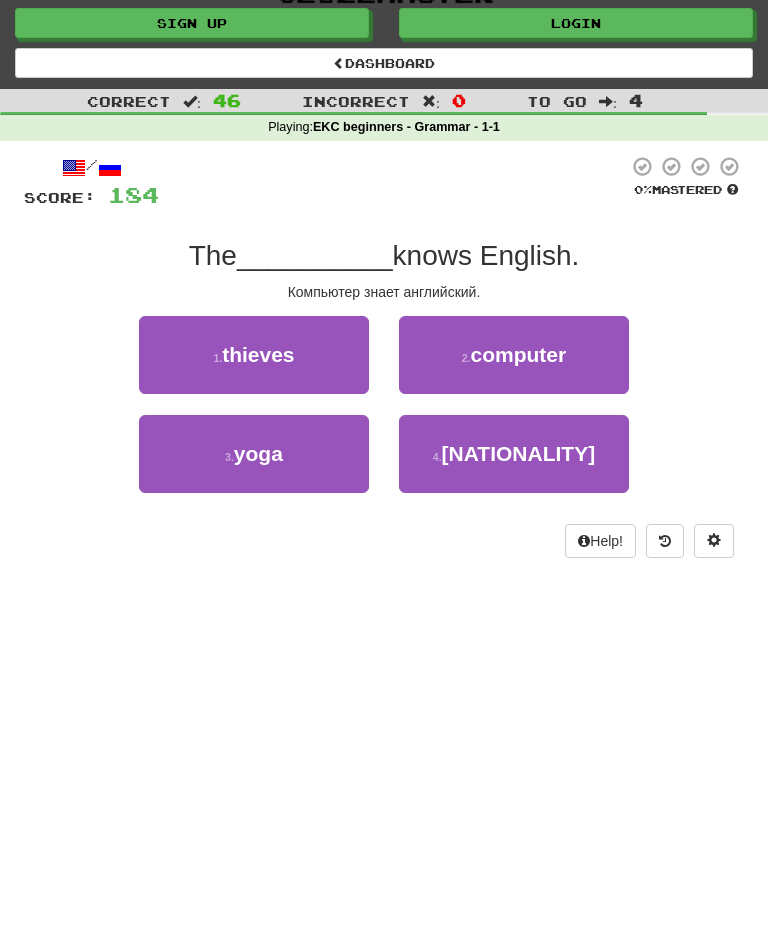 click on "2 .  computer" at bounding box center (514, 355) 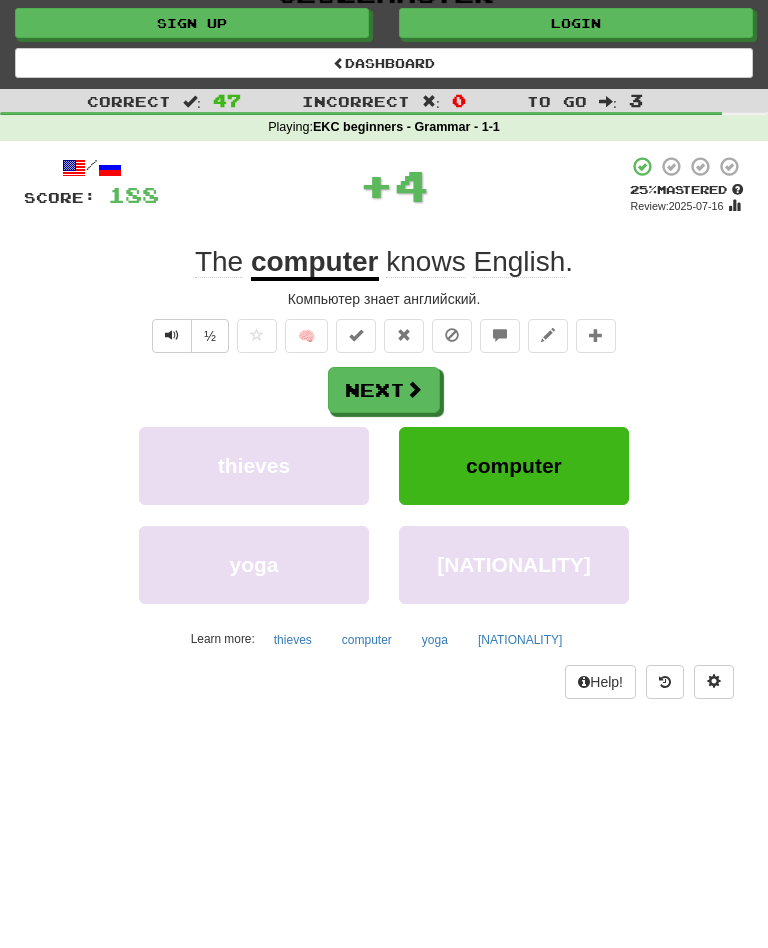 click on "Next" at bounding box center [384, 390] 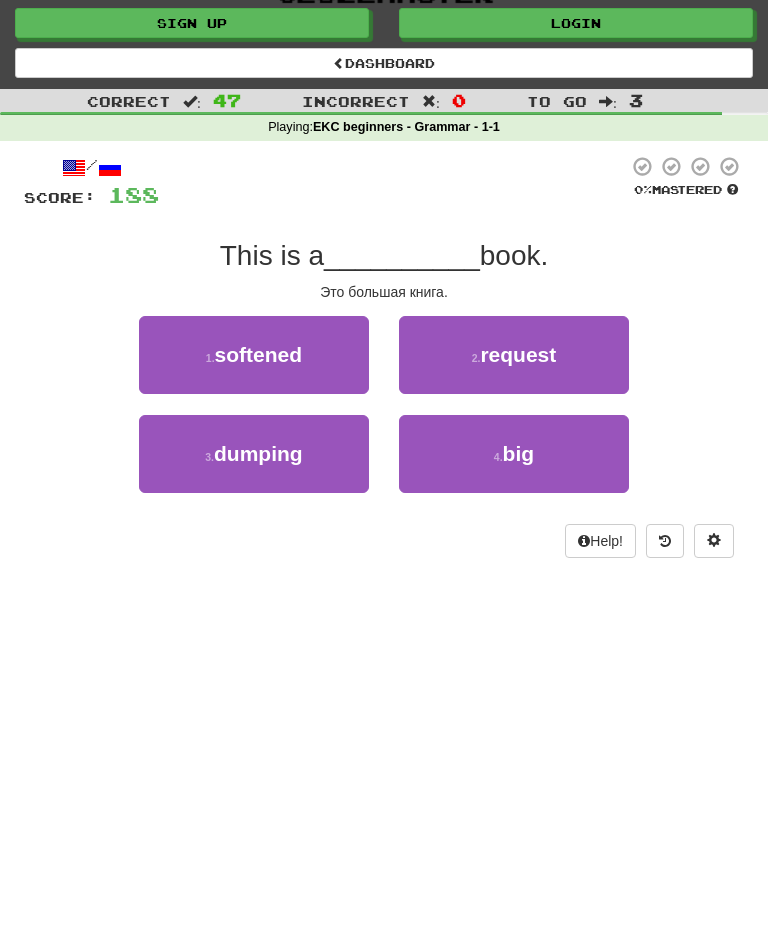click on "big" at bounding box center [519, 453] 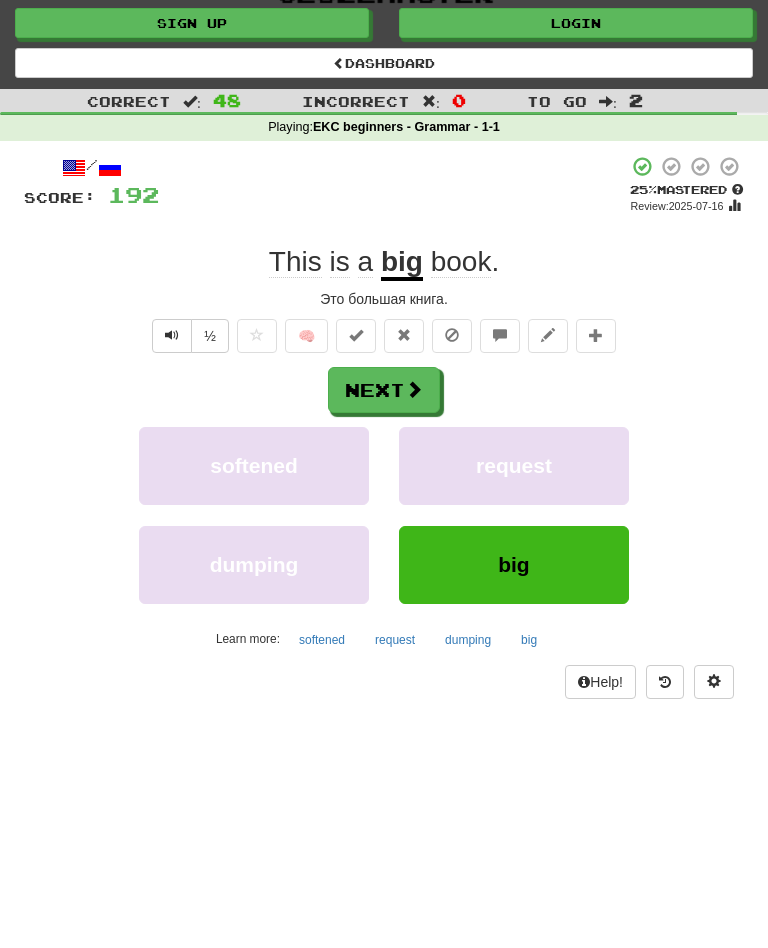 click on "Next" at bounding box center [384, 390] 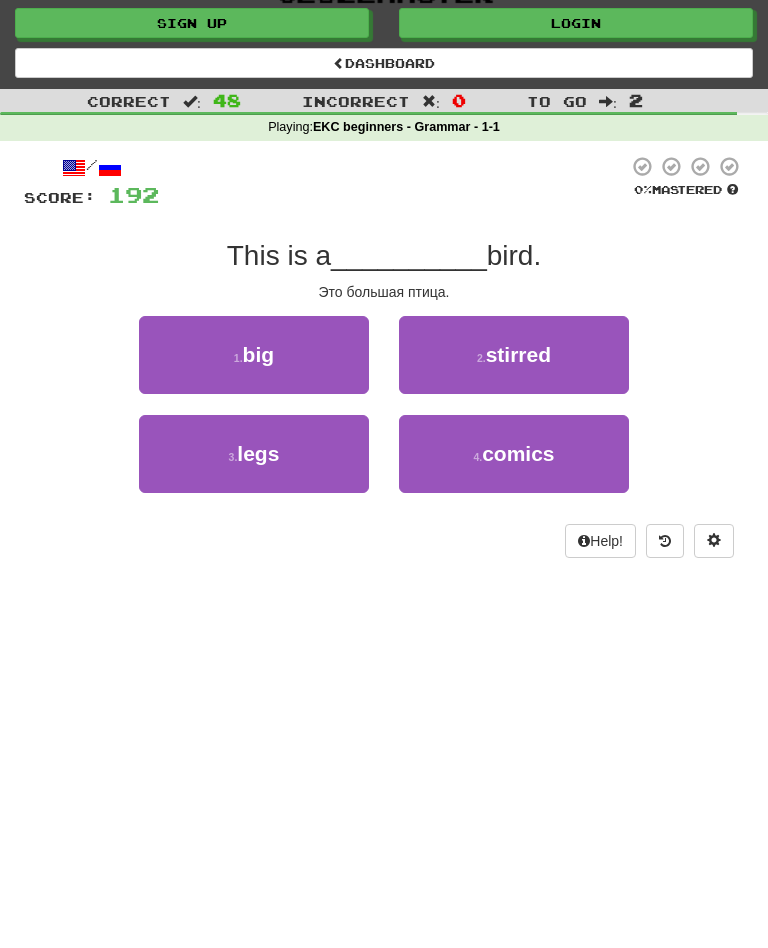 click on "4 .  comics" at bounding box center (514, 454) 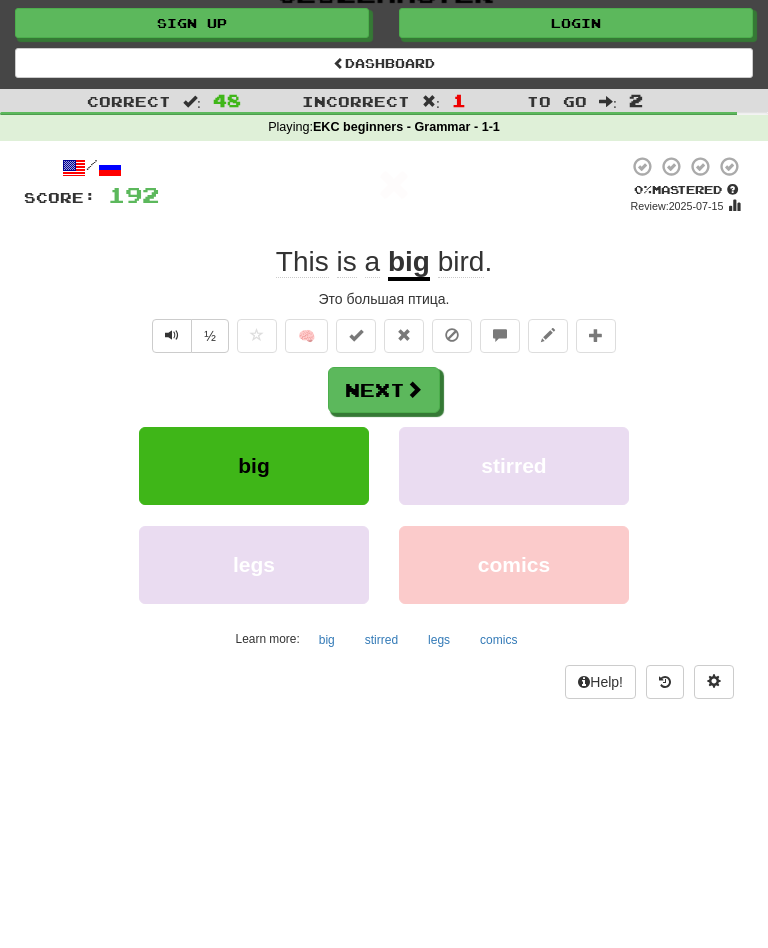 click on "Next" at bounding box center (384, 390) 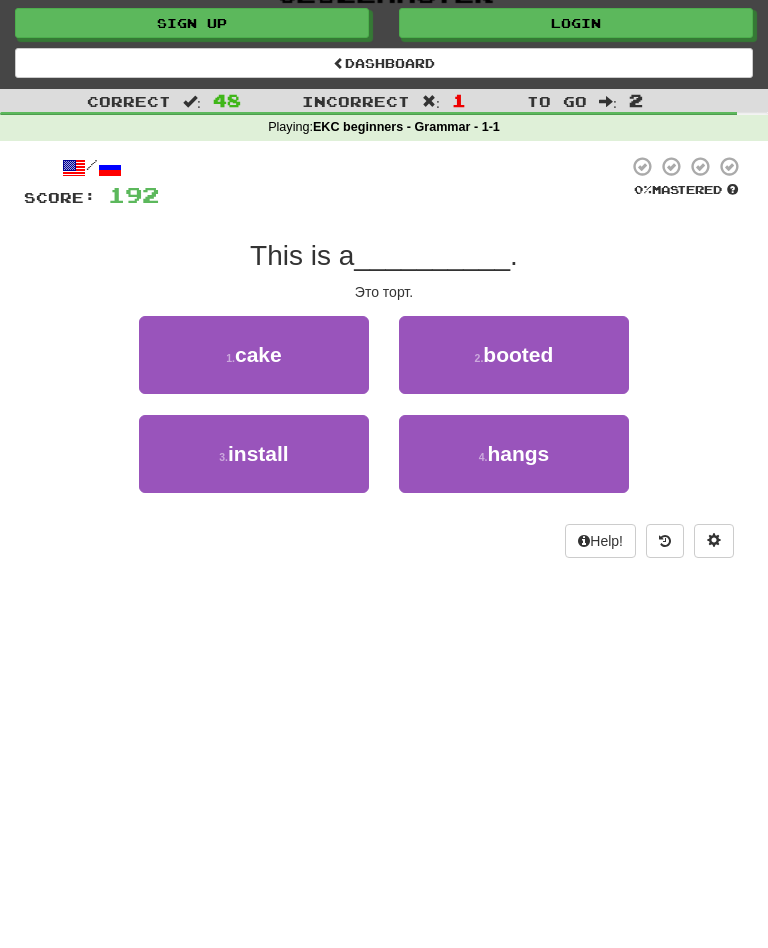 click on "cake" at bounding box center (258, 354) 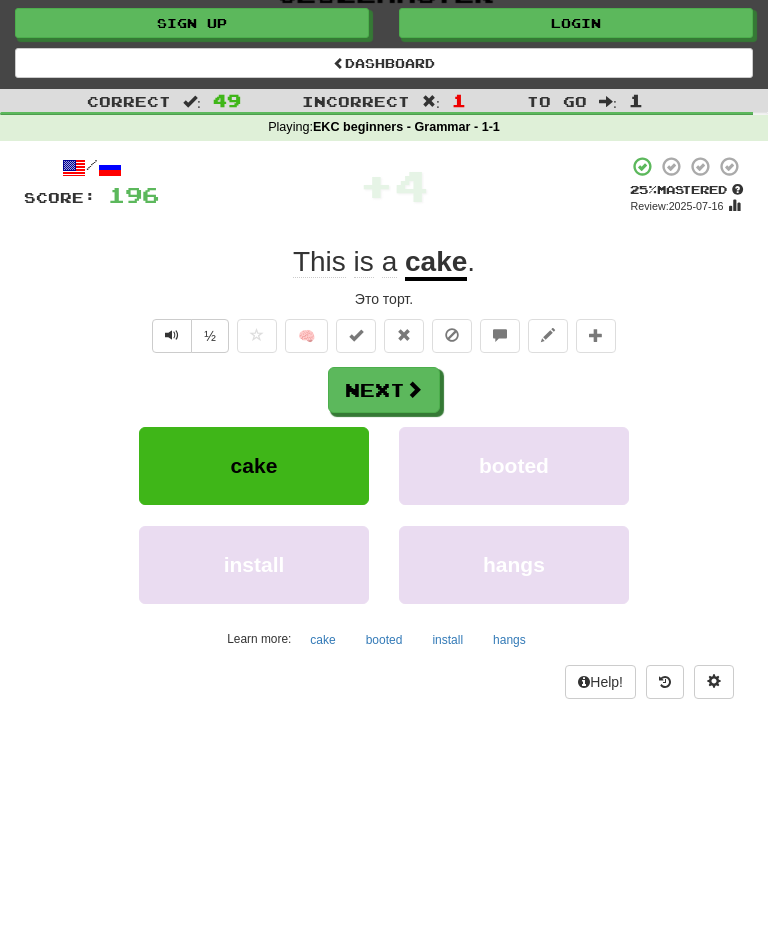 click at bounding box center (414, 389) 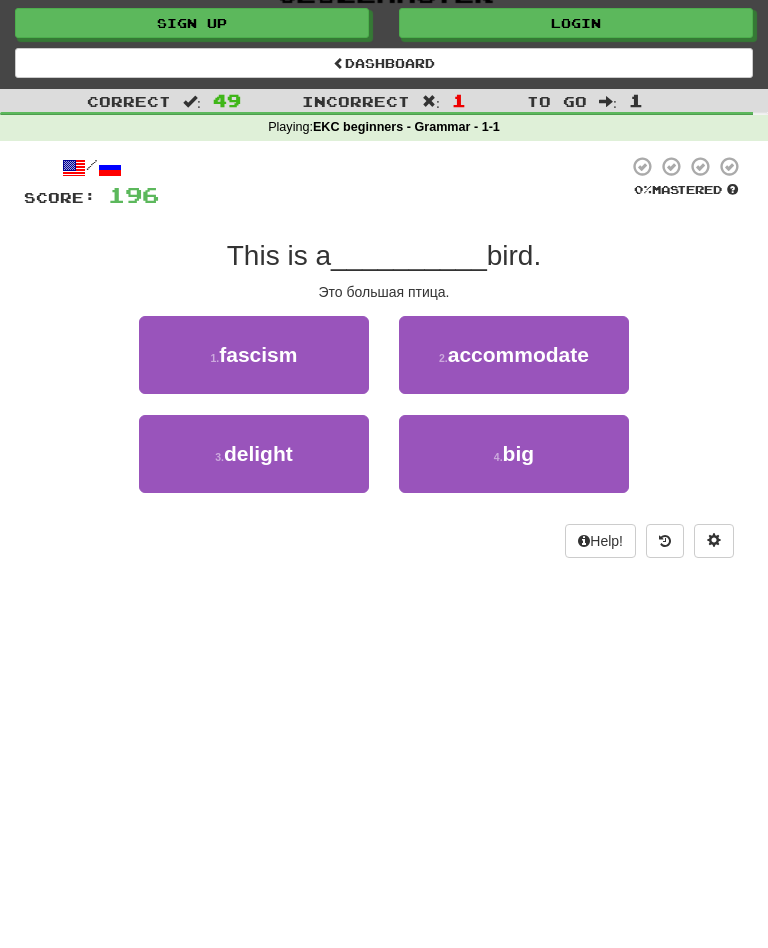 click on "big" at bounding box center (519, 453) 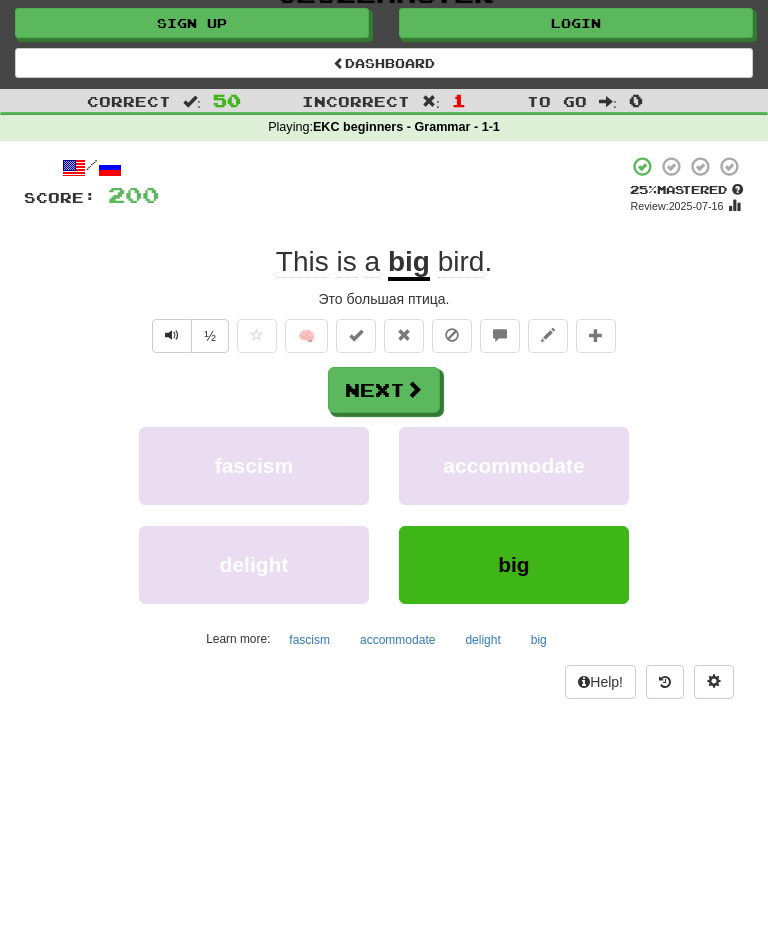 click on "Next" at bounding box center (384, 390) 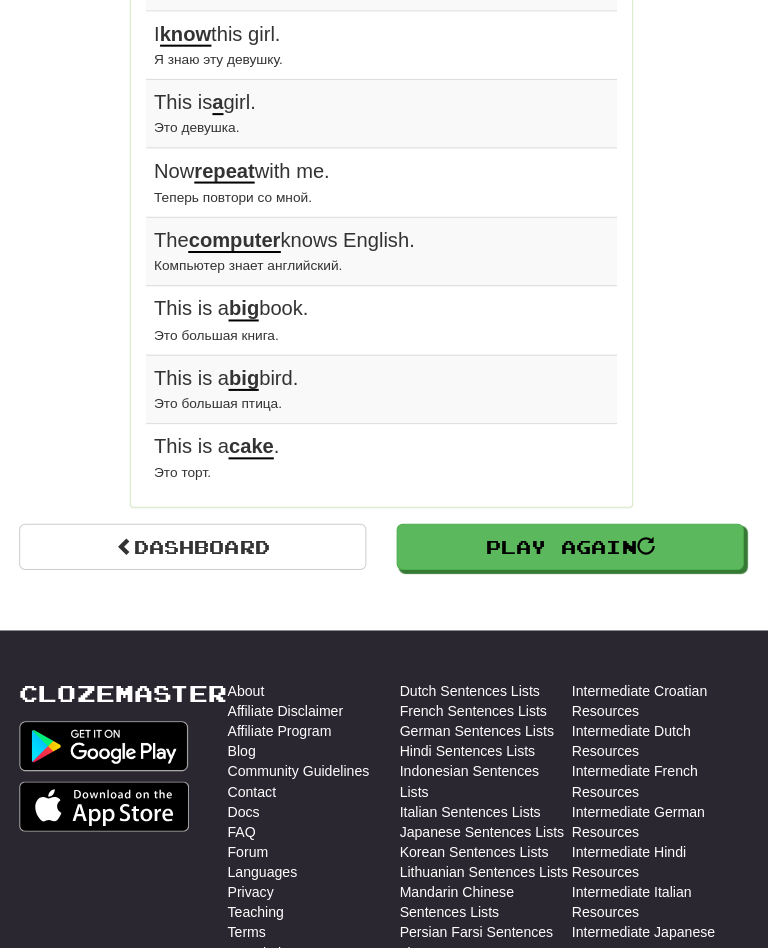 scroll, scrollTop: 3872, scrollLeft: 0, axis: vertical 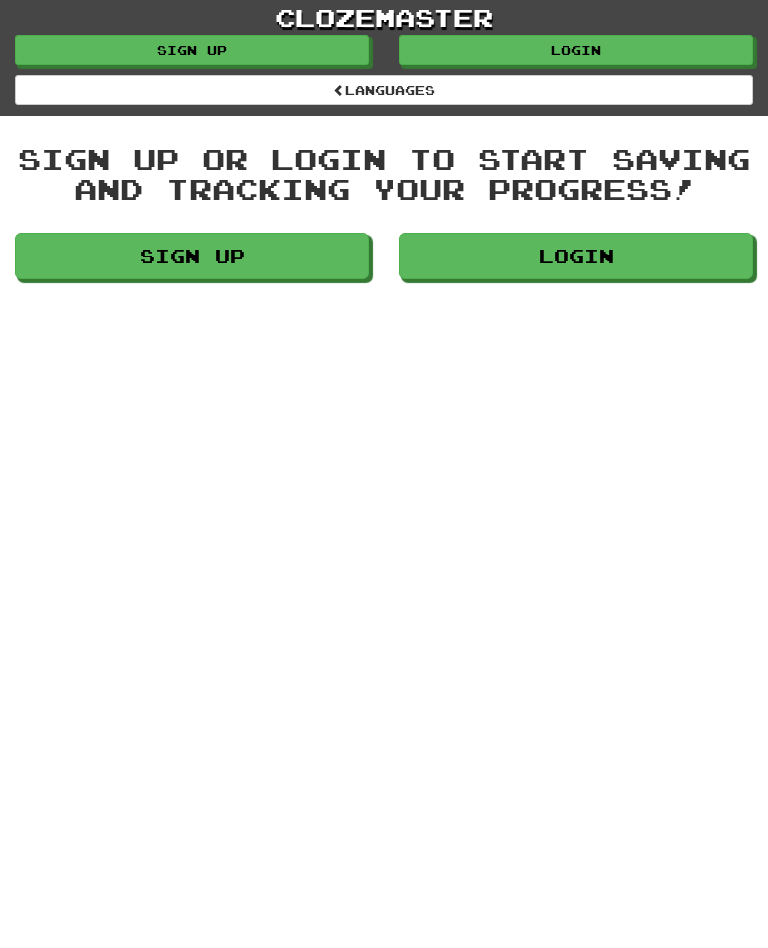 click on "Login" at bounding box center (576, 256) 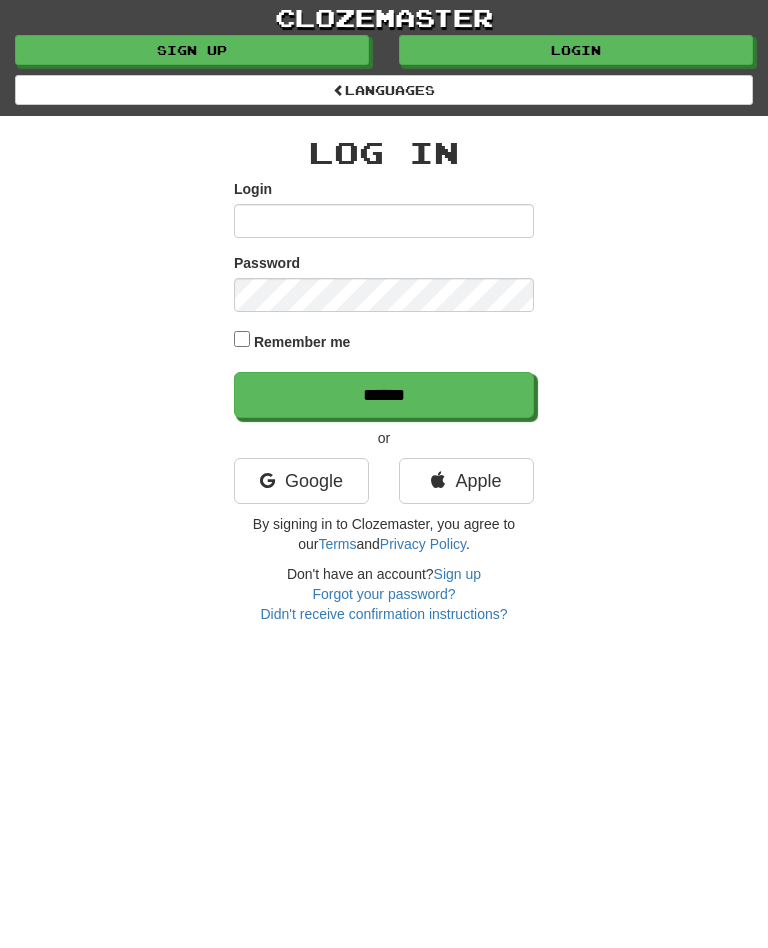 scroll, scrollTop: 0, scrollLeft: 0, axis: both 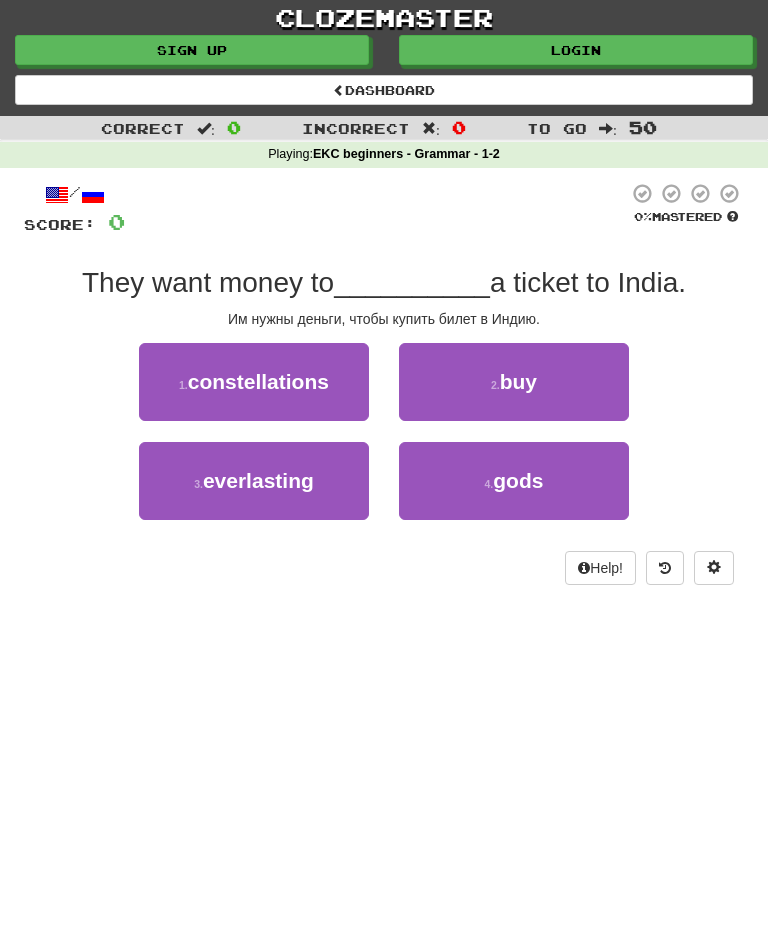 click on "buy" at bounding box center (518, 381) 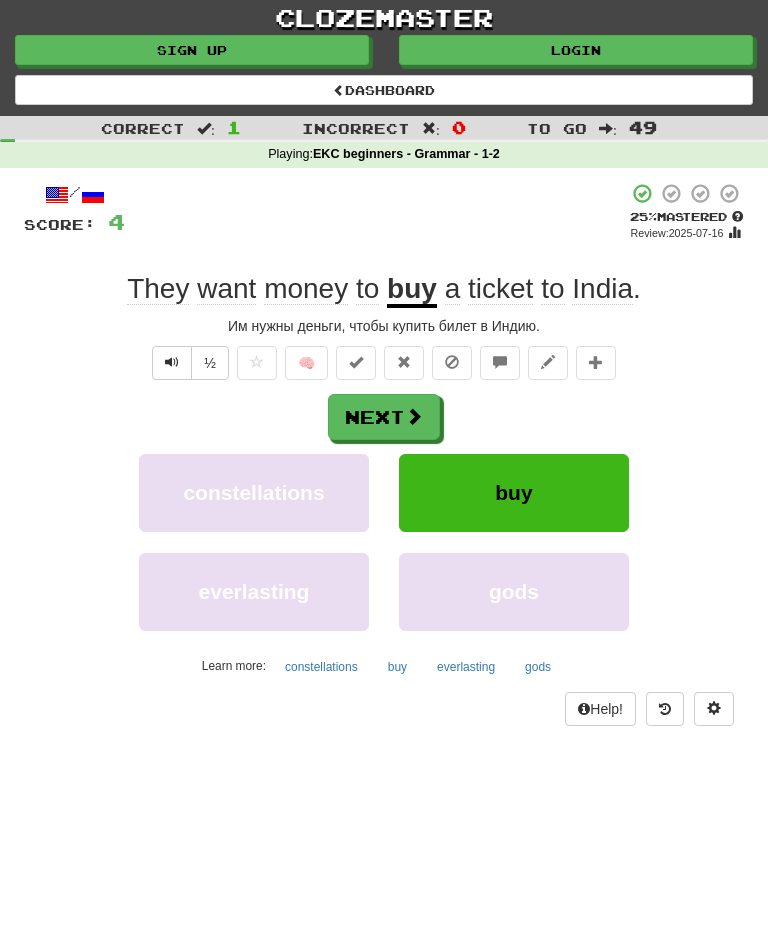 click on "Next" at bounding box center (384, 417) 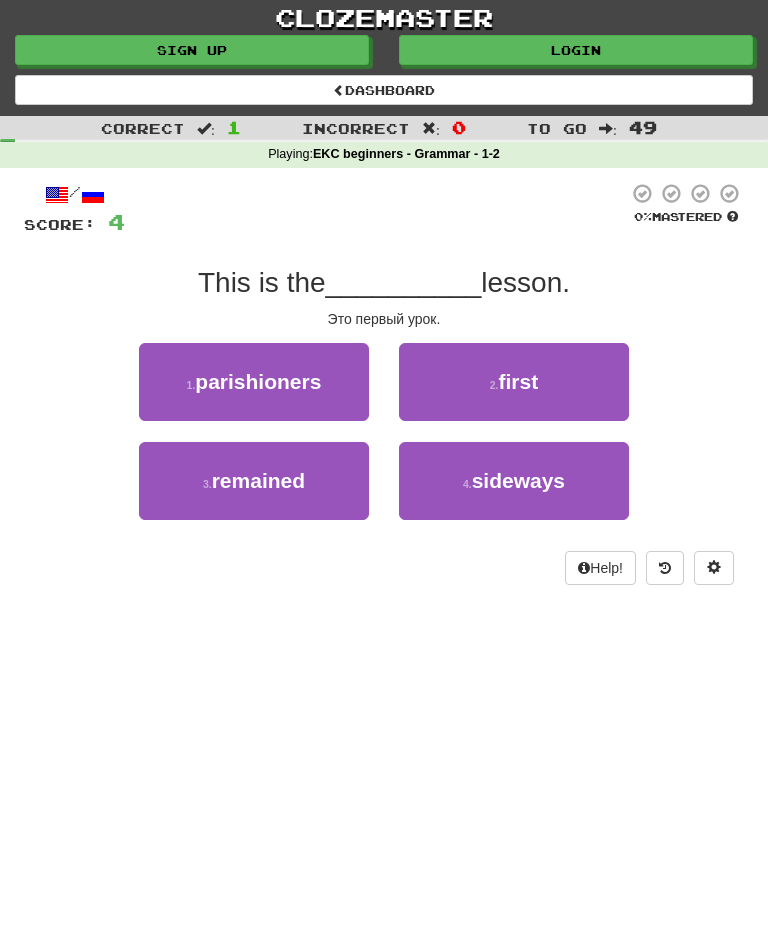 click on "first" at bounding box center [519, 381] 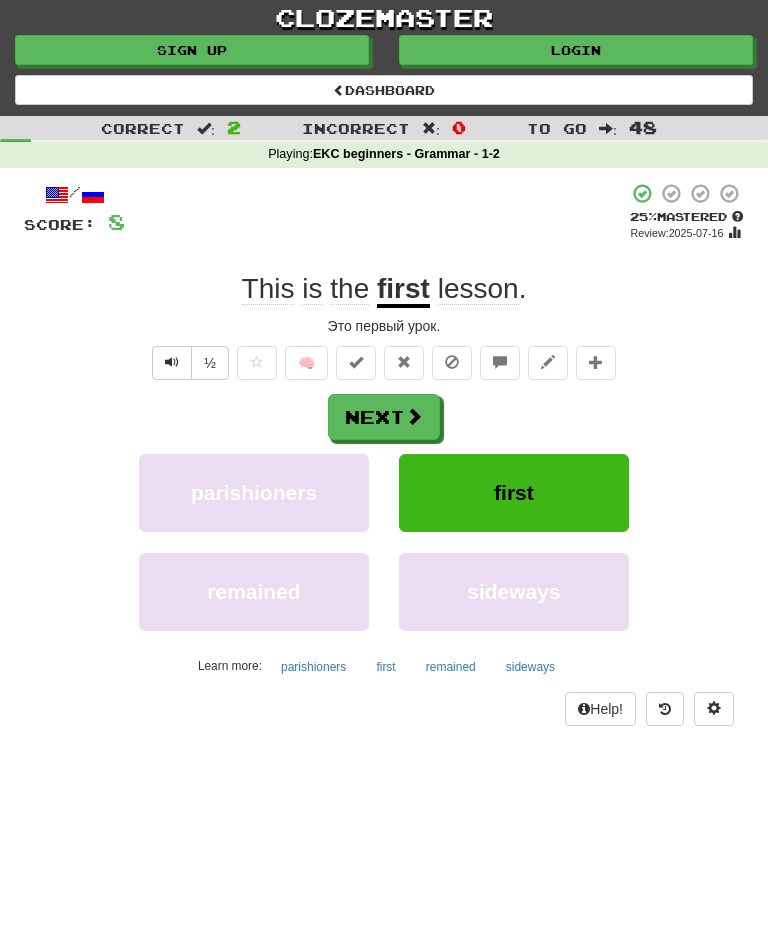 click at bounding box center [414, 416] 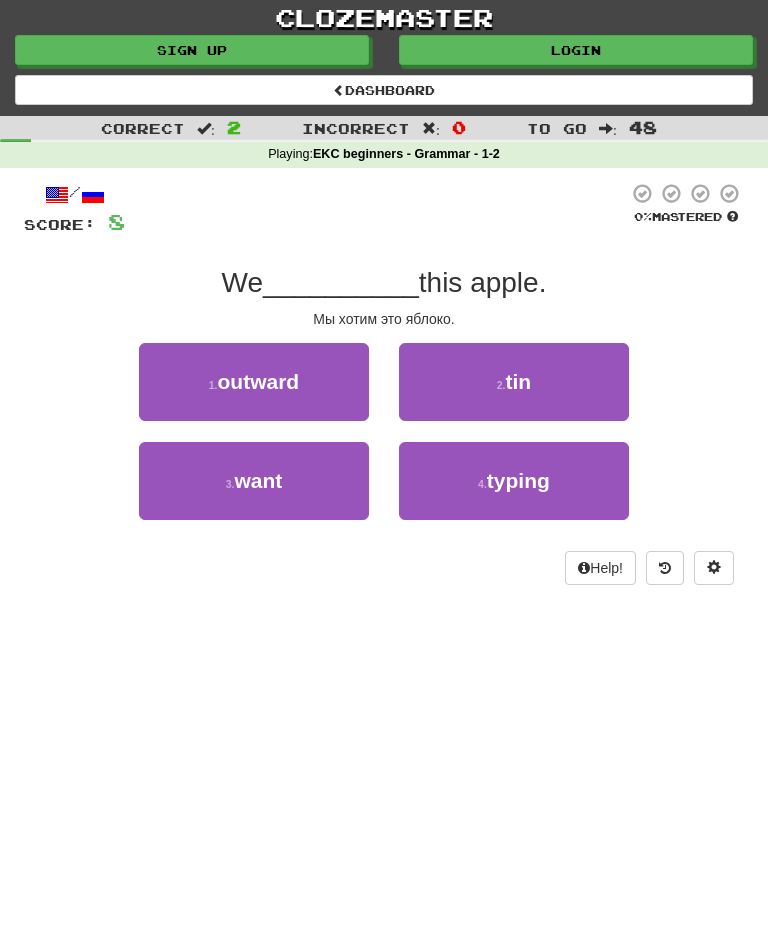 click on "3 .  want" at bounding box center [254, 481] 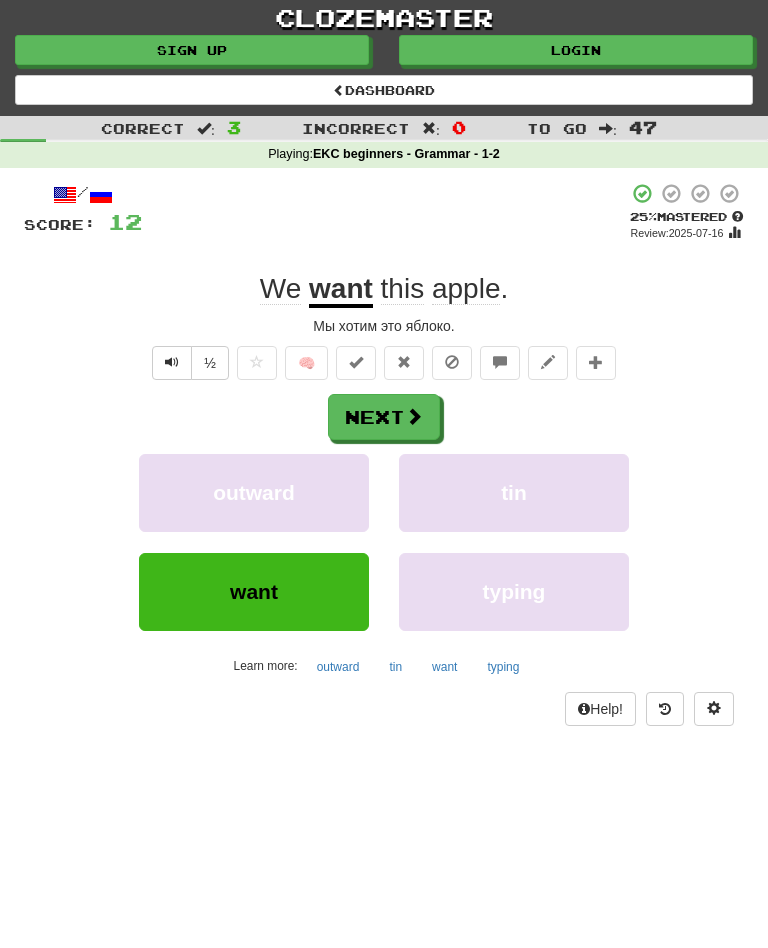 click on "Next" at bounding box center [384, 417] 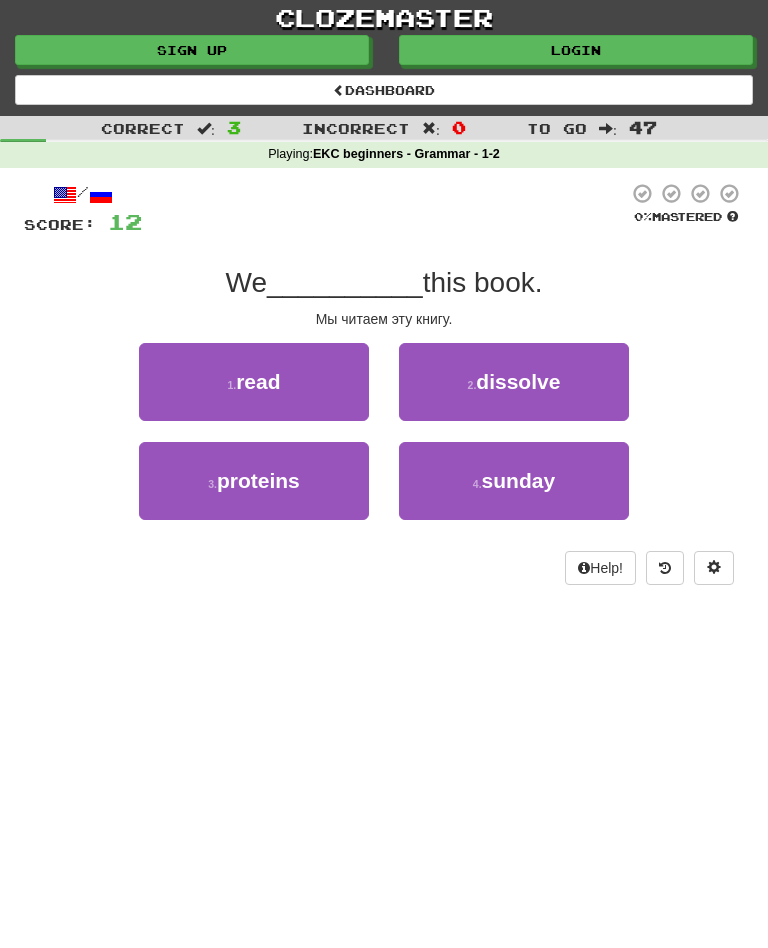click on "1 .  read" at bounding box center [254, 382] 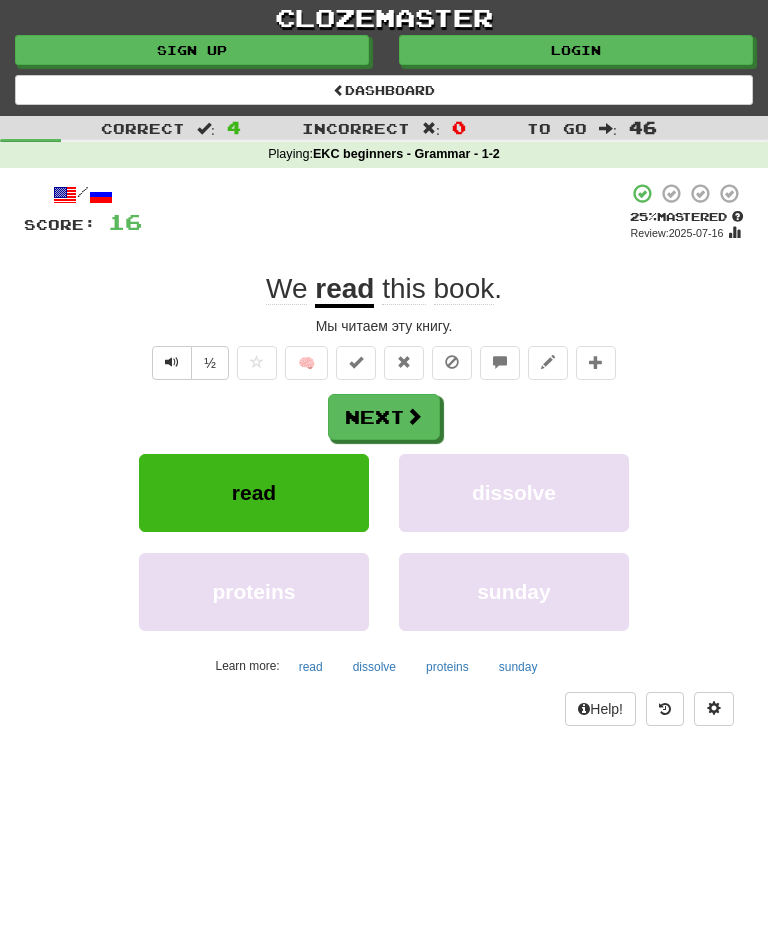 click on "Next" at bounding box center (384, 417) 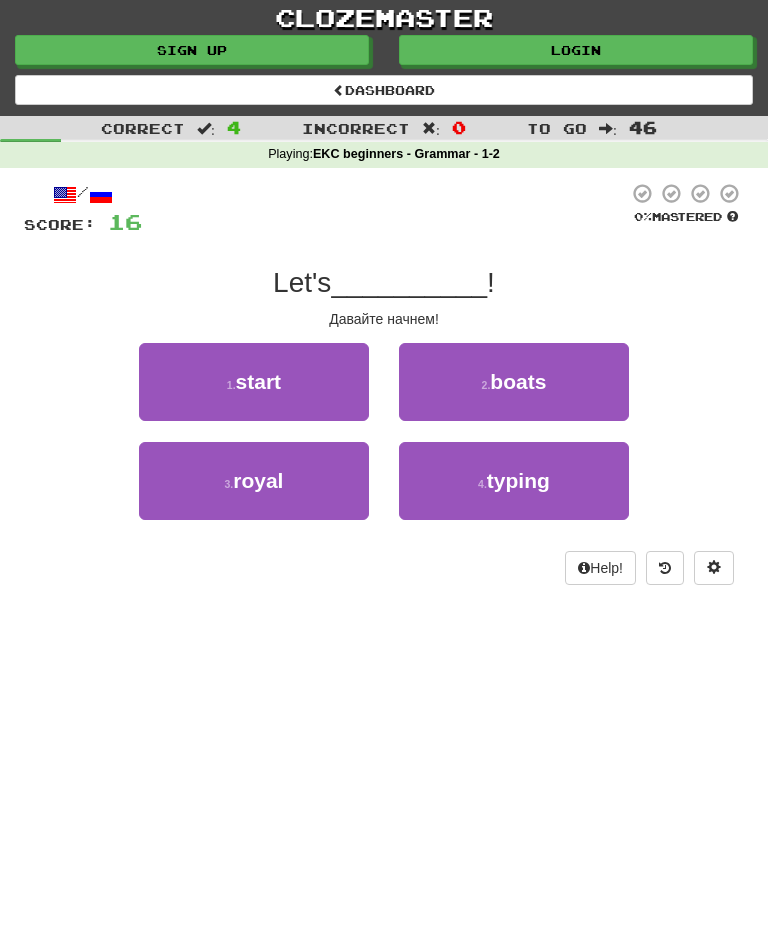 scroll, scrollTop: 3, scrollLeft: 0, axis: vertical 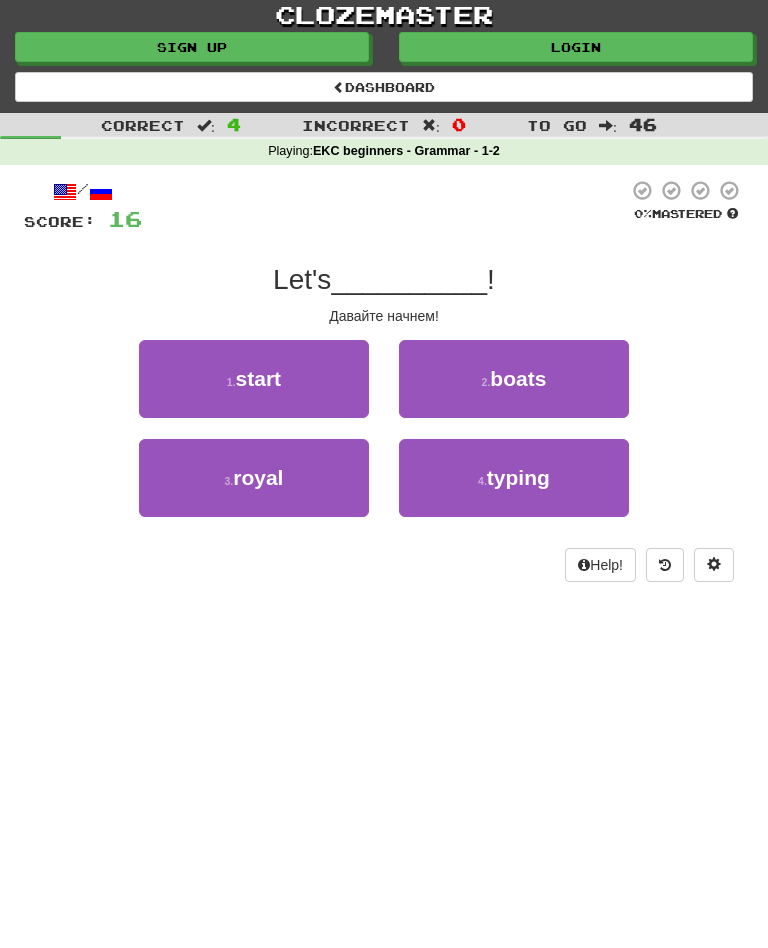 click on "1 .  start" at bounding box center [254, 379] 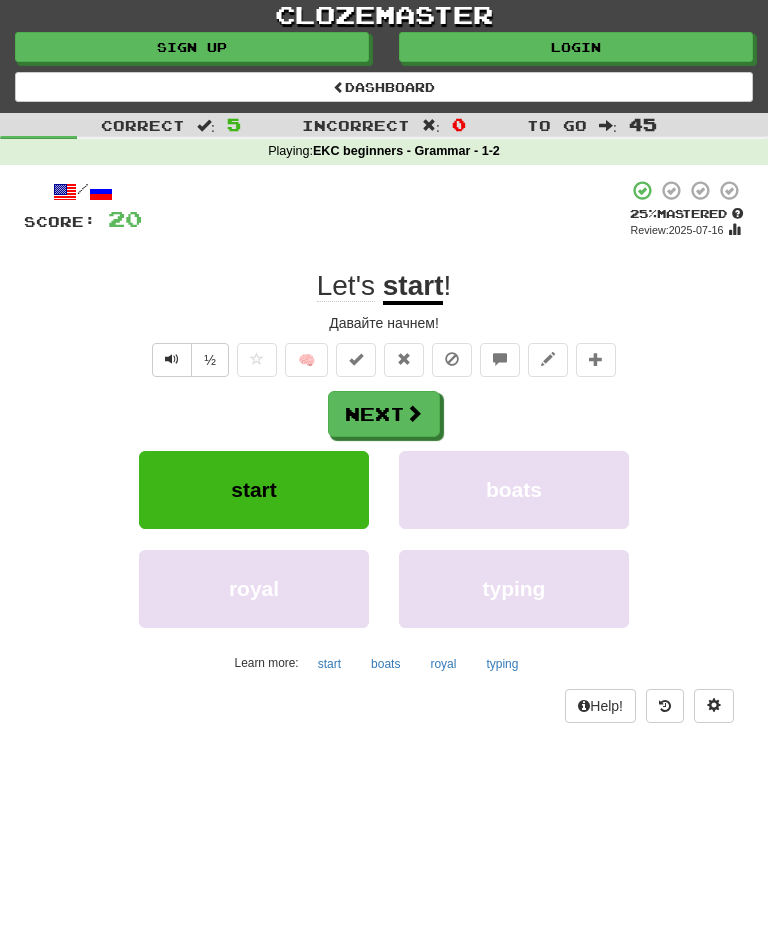 click on "Next" at bounding box center (384, 414) 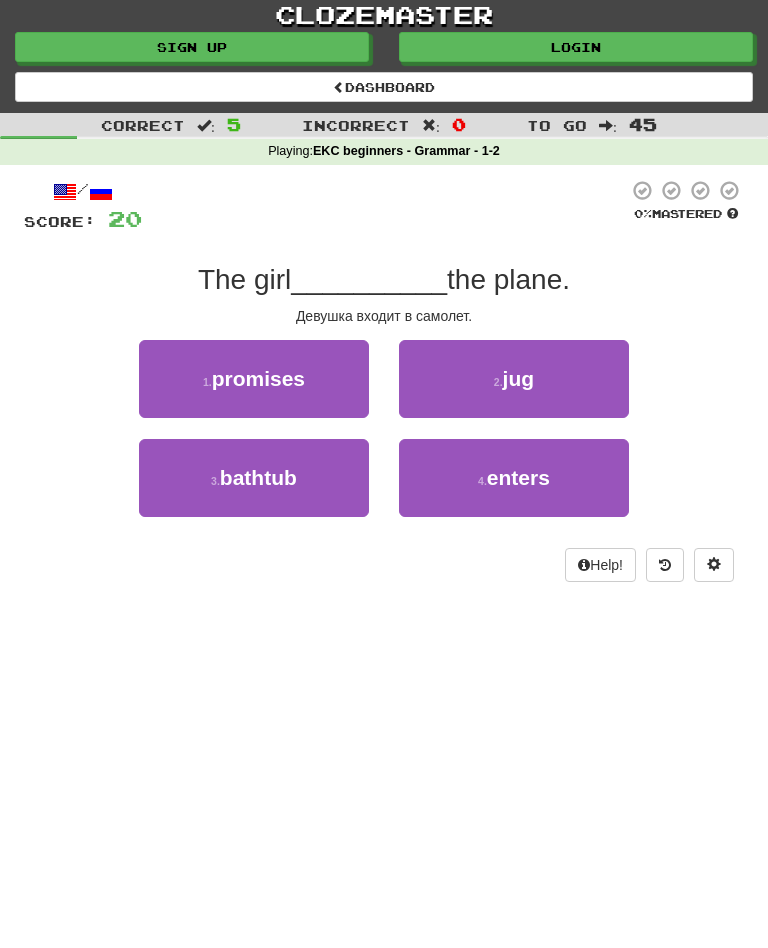click on "enters" at bounding box center [518, 477] 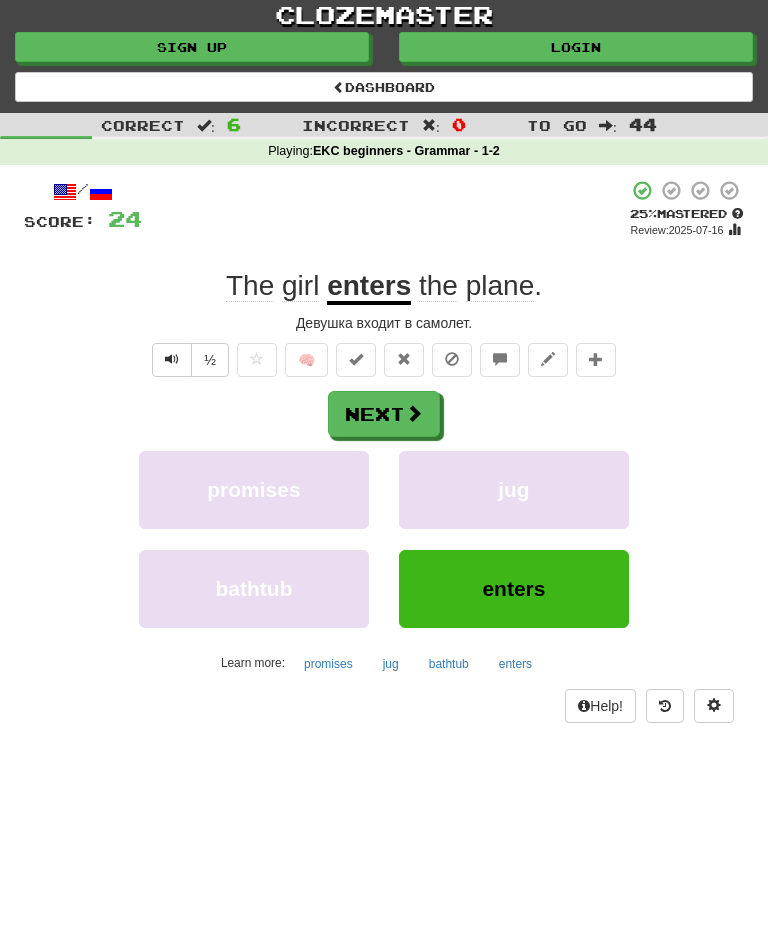 click on "Next" at bounding box center [384, 414] 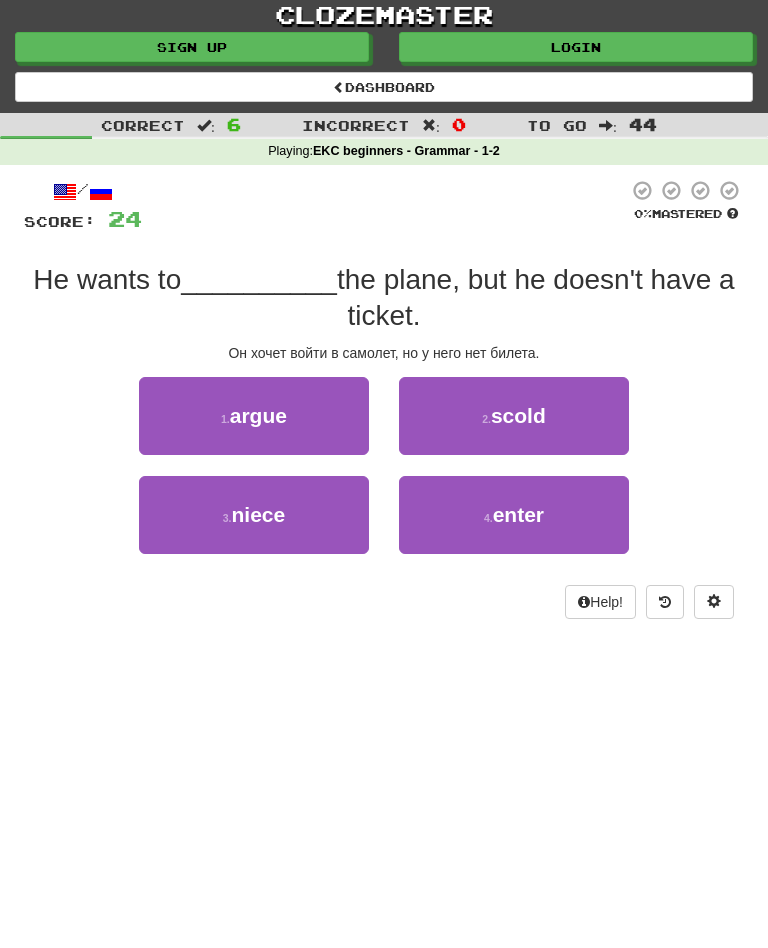 click on "enter" at bounding box center (518, 514) 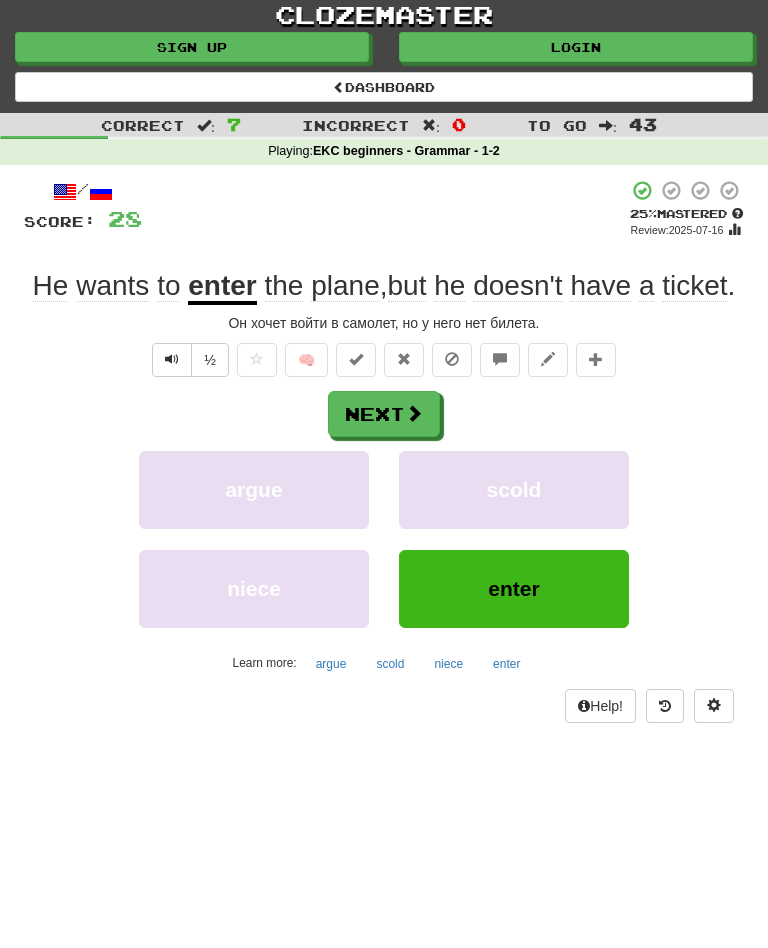 click on "Next" at bounding box center [384, 414] 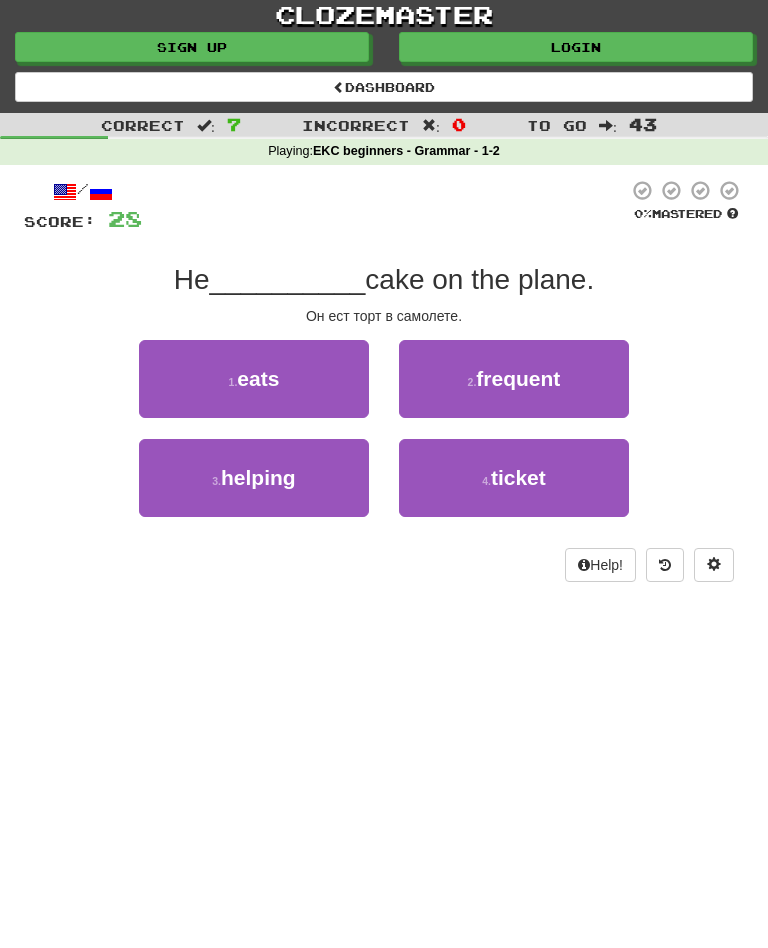 click on "1 .  eats" at bounding box center (254, 379) 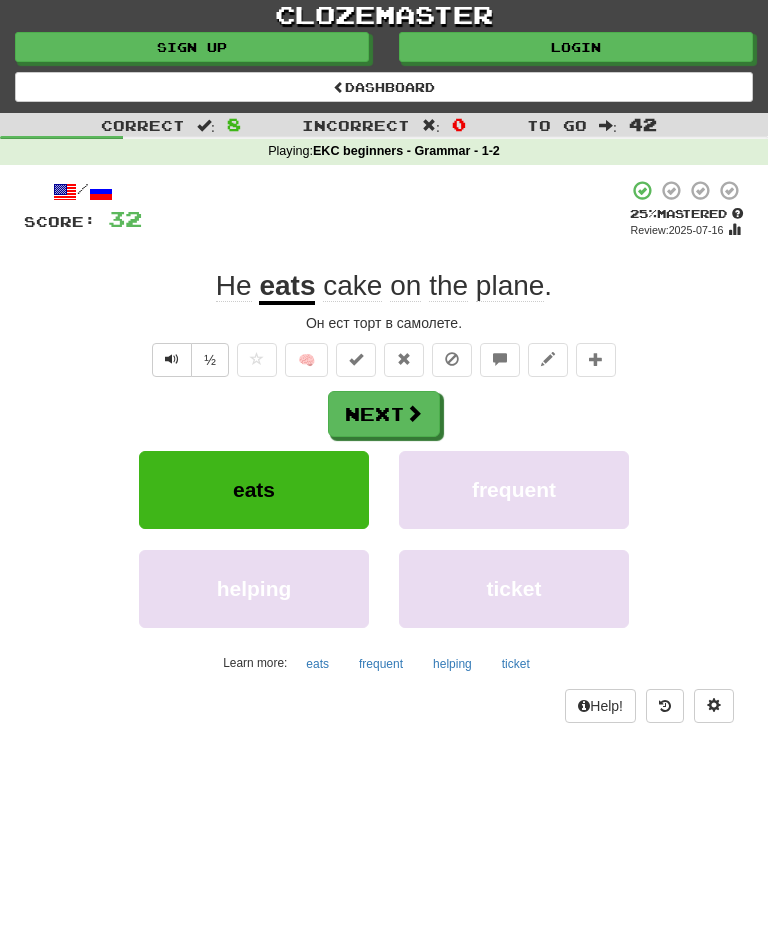 click at bounding box center (172, 359) 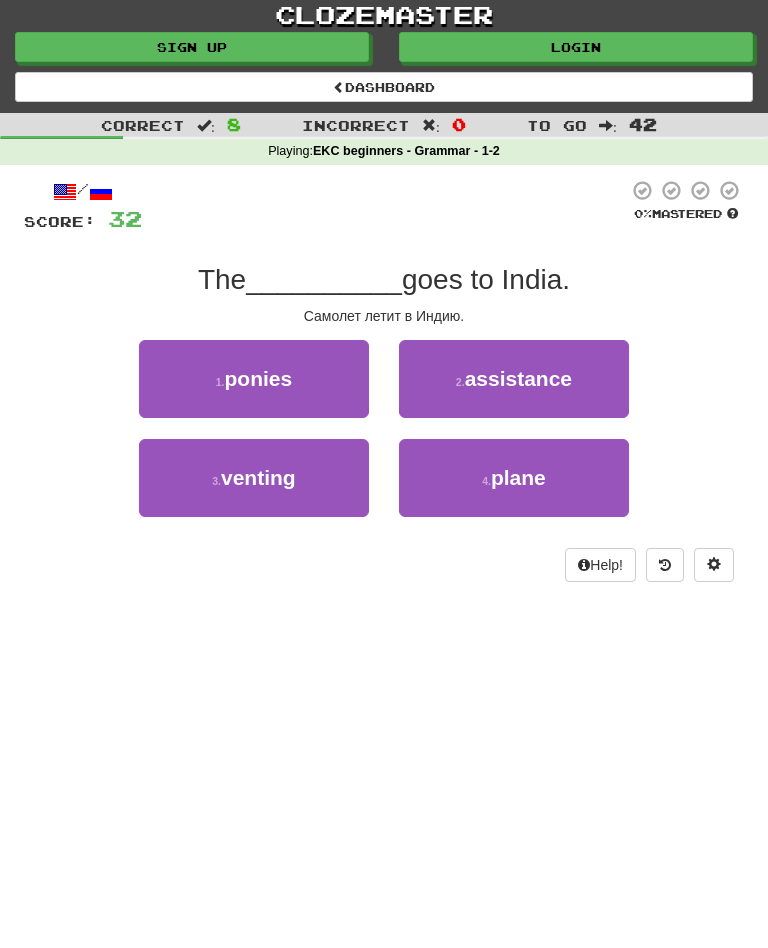 click on "plane" at bounding box center (518, 477) 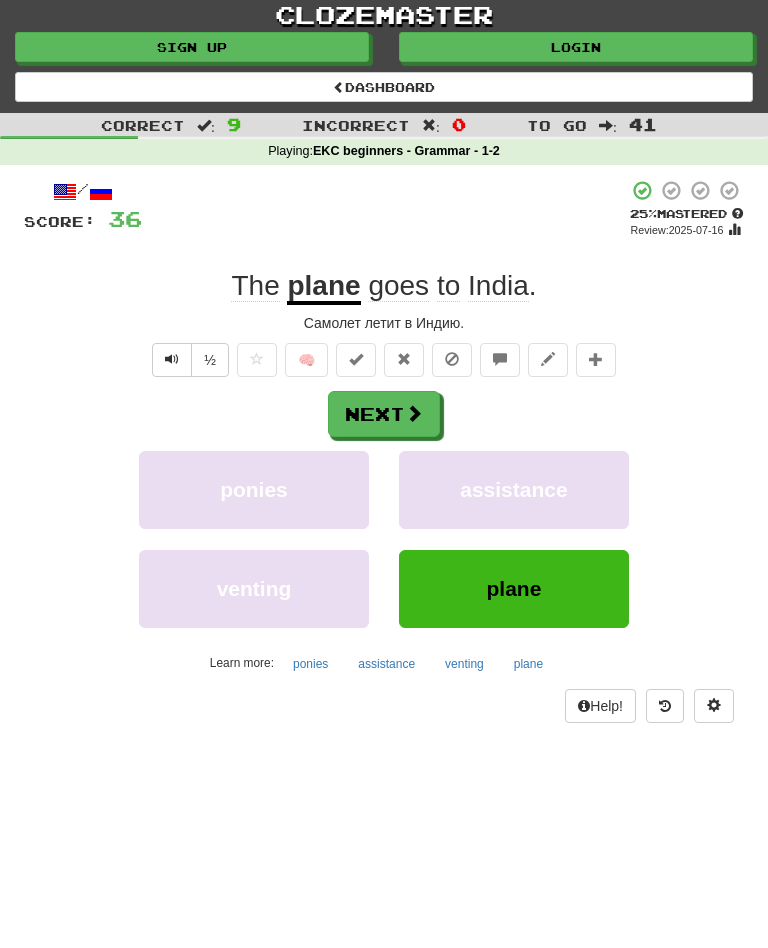click on "Next" at bounding box center [384, 414] 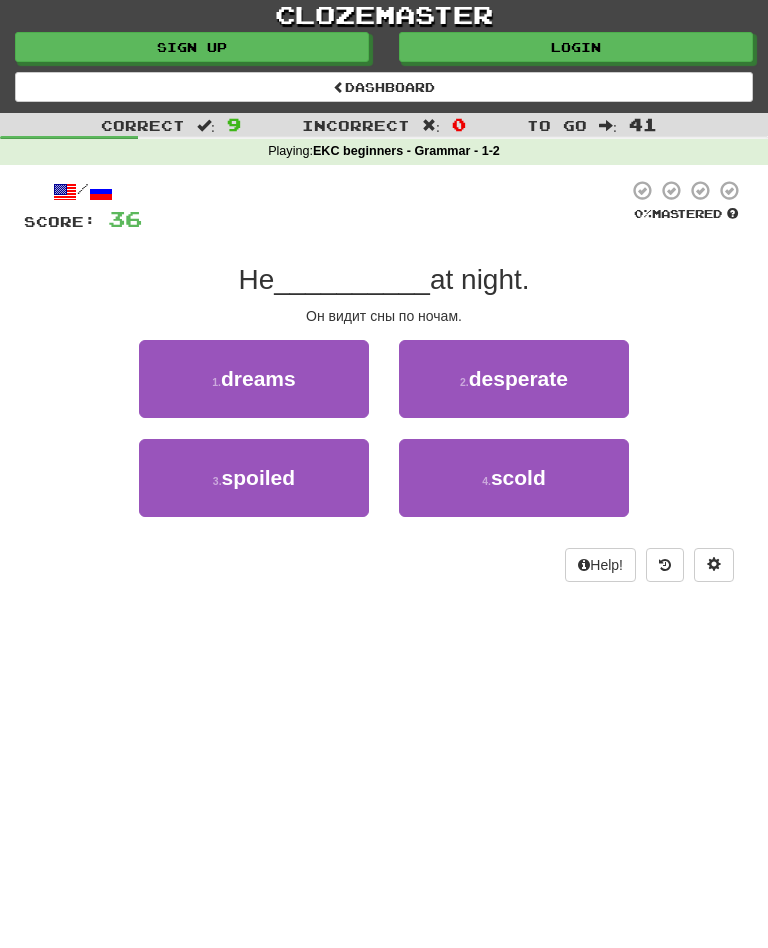 click on "dreams" at bounding box center [258, 378] 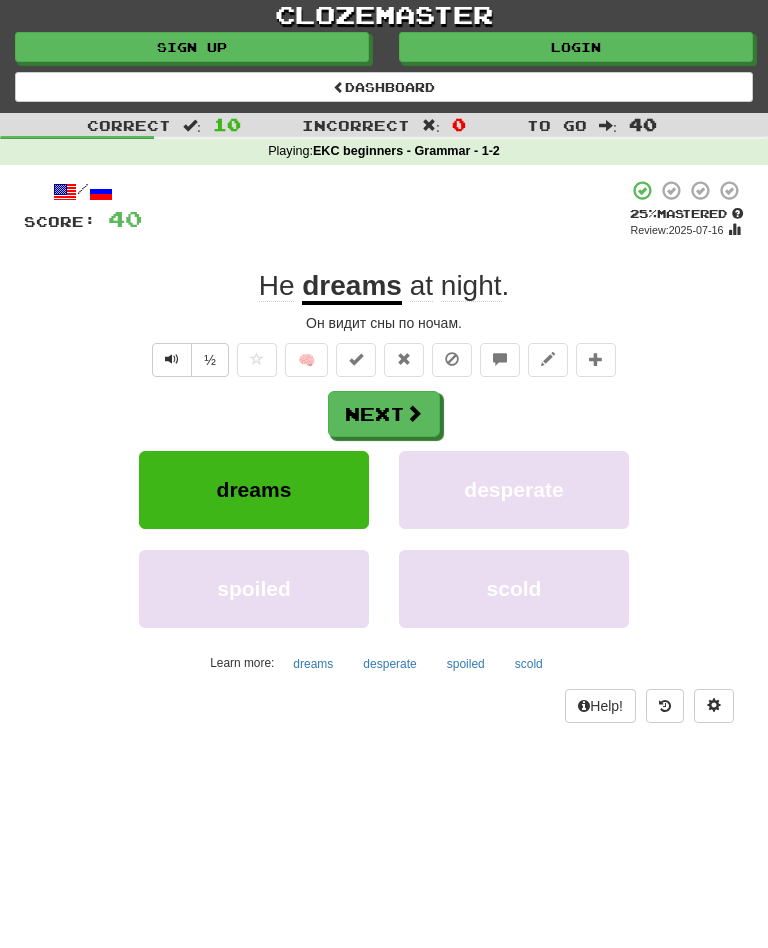 click on "Next" at bounding box center (384, 414) 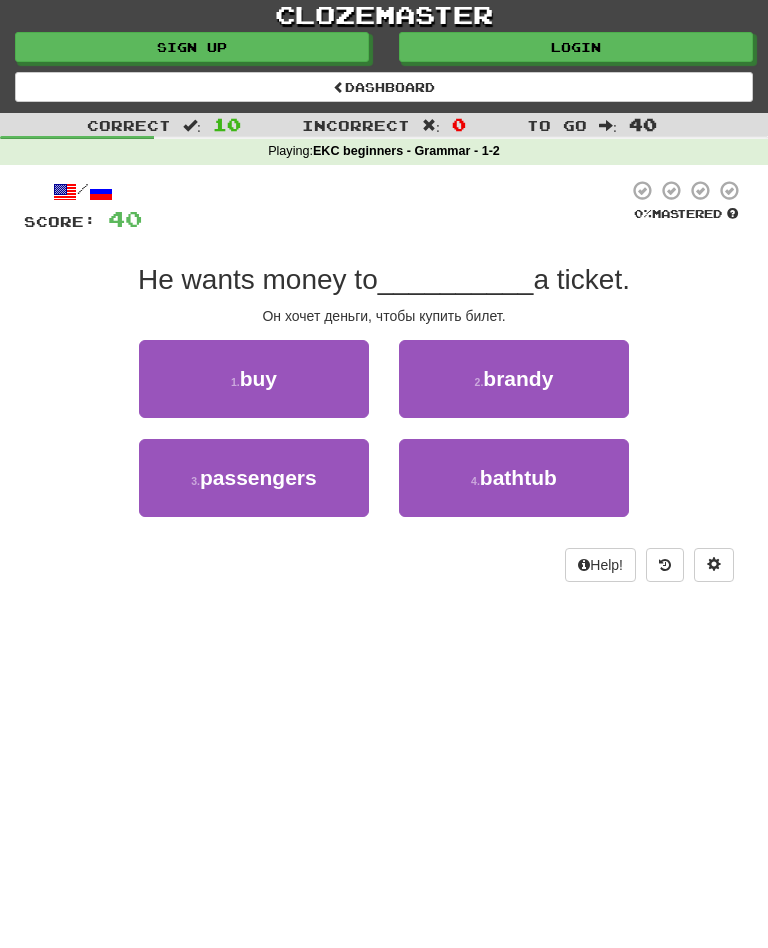 click on "1 .  buy" at bounding box center [254, 379] 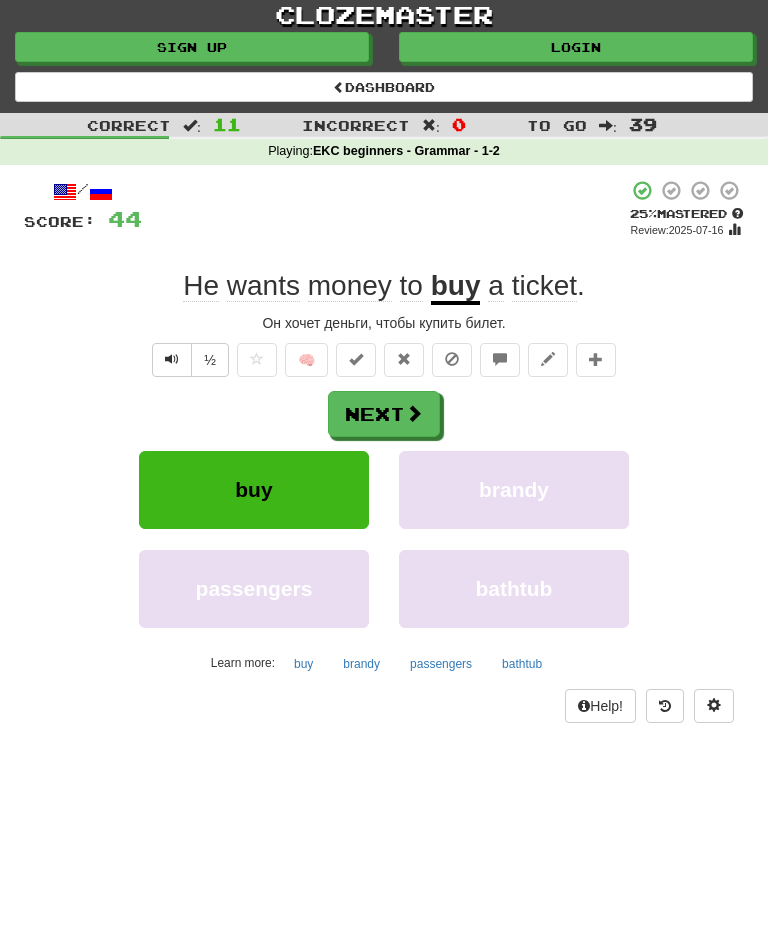 click on "Next" at bounding box center [384, 414] 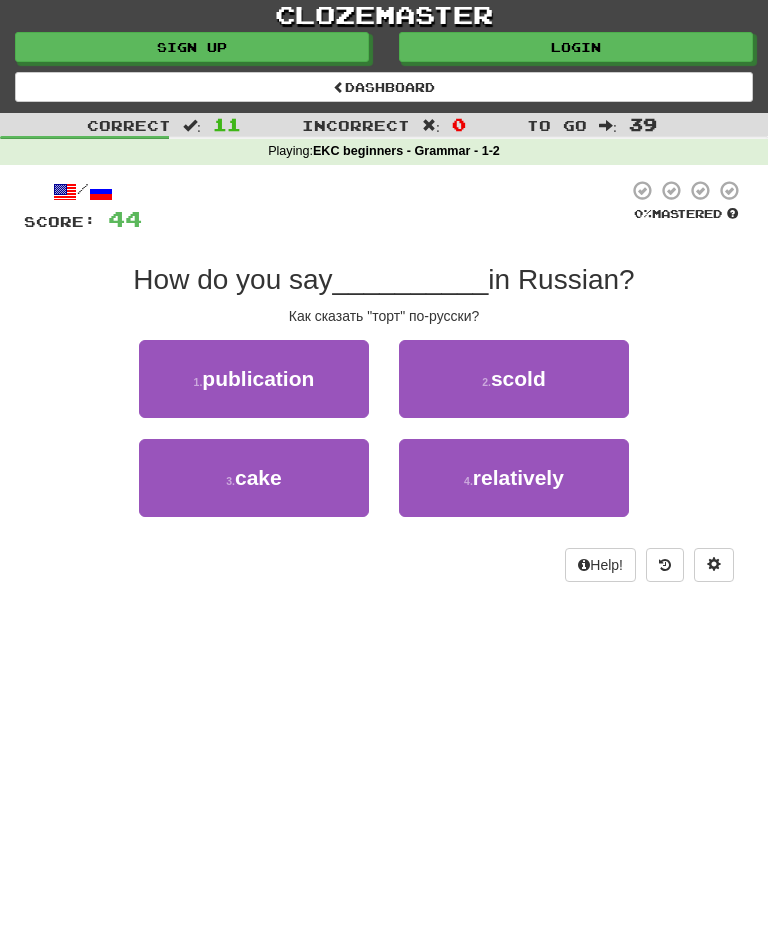 click on "cake" at bounding box center (258, 477) 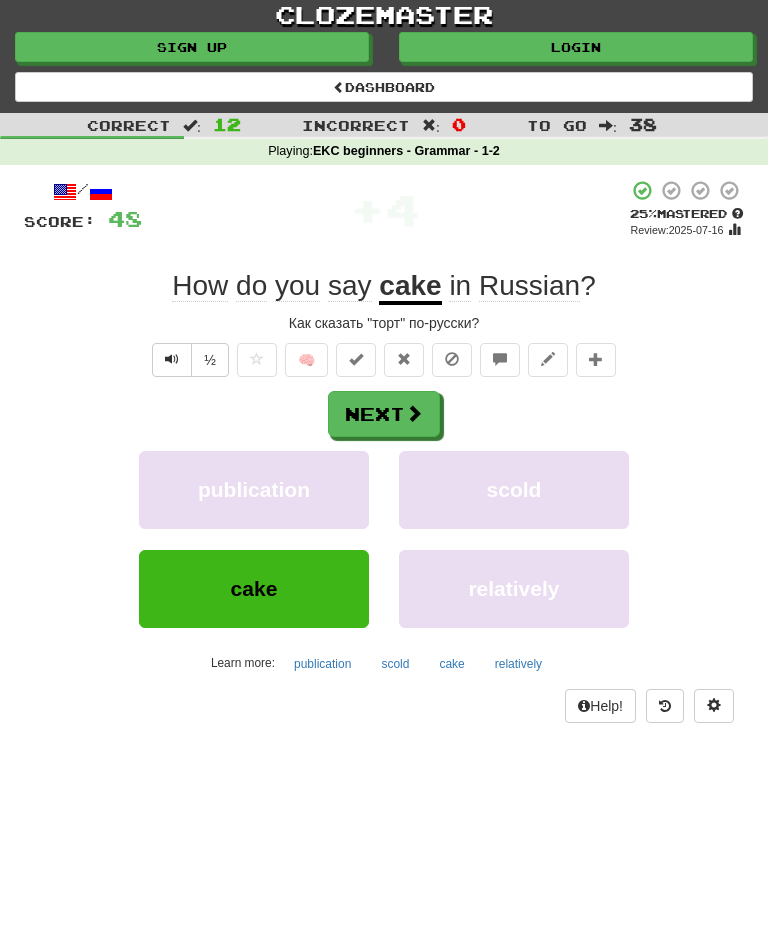 click on "½" at bounding box center (210, 360) 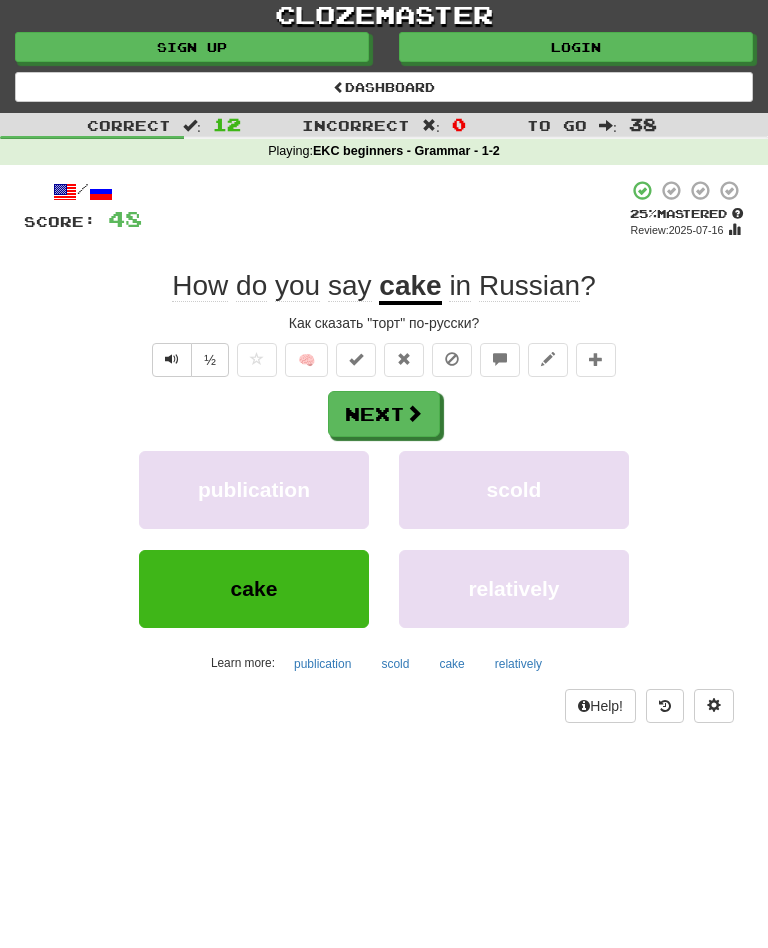 click on "½" at bounding box center [210, 360] 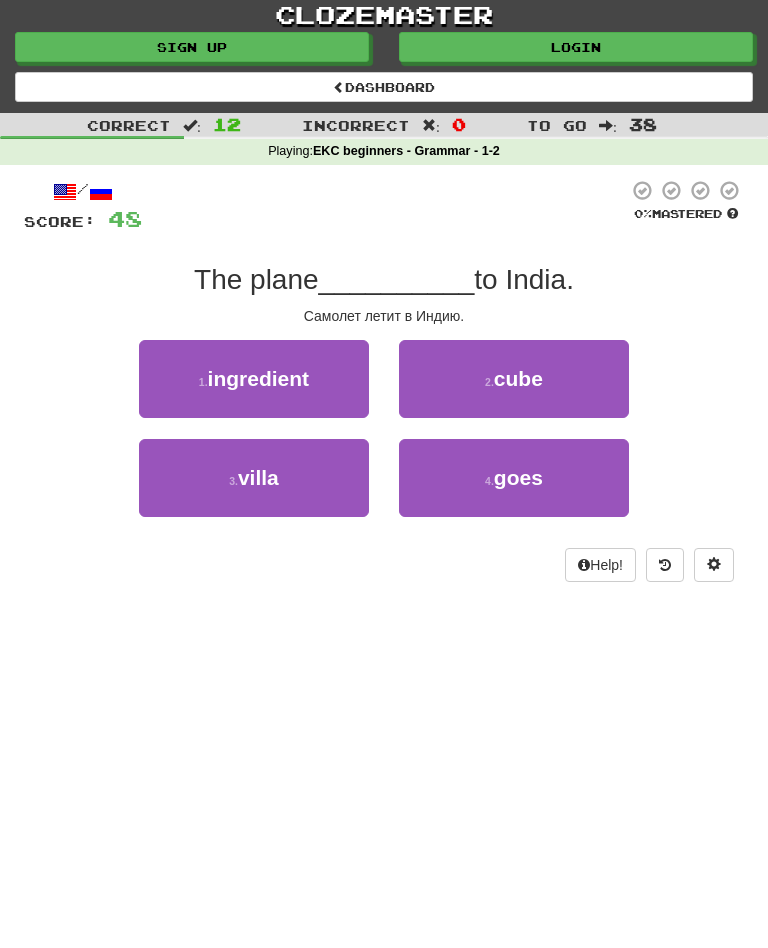 click on "goes" at bounding box center (518, 477) 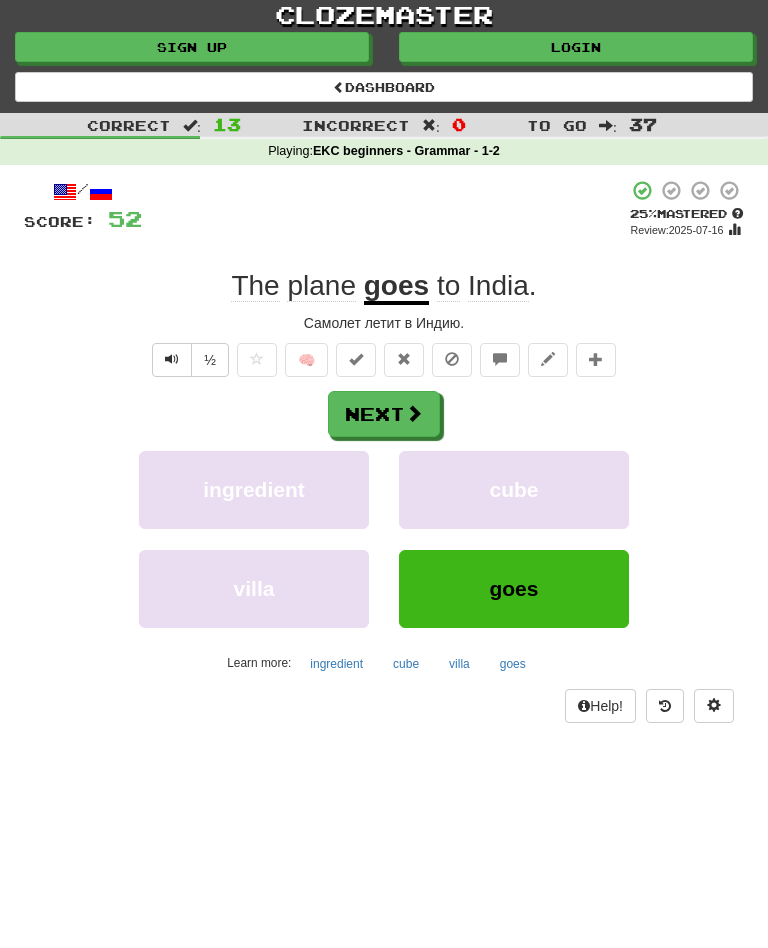 click on "Next" at bounding box center (384, 414) 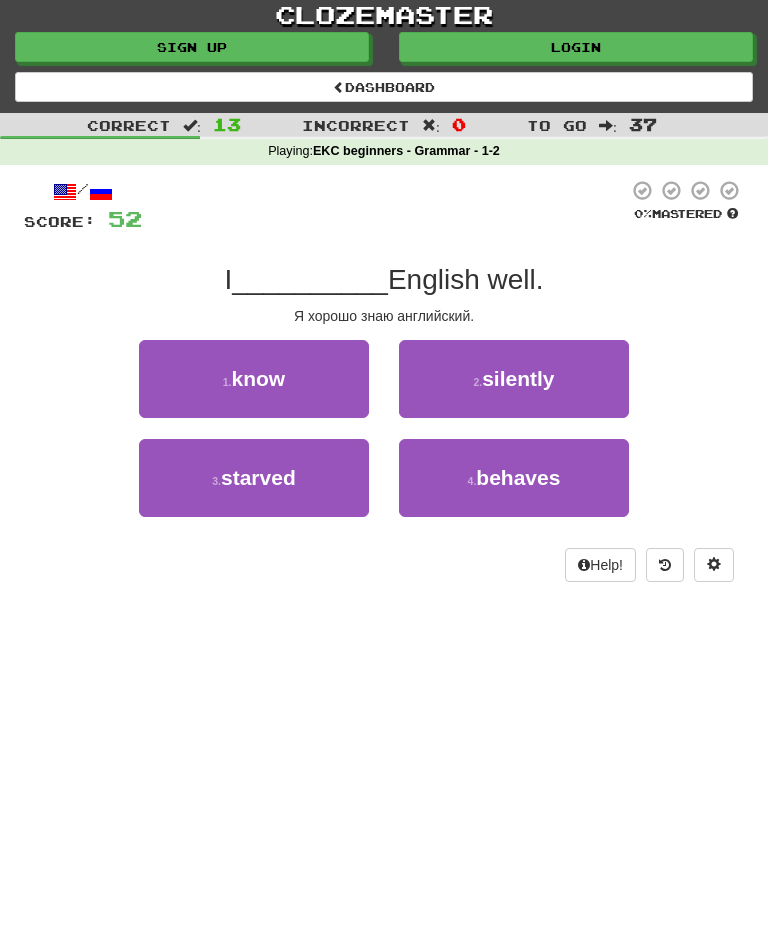 click on "1 .  know" at bounding box center [254, 379] 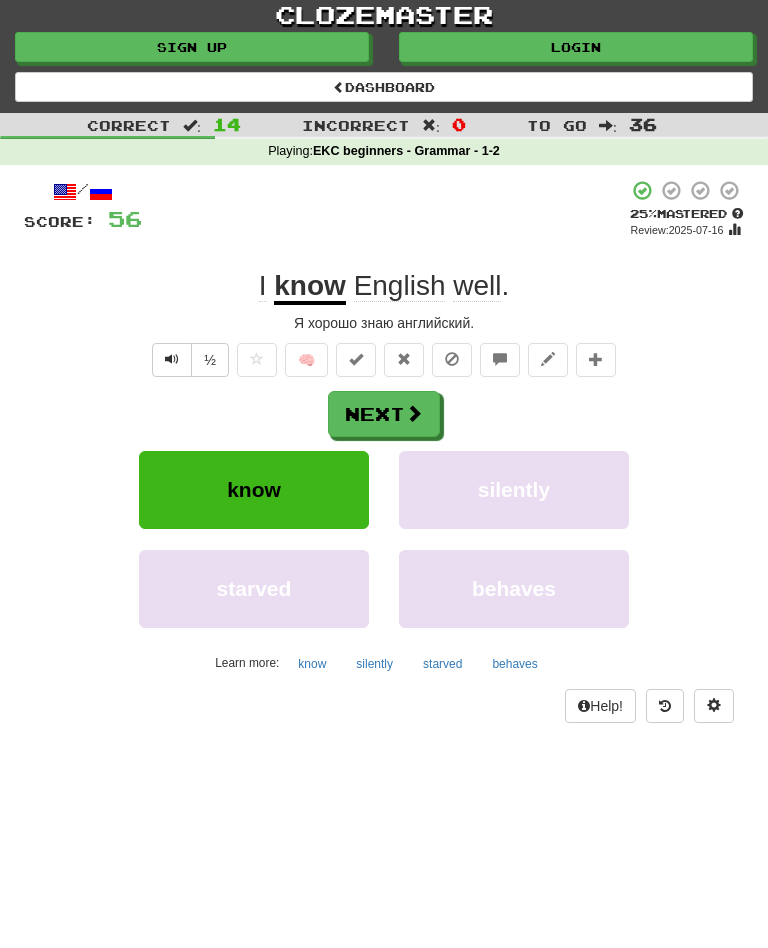 click on "Next" at bounding box center [384, 414] 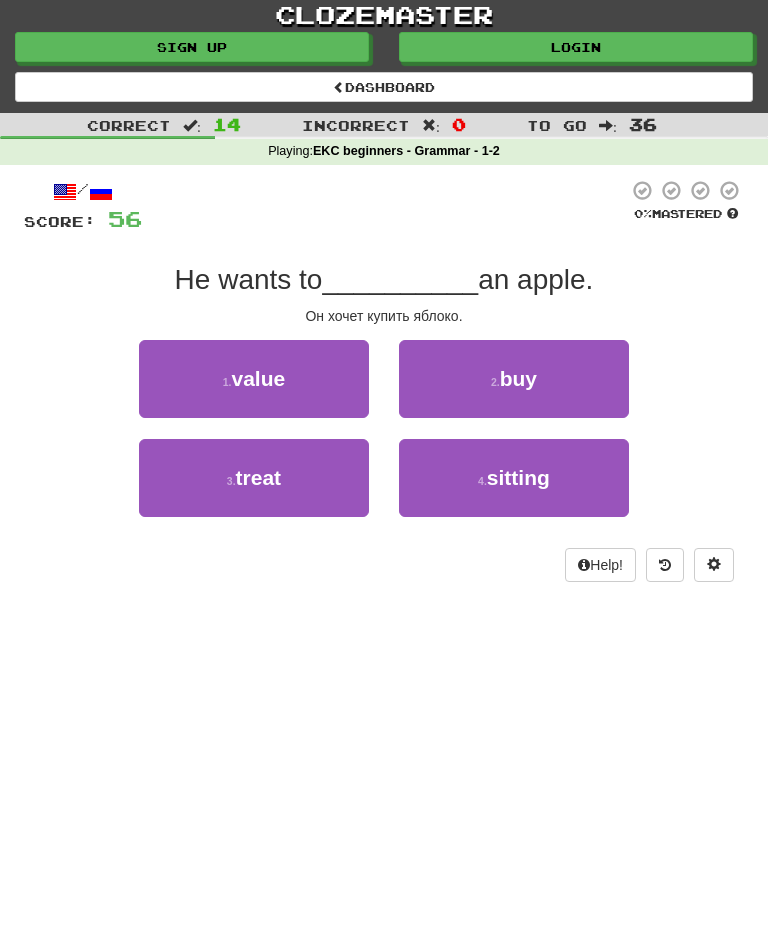 click on "buy" at bounding box center [518, 378] 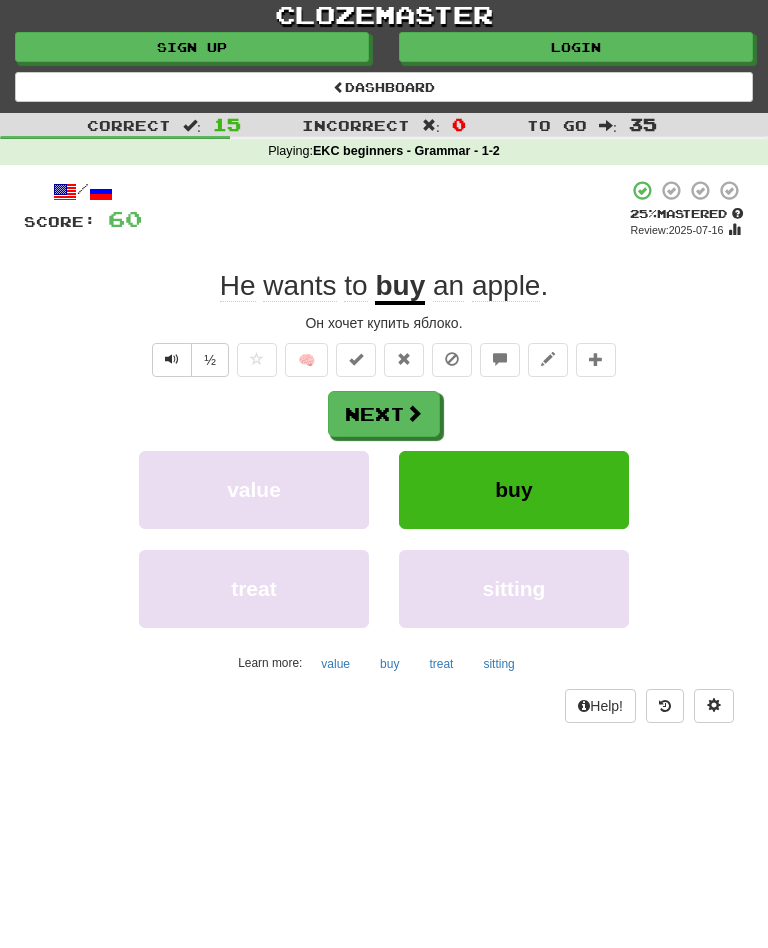 click at bounding box center (172, 359) 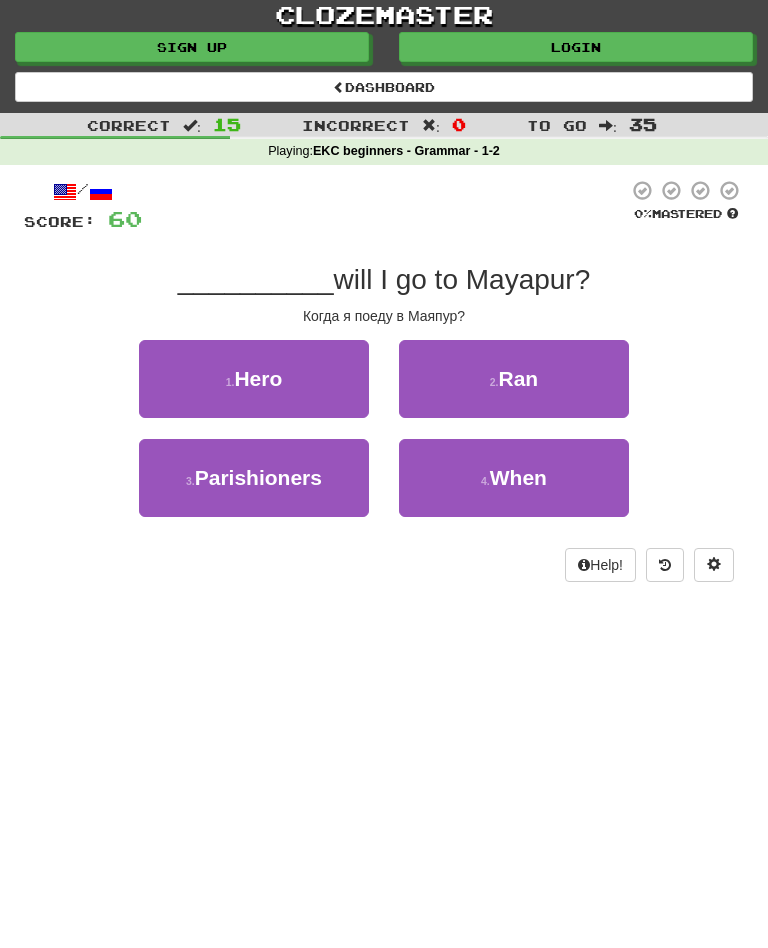click on "When" at bounding box center (518, 477) 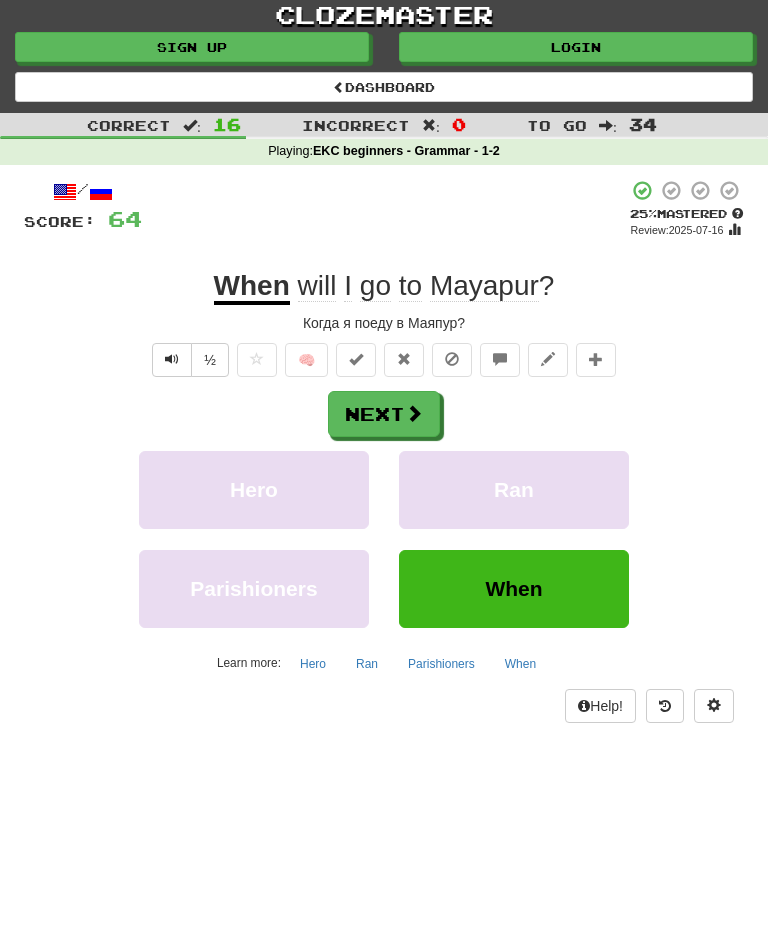 click on "Next" at bounding box center [384, 414] 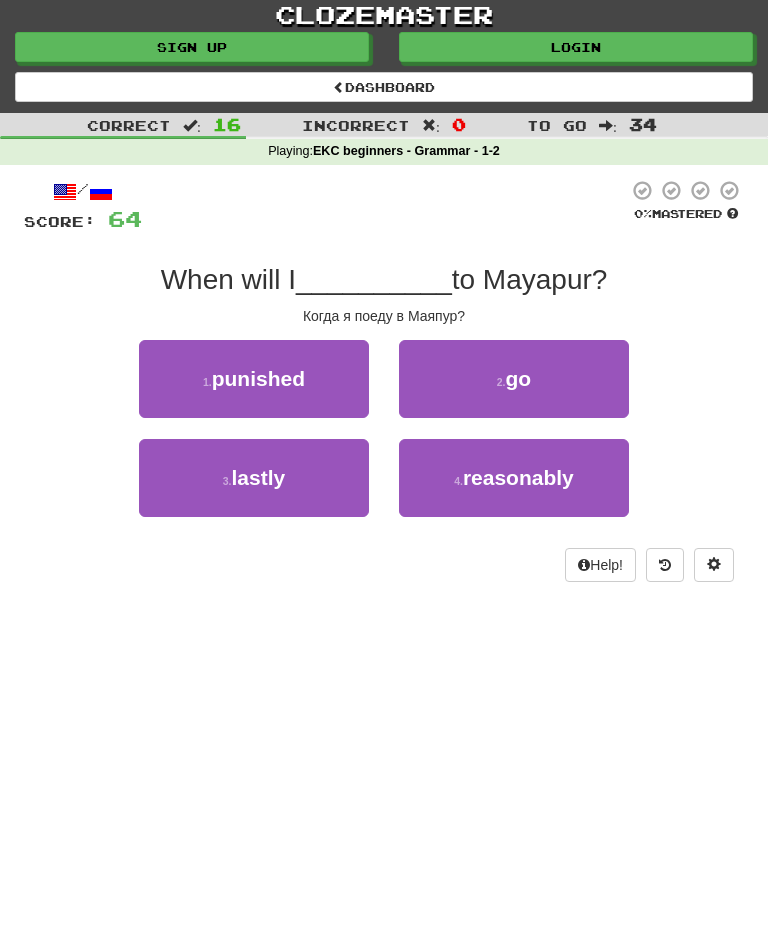 click on "go" at bounding box center (519, 378) 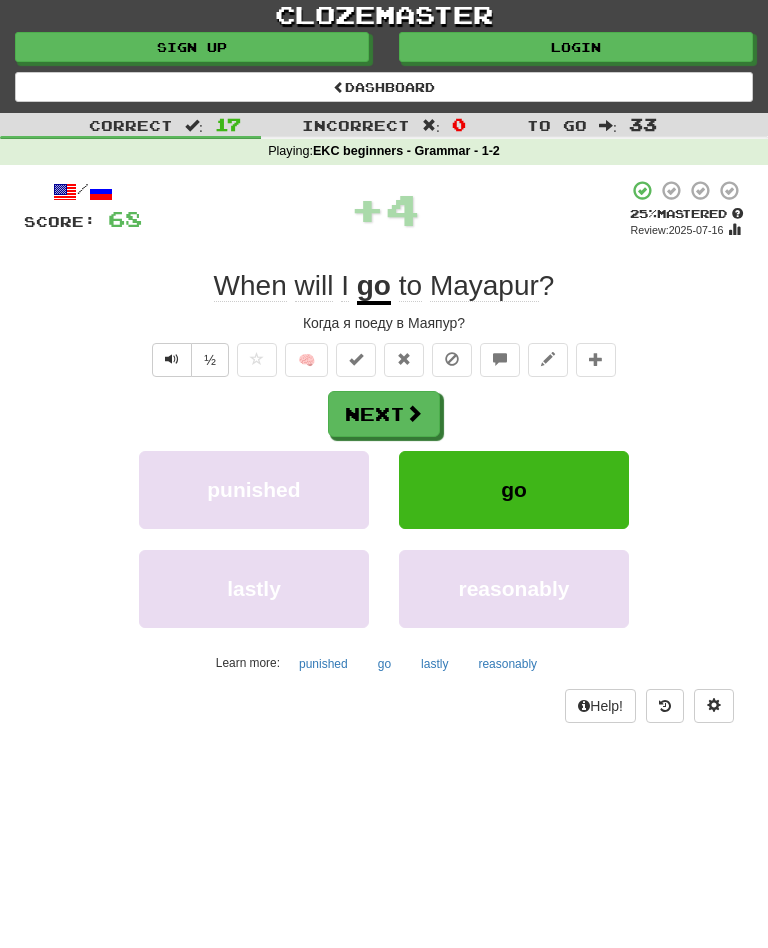 click at bounding box center (172, 359) 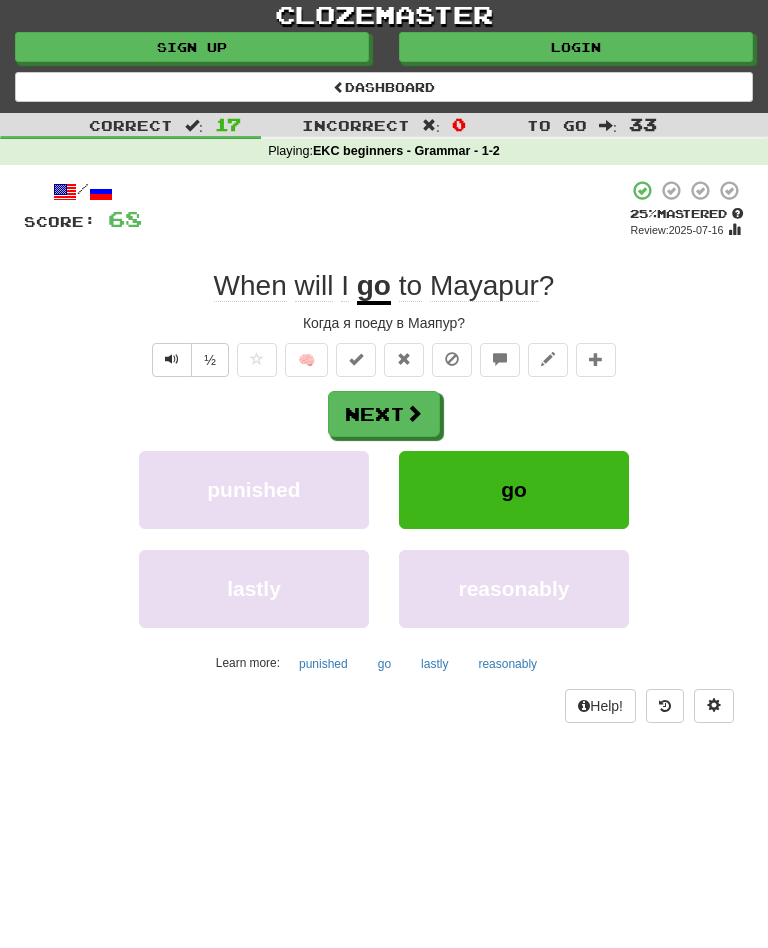 click on "½" at bounding box center (210, 360) 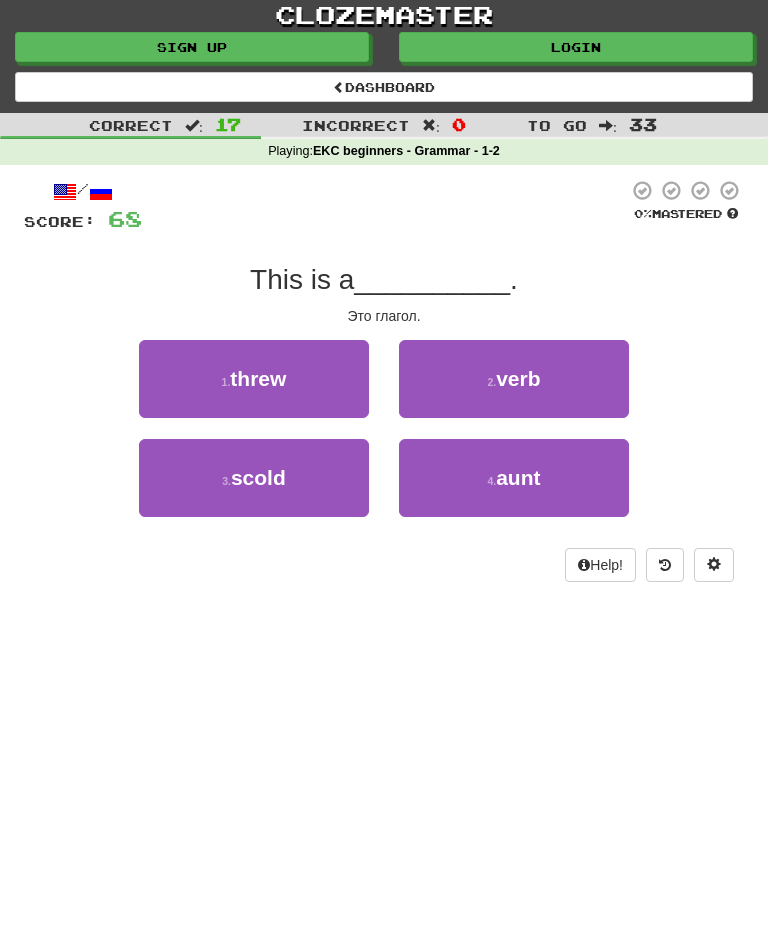 click on "3 .  scold" at bounding box center [254, 478] 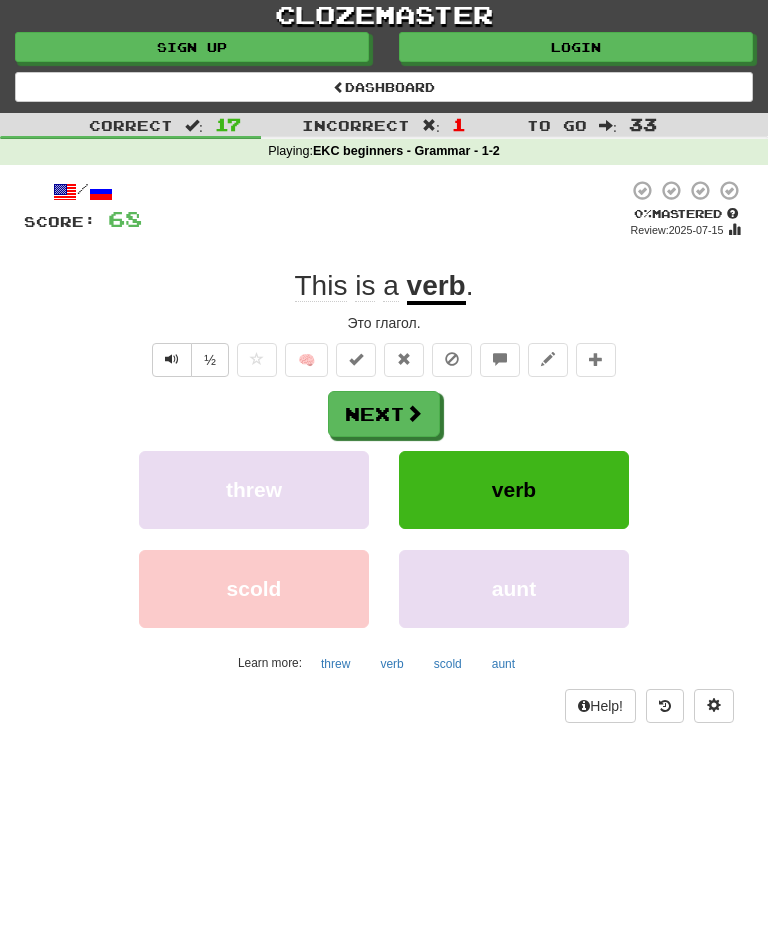 click at bounding box center (172, 359) 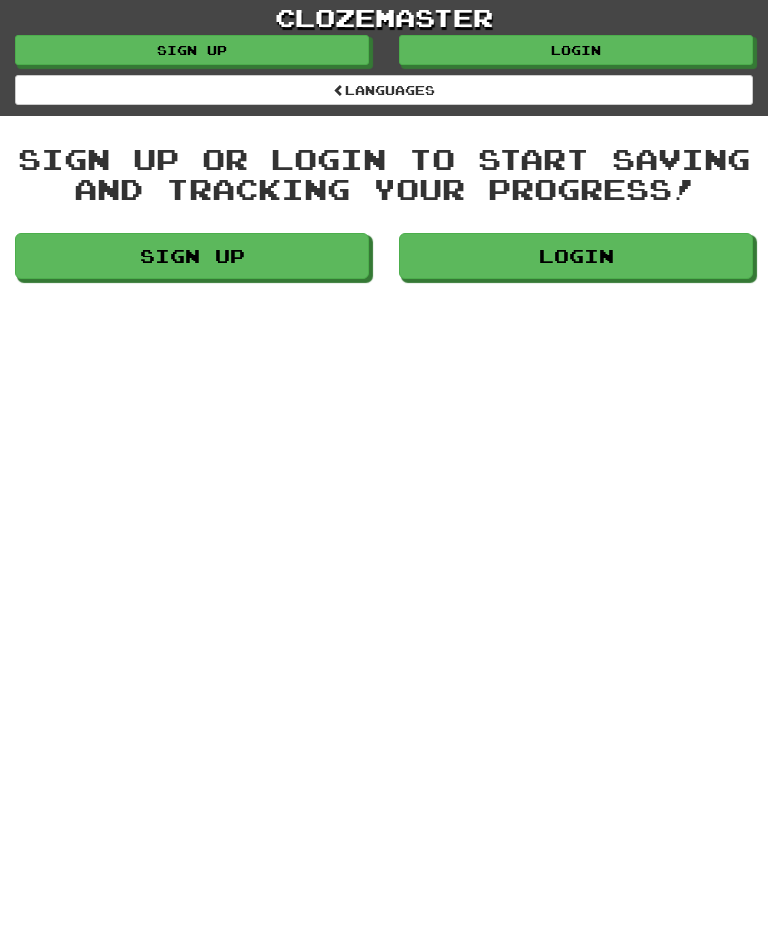 scroll, scrollTop: 0, scrollLeft: 0, axis: both 